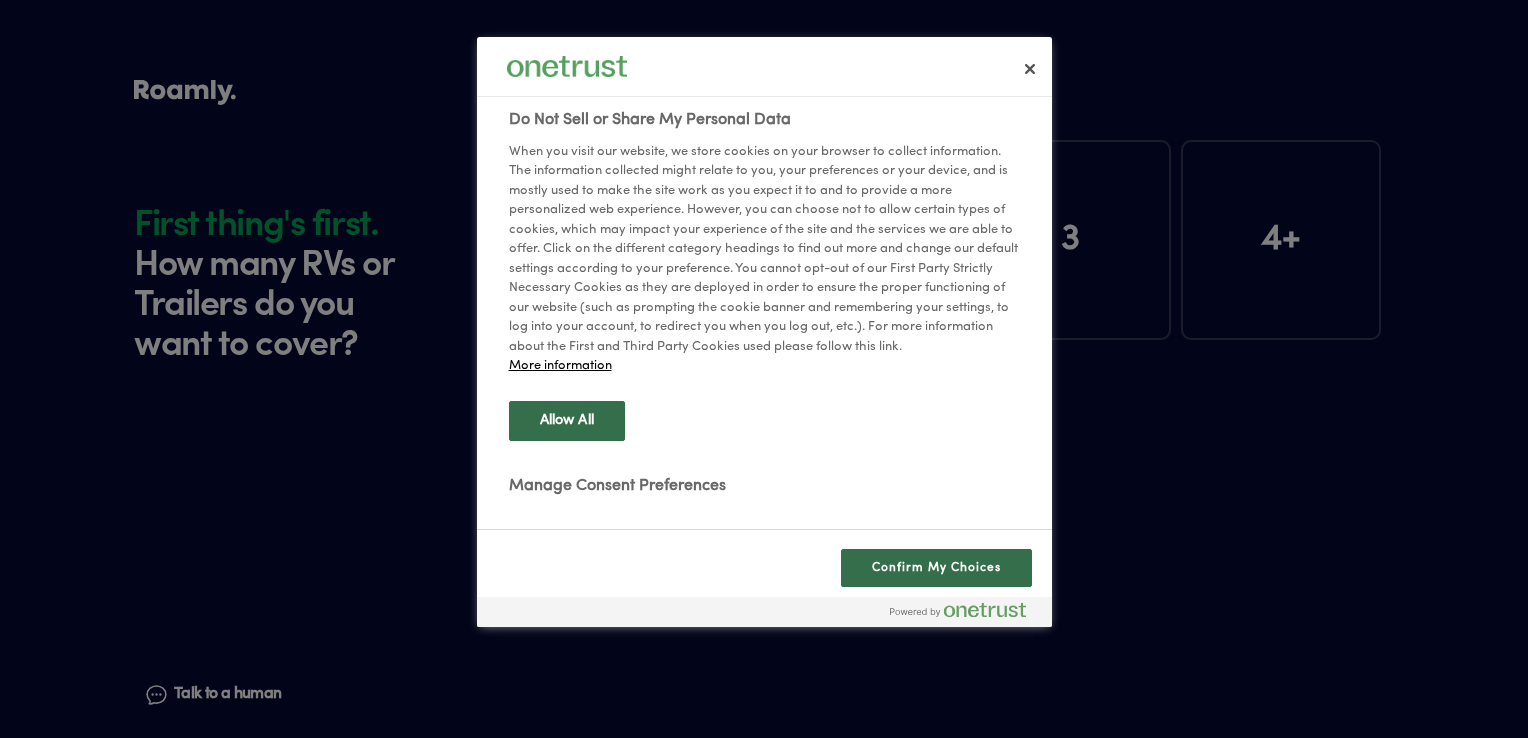 scroll, scrollTop: 0, scrollLeft: 0, axis: both 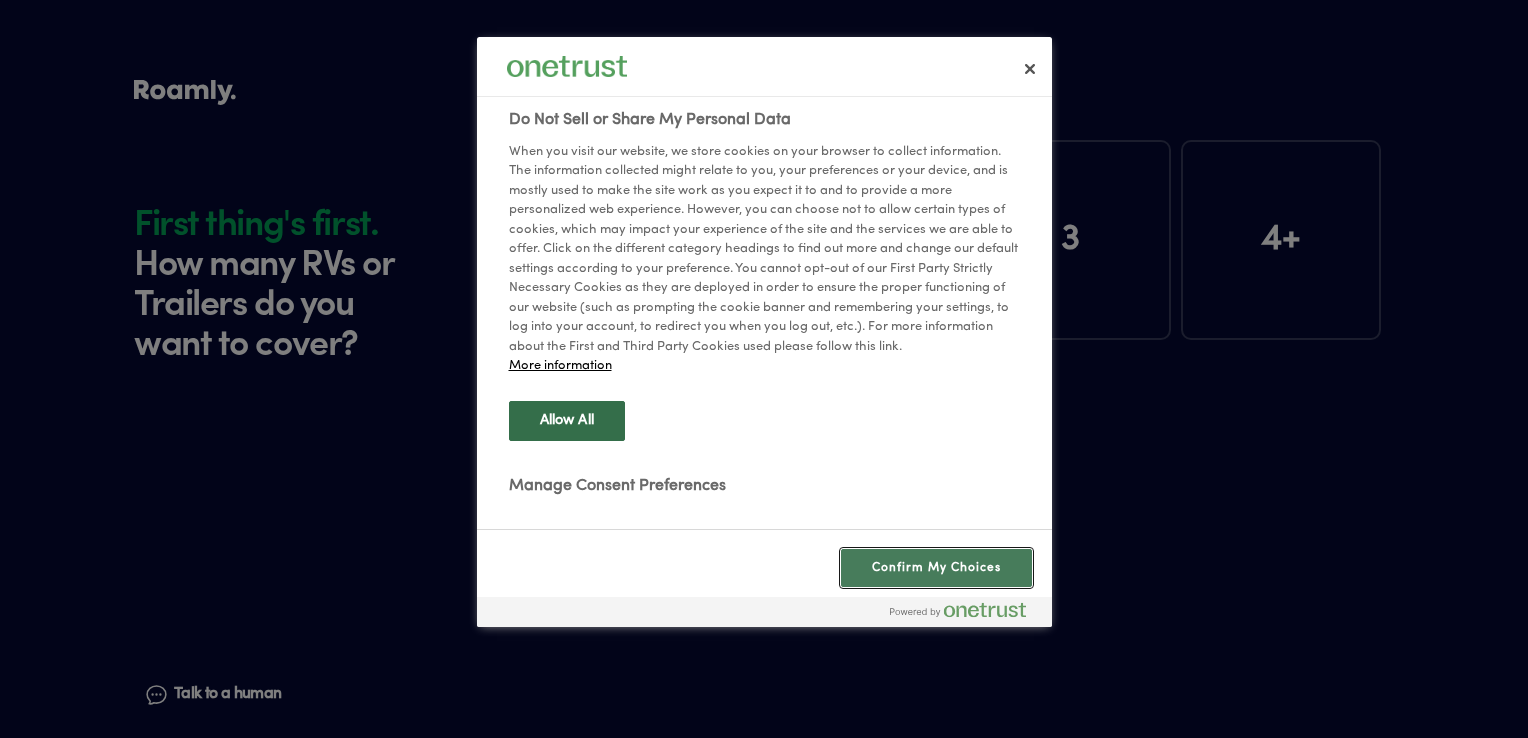 click on "Confirm My Choices" at bounding box center [936, 568] 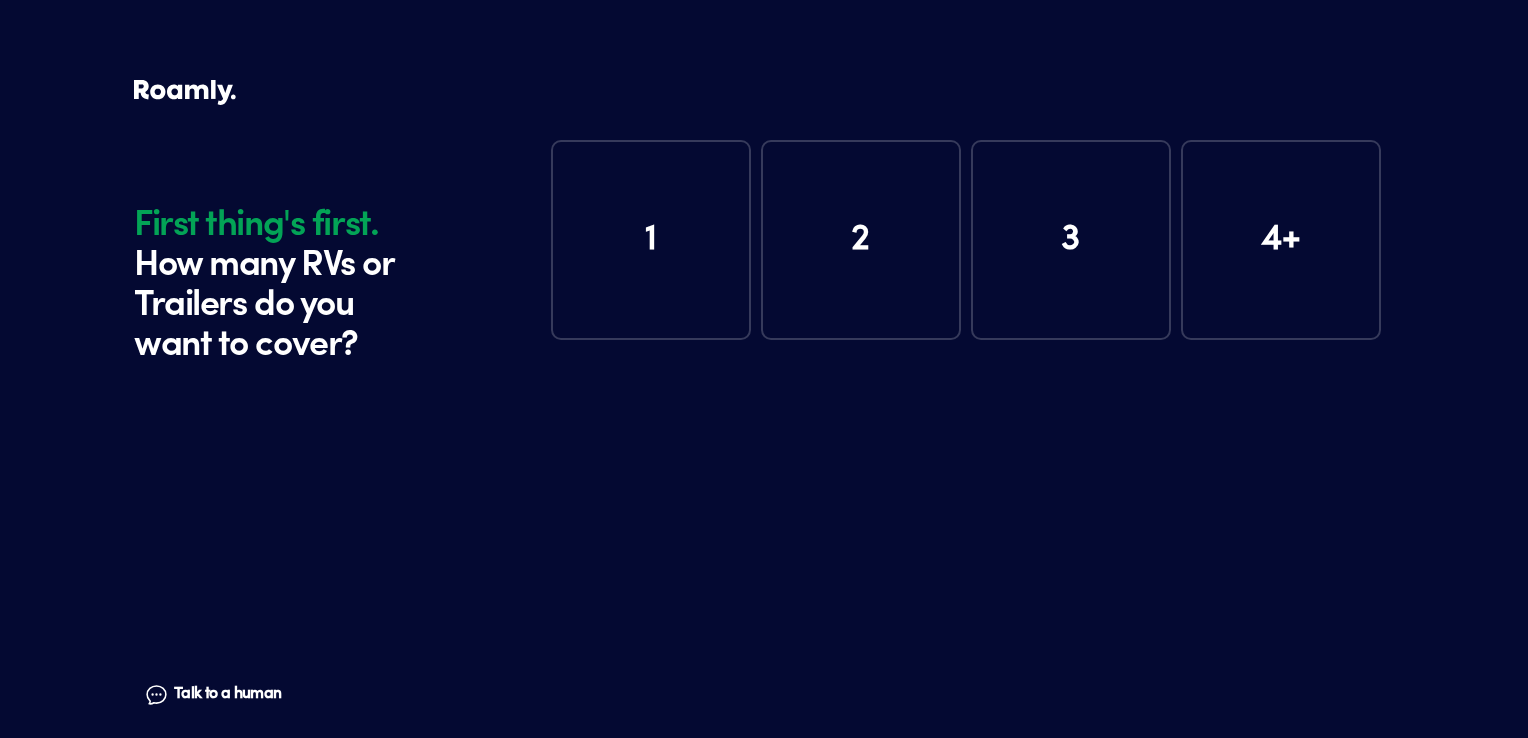 click on "2" at bounding box center (861, 240) 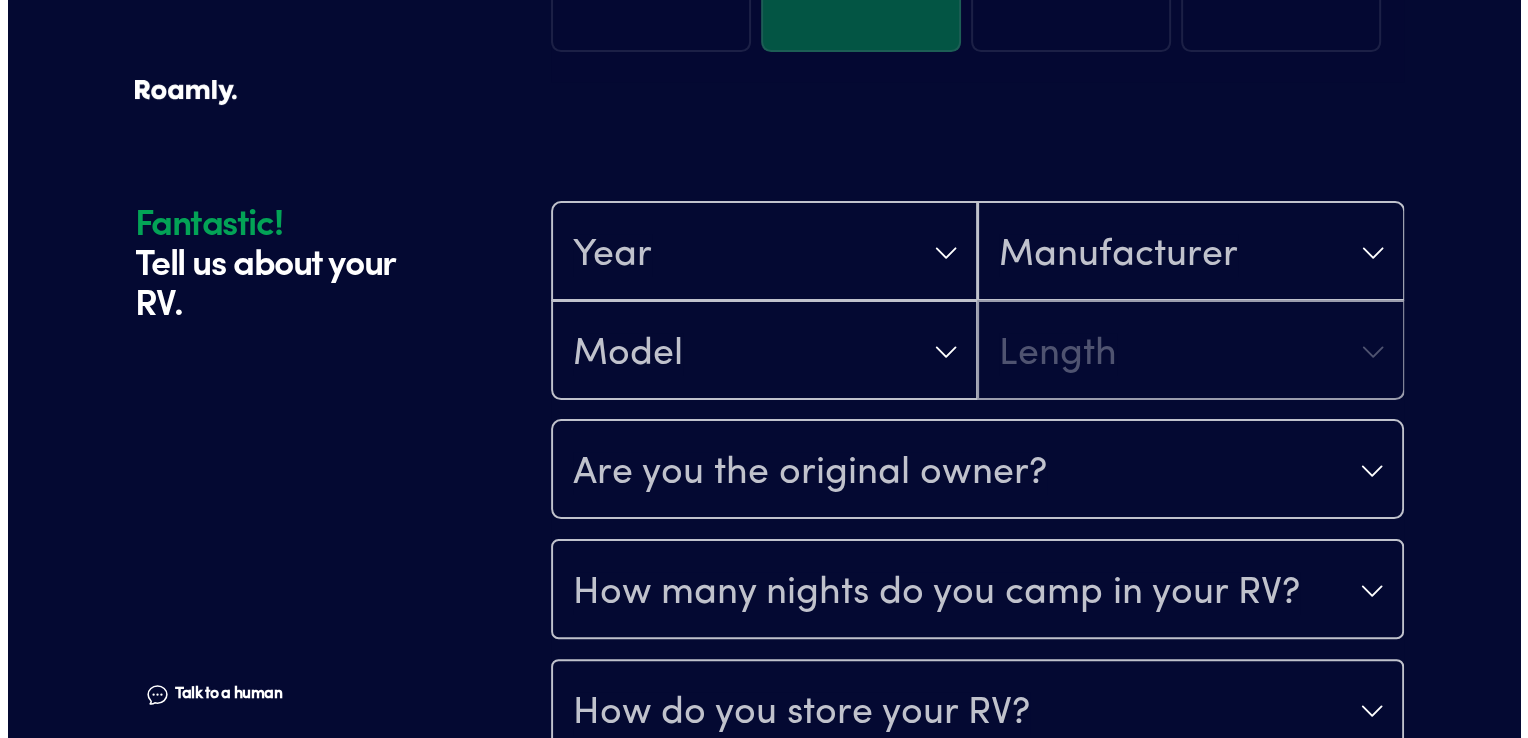 scroll, scrollTop: 390, scrollLeft: 0, axis: vertical 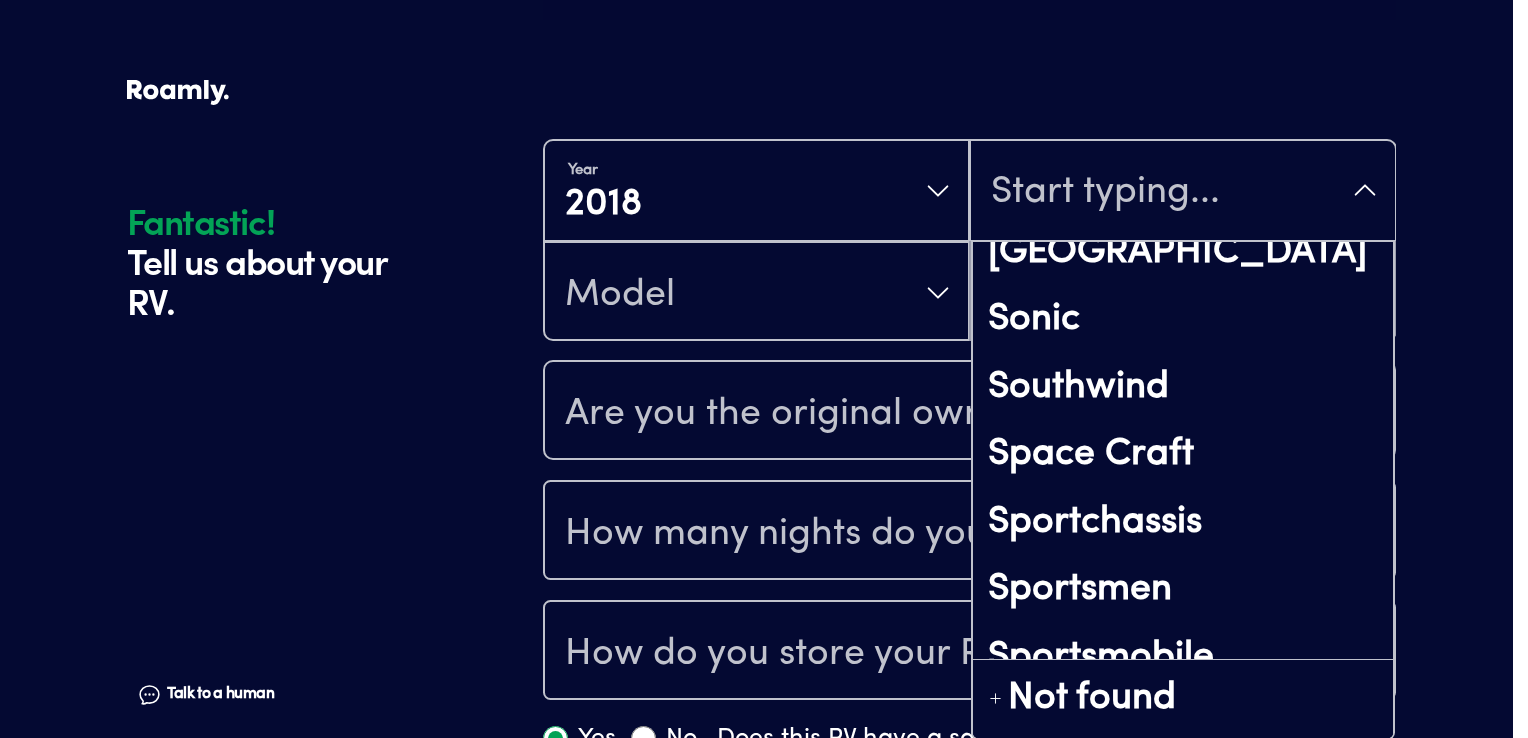 click on "Fantastic! Tell us about your RV. Talk to a human Chat 1 2 3 4+ Edit How many RVs or Trailers do you want to cover? Fantastic! Tell us about your RV. Talk to a human Chat Year [DATE] Abcor Homes Adventurer Aerolite Airstream A Liner Allegro American Dream American Eagle American Patriot American Revolution Arctic [PERSON_NAME] Custom Builders Aspen Trail ATC [GEOGRAPHIC_DATA] Homes Atlas Avenger Axon Bantam Built Bay Star Berkshire Bigfoot RV Bison Coach Black Rock Black Series BorderLand Bounder [PERSON_NAME] Breeze Bundutec Camp-Inn Canyon Star [PERSON_NAME][GEOGRAPHIC_DATA] [GEOGRAPHIC_DATA] [GEOGRAPHIC_DATA] Chattanooga RV Trailers Chinook Cimarron Trailers Clipper Coach House Coachmen Connect Cornerstone Design Build, Inc. Crossroads RV Cruiser RV Crusader Crux Expedition Trailers Denali Desert Fox Design DNA Ent Dodge / RAM Dolphin Motor Coach DRV Durango Dutchmen Dutch Star DX3 Dynaquest EarthCruiser Earthroamer Eclipse Endurance Entegra Coach Escape Escapod Essex Exclusive Outfitters Exiss Trailers Factory Motorhomes Fleetwood" at bounding box center (757, 250) 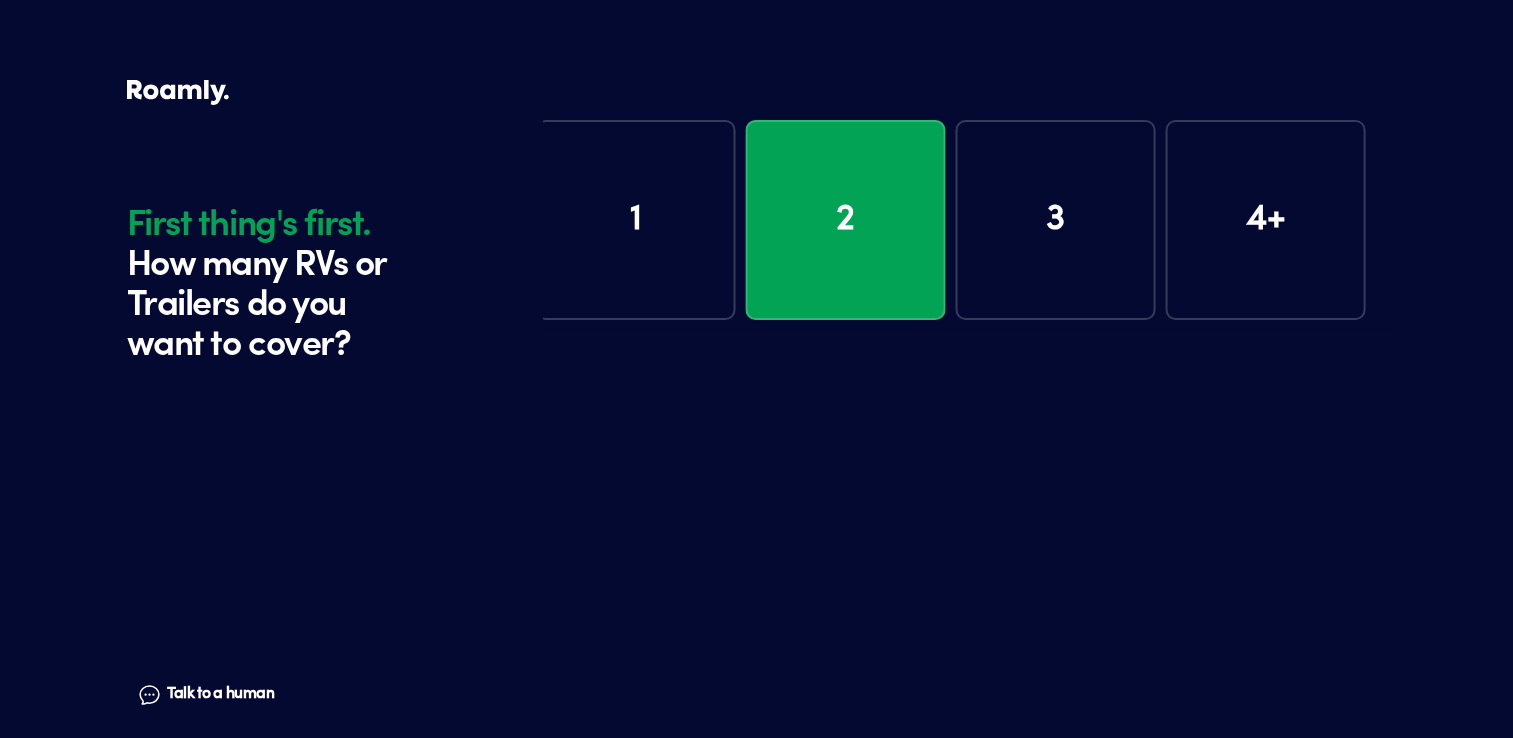 scroll, scrollTop: 0, scrollLeft: 0, axis: both 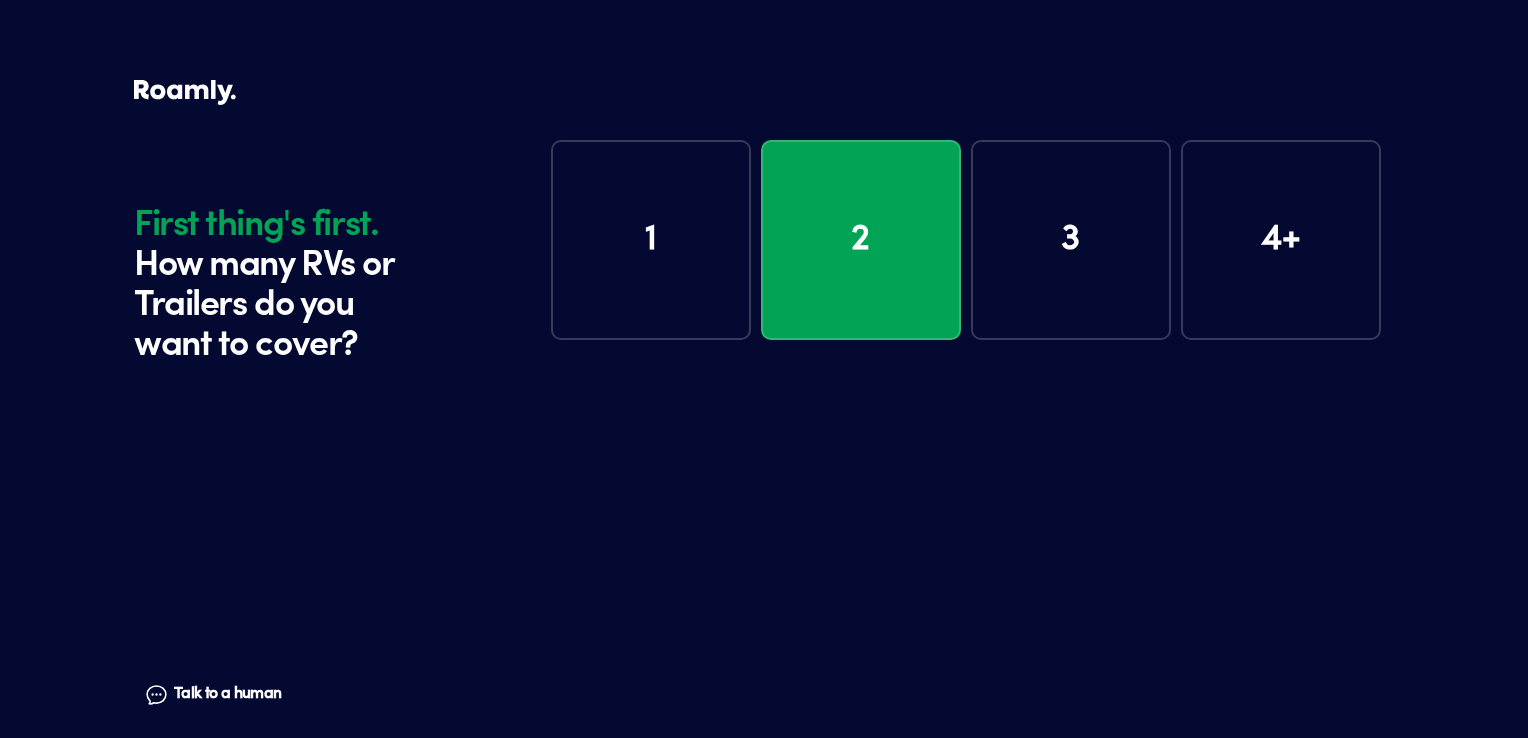 click on "3" at bounding box center [1071, 240] 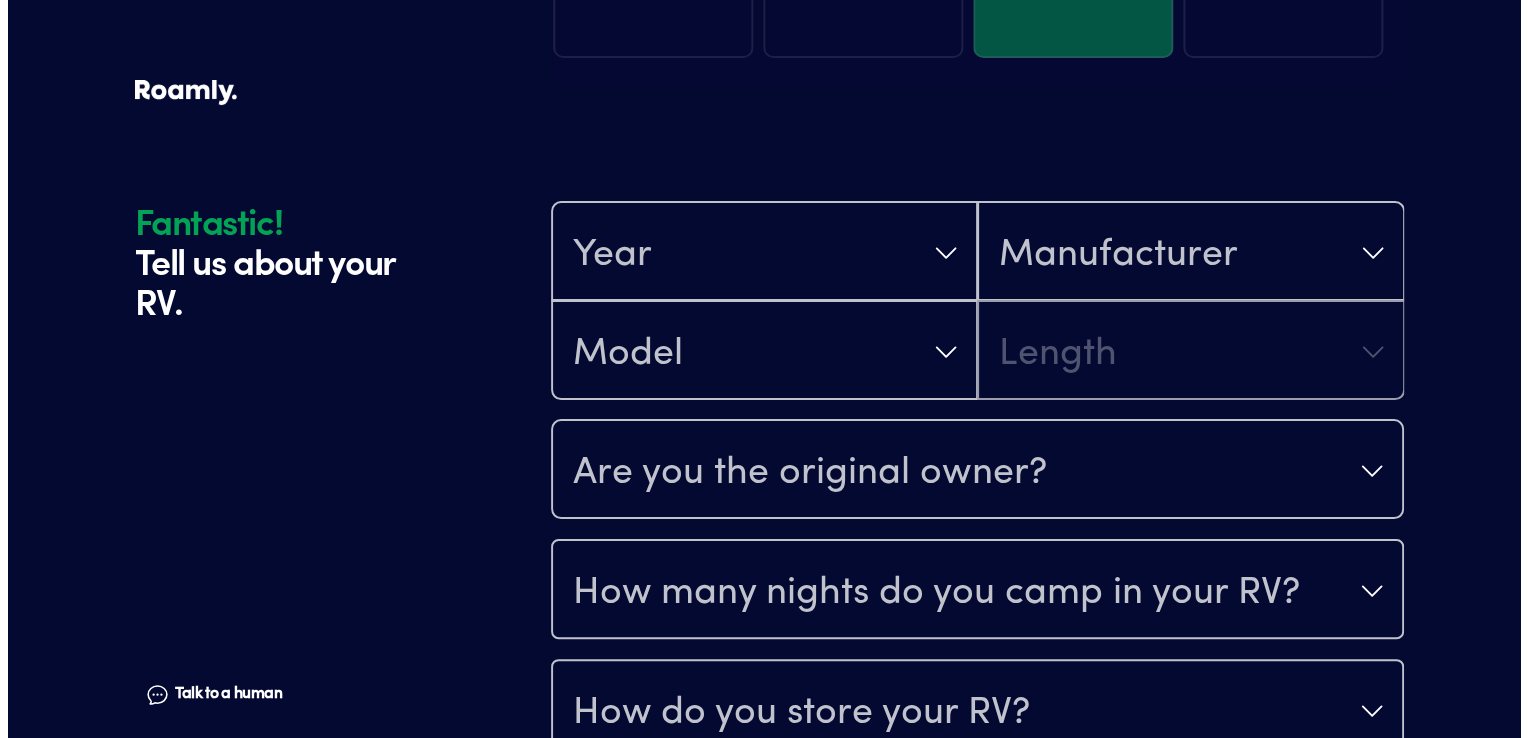 scroll, scrollTop: 390, scrollLeft: 0, axis: vertical 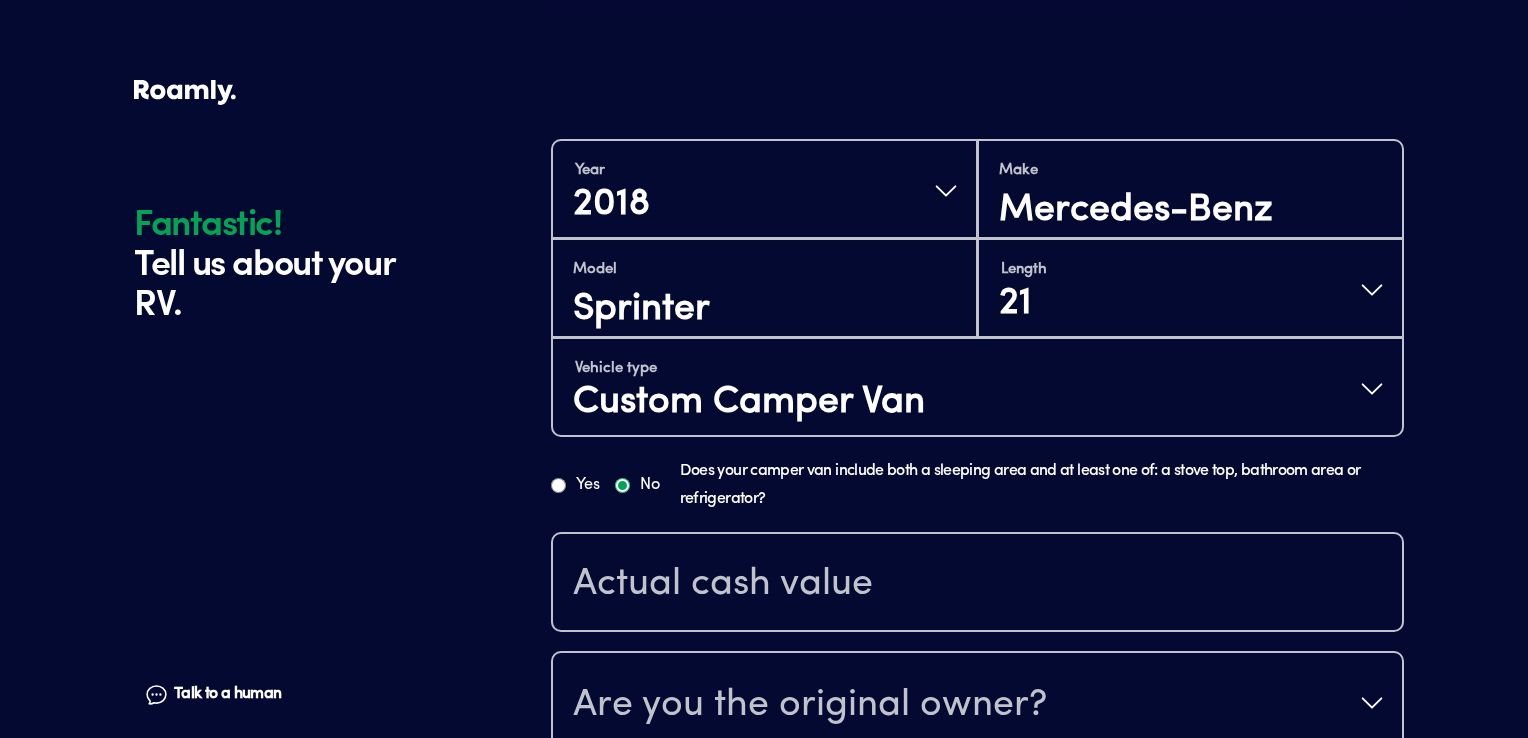 click on "Vehicle type Custom Camper Van" at bounding box center (977, 389) 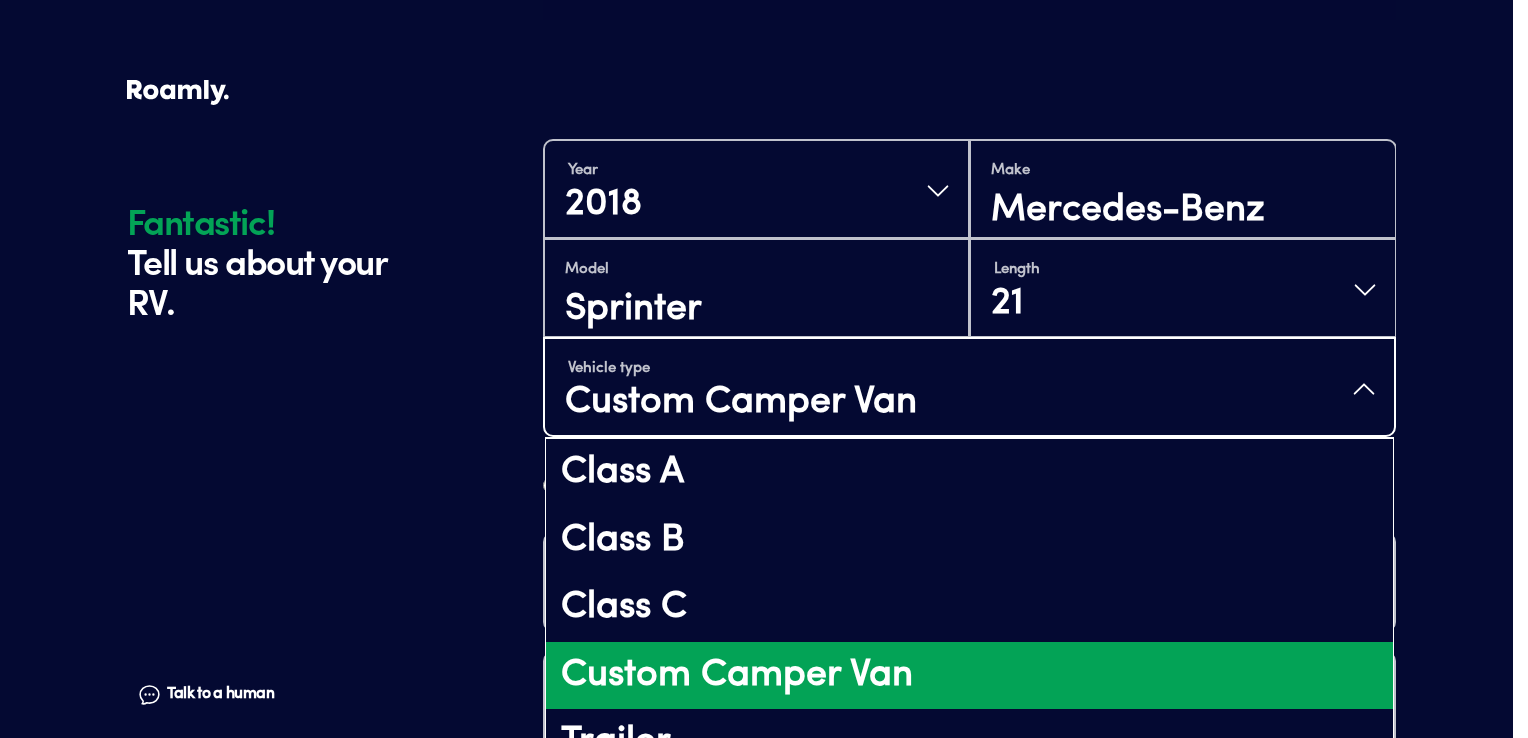 click on "Custom Camper Van" at bounding box center [969, 676] 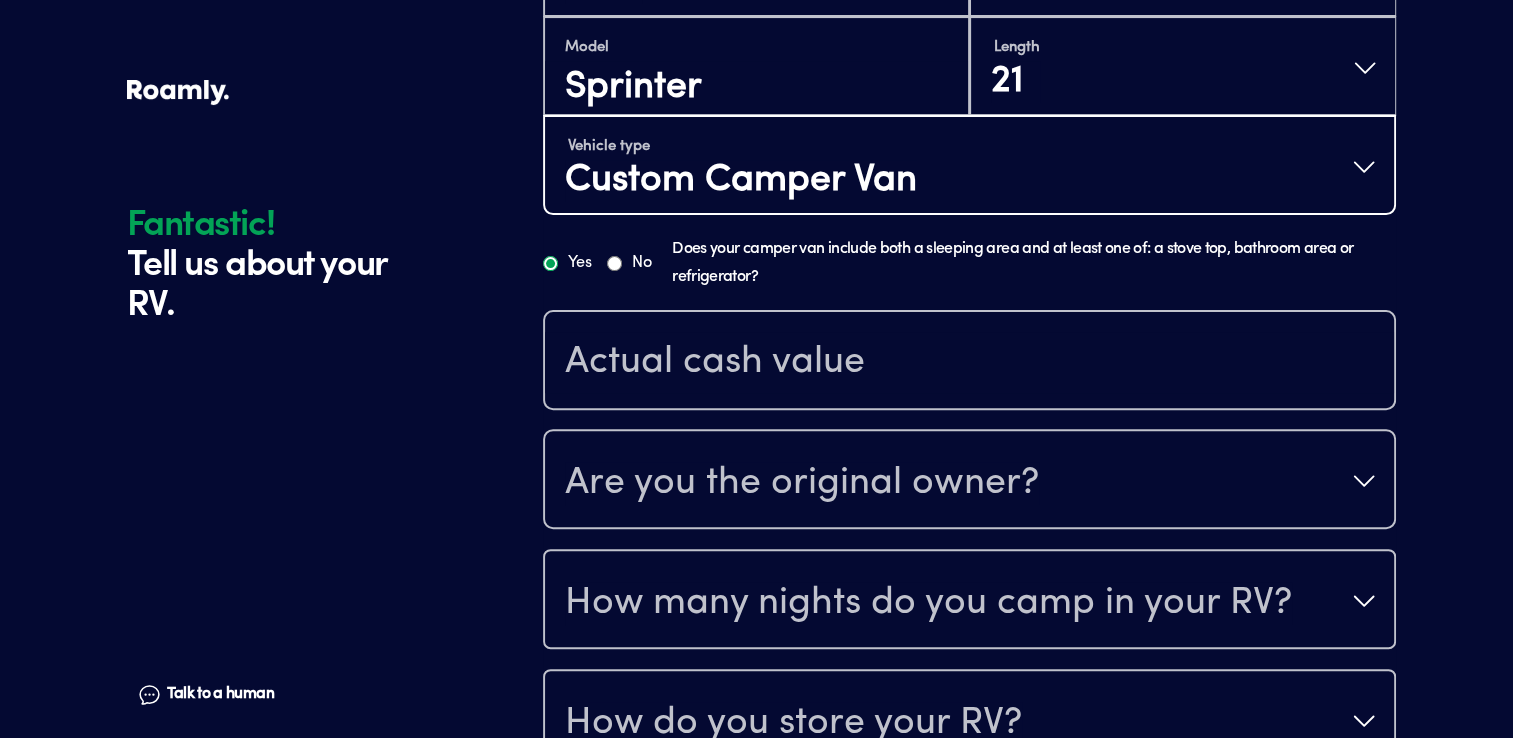 scroll, scrollTop: 612, scrollLeft: 0, axis: vertical 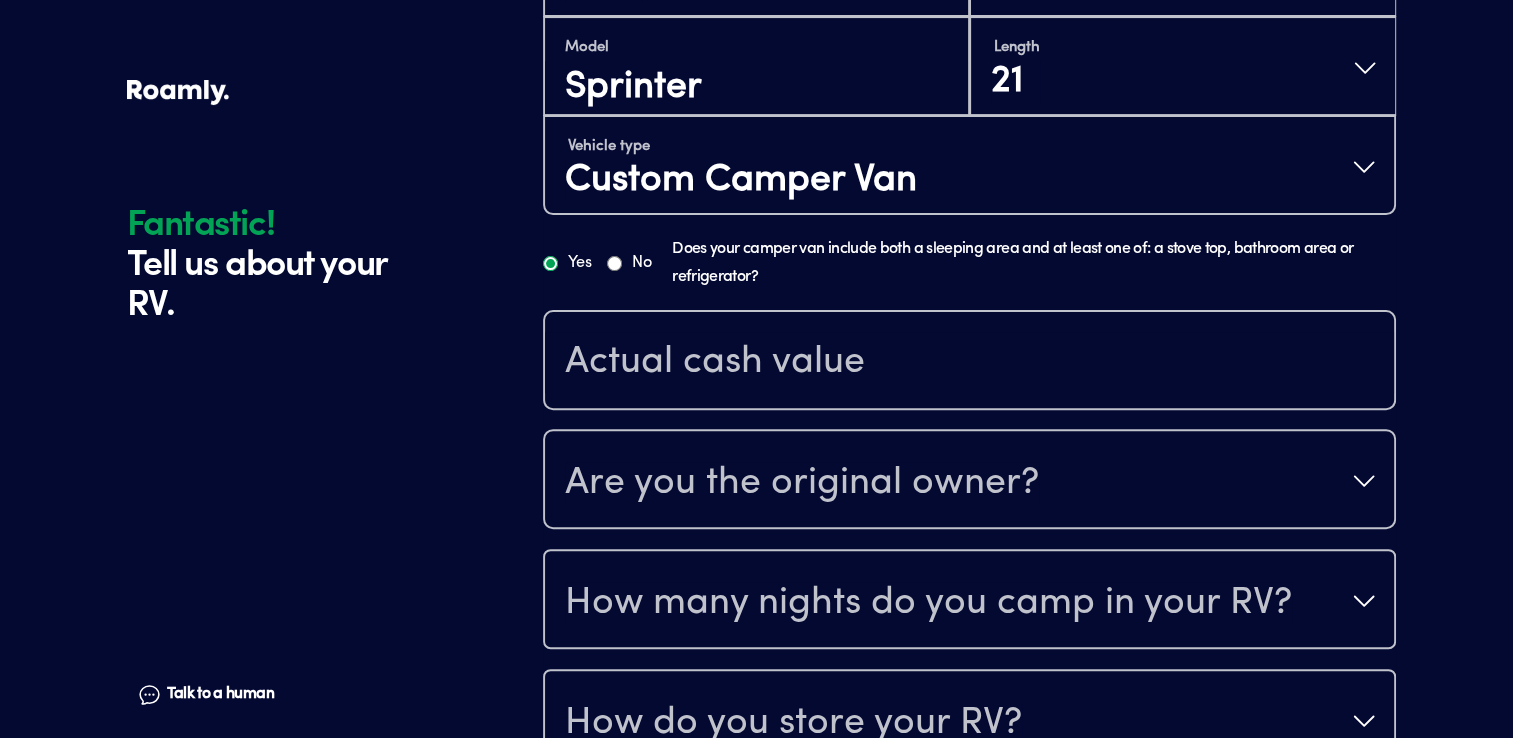 click on "Yes" at bounding box center (550, 263) 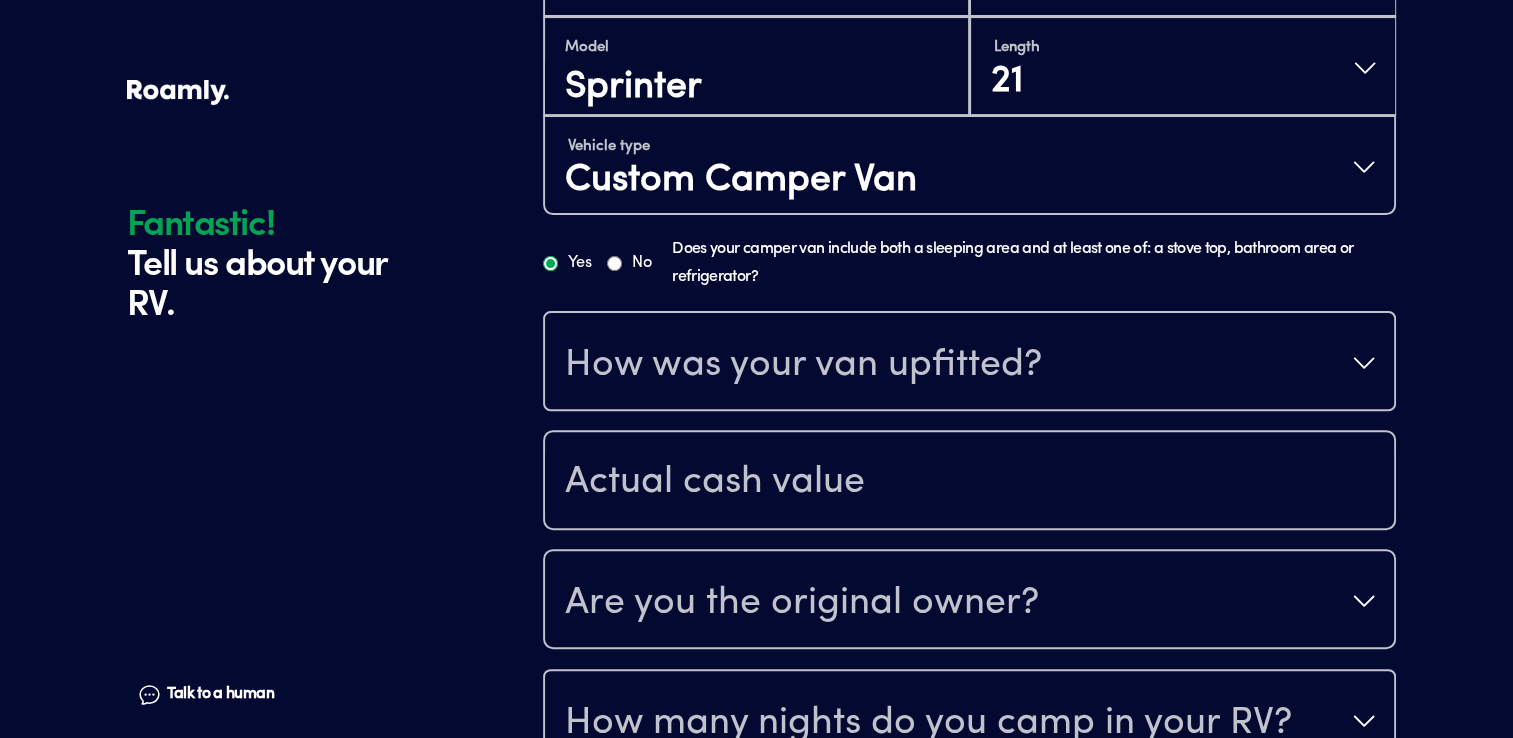 click on "How was your van upfitted?" at bounding box center (969, 363) 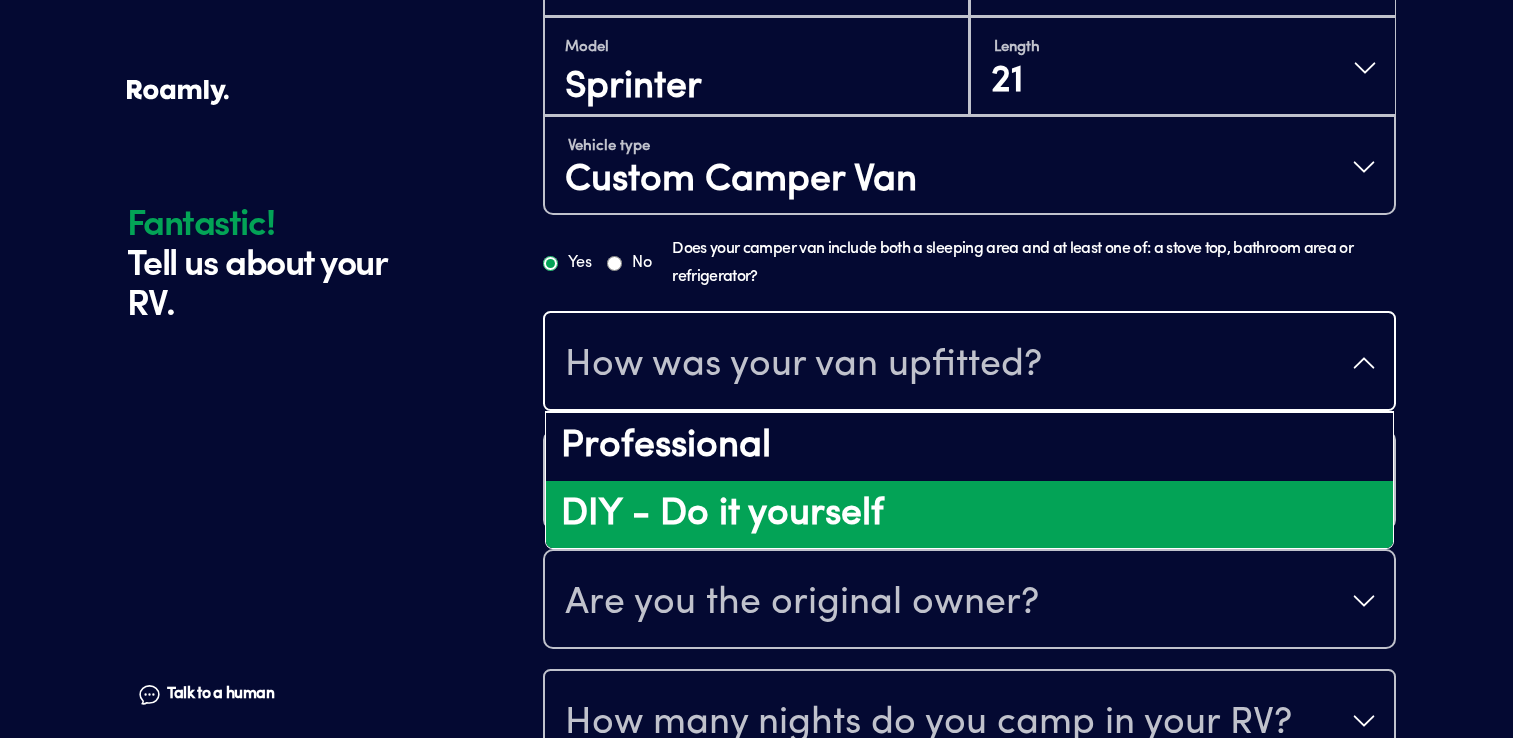 click on "DIY - Do it yourself" at bounding box center [969, 515] 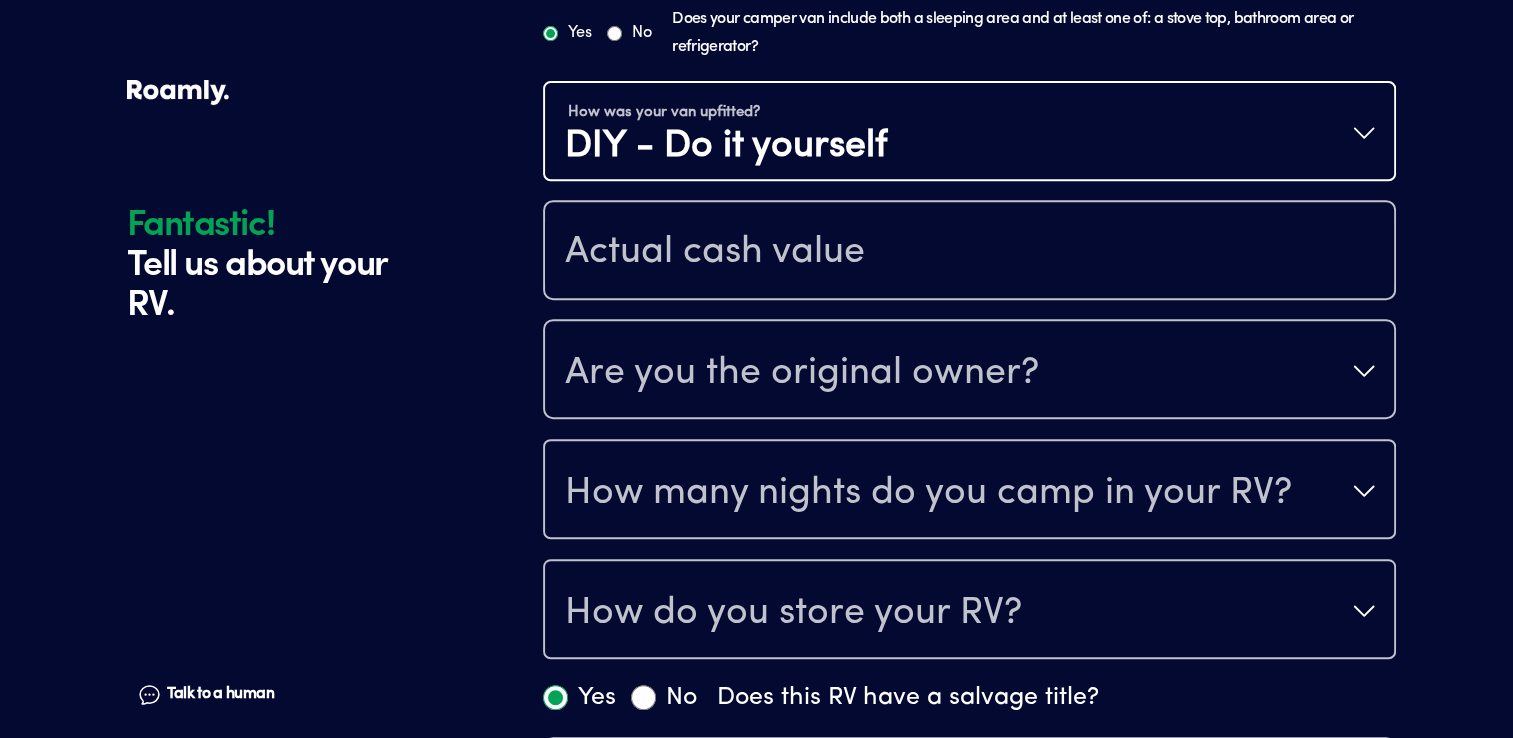 scroll, scrollTop: 843, scrollLeft: 0, axis: vertical 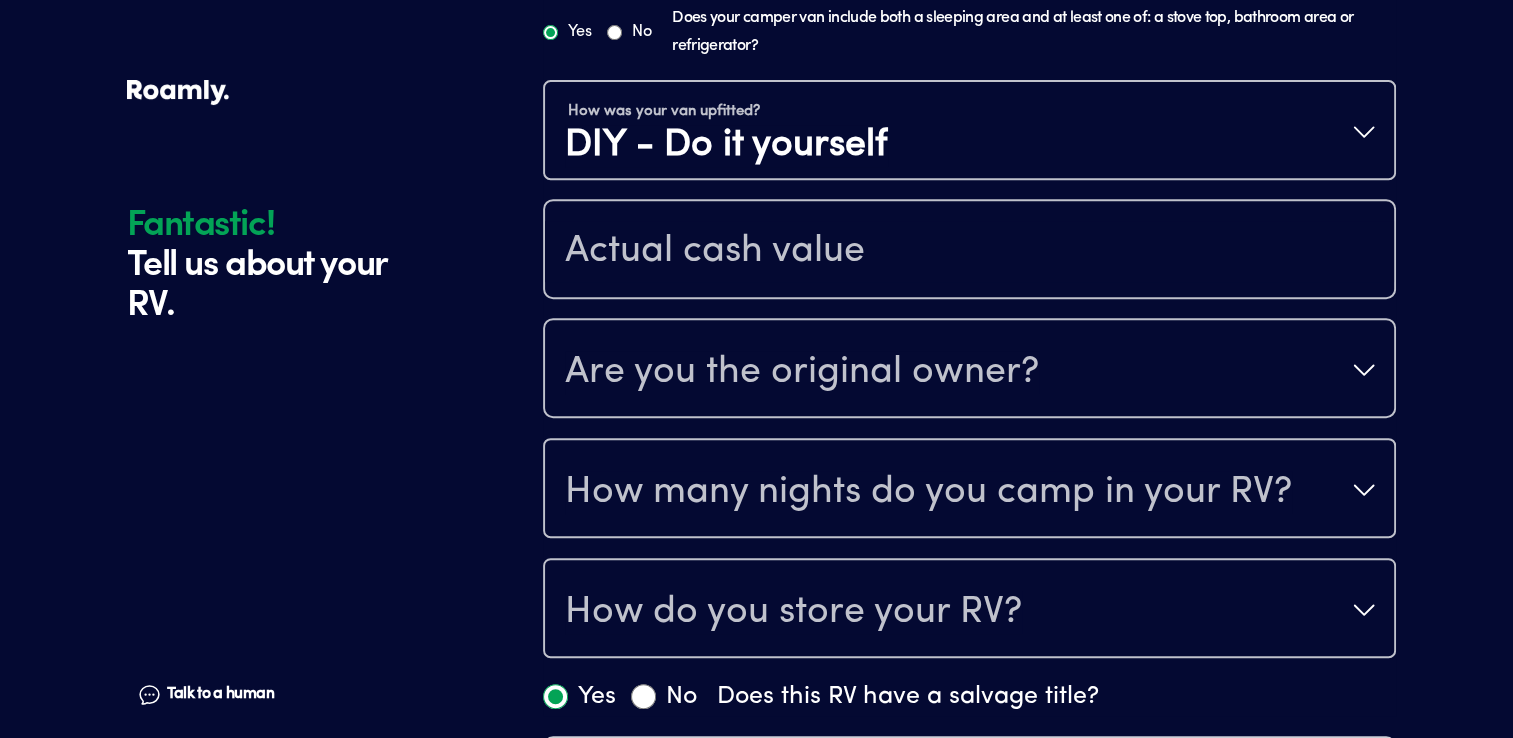 click on "Are you the original owner?" at bounding box center [969, 370] 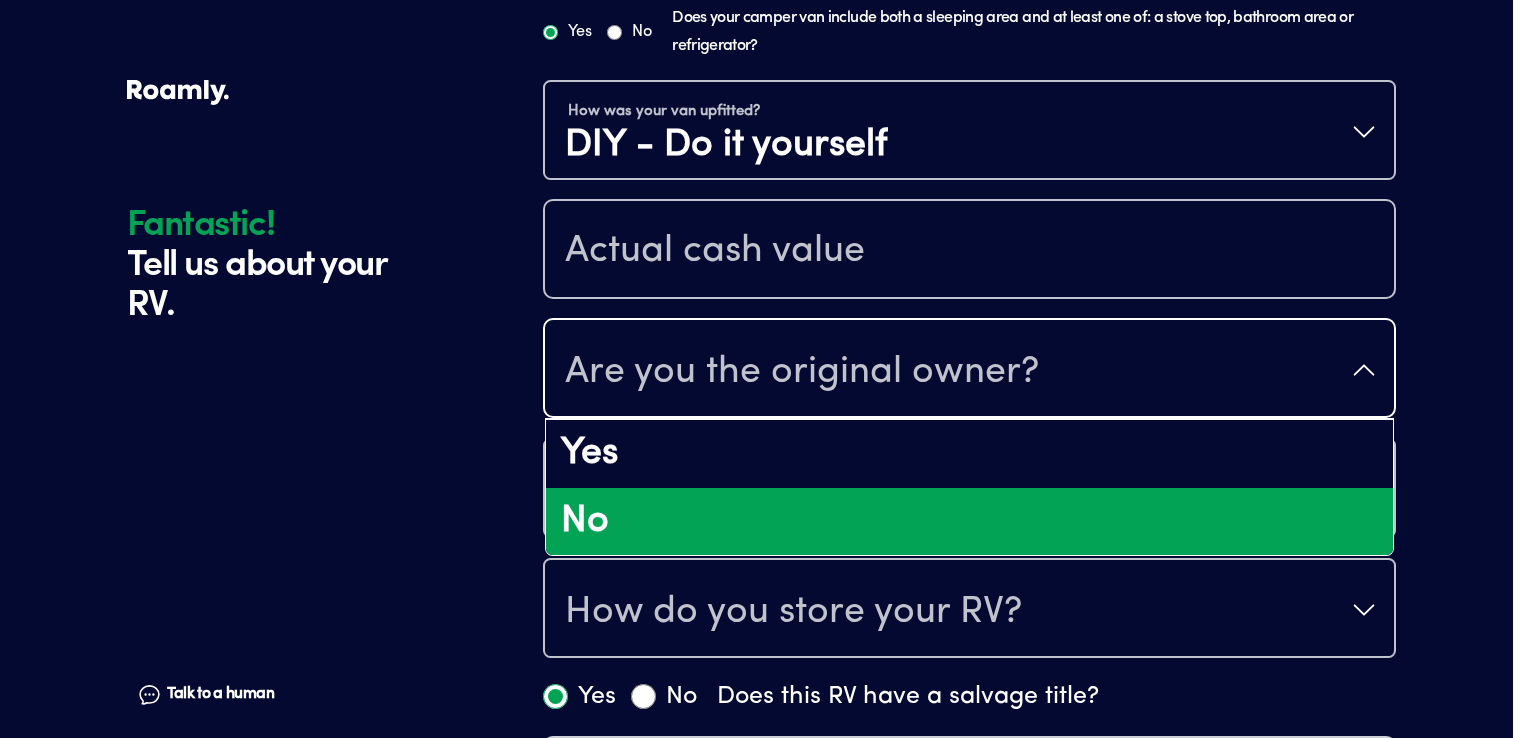 click on "No" at bounding box center (969, 522) 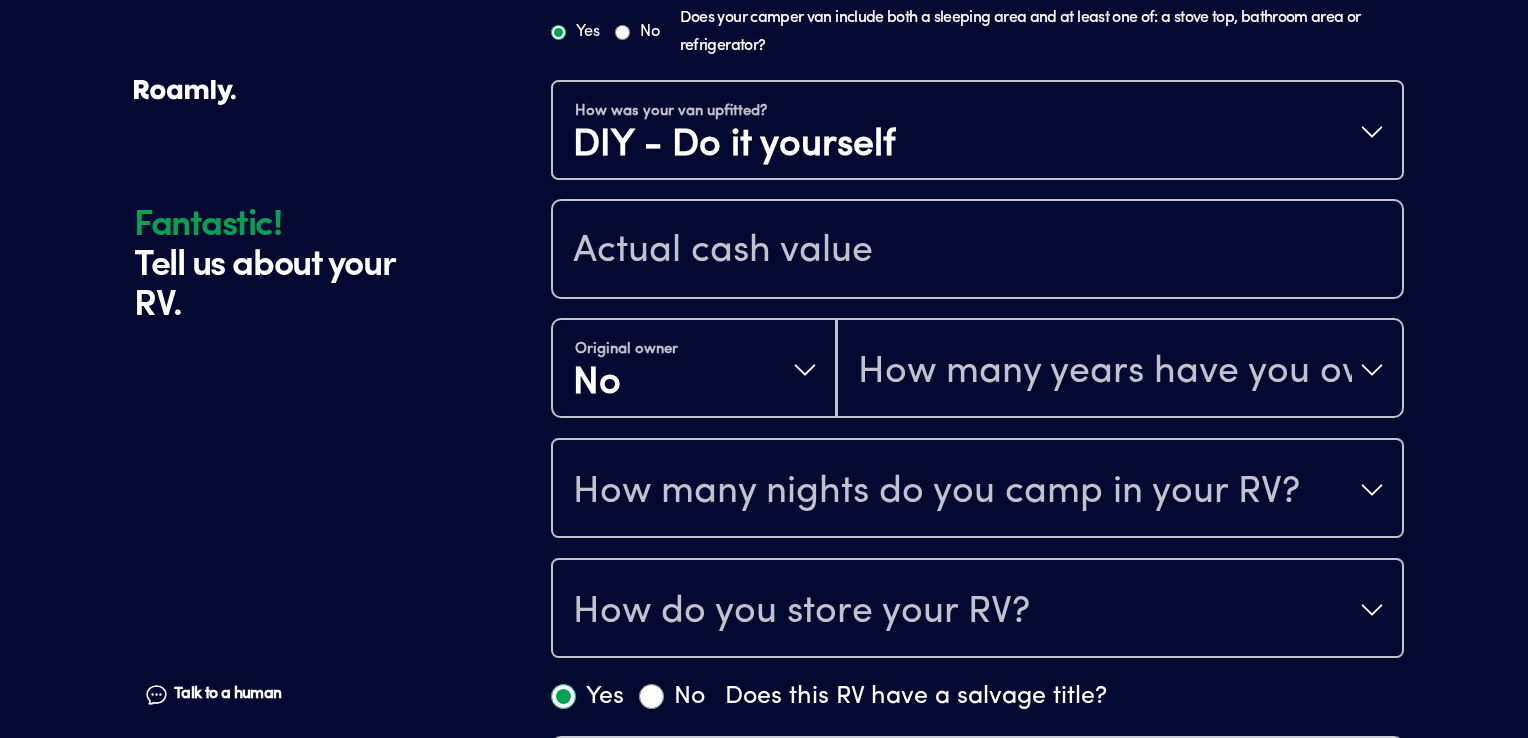 click on "How many years have you owned it?" at bounding box center [1120, 370] 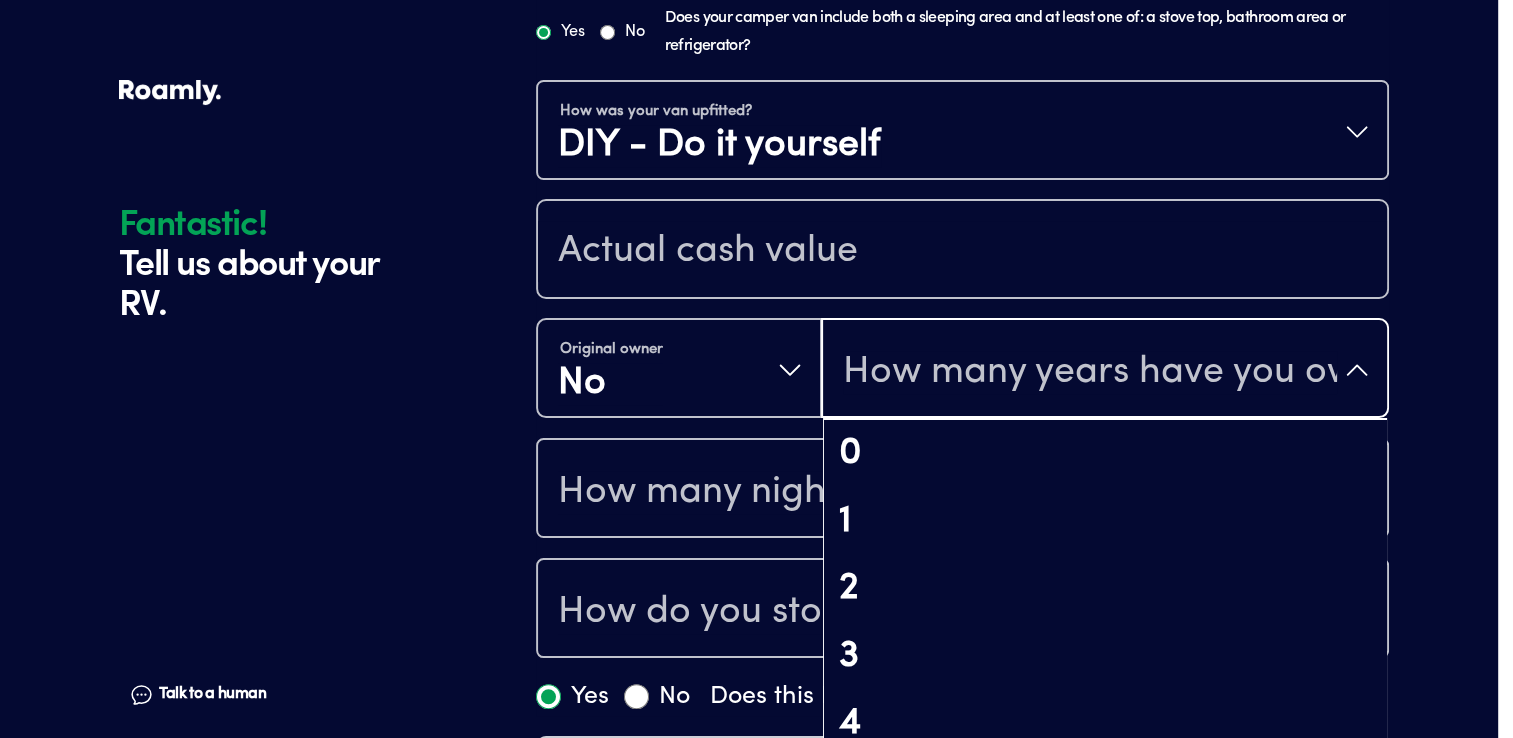 click on "How many years have you owned it?" at bounding box center (1090, 372) 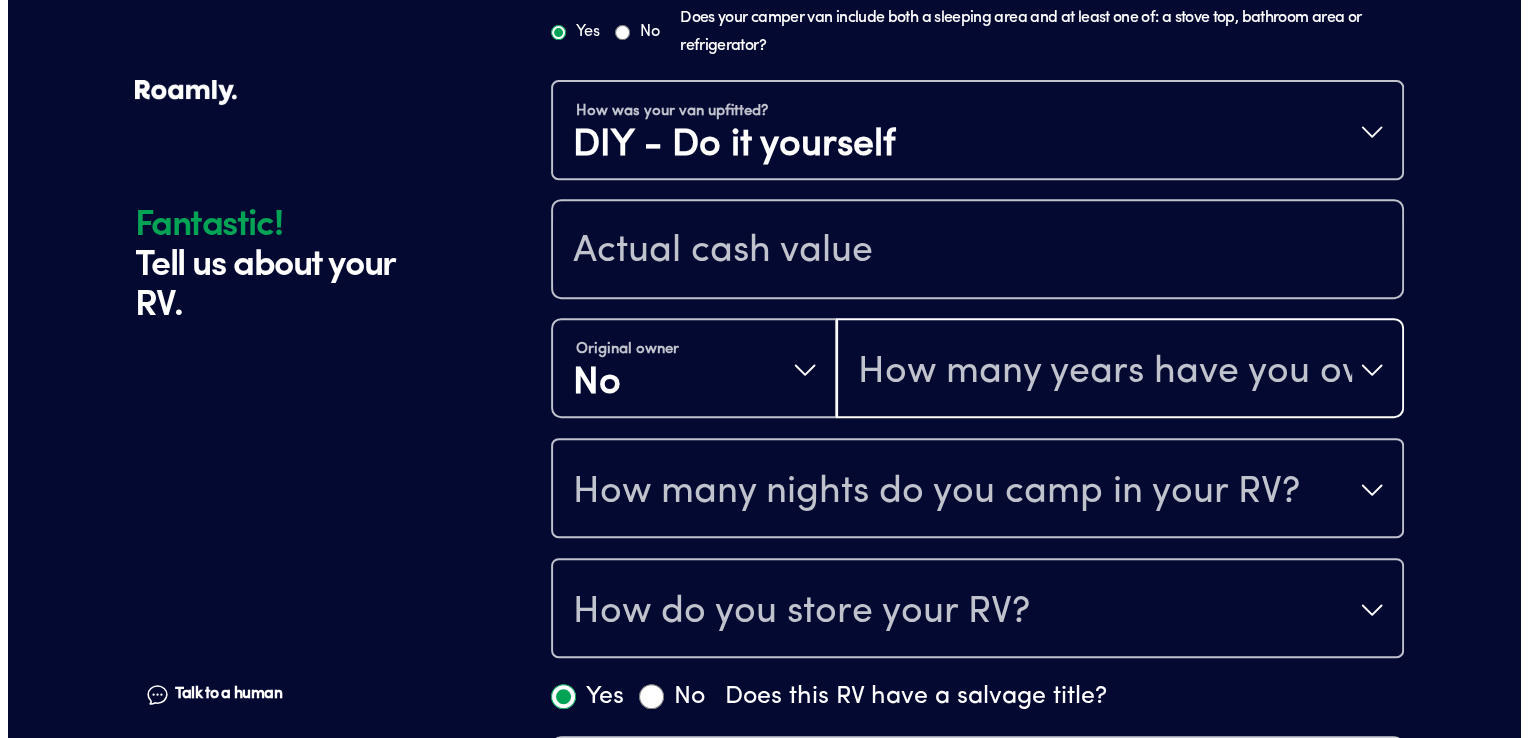 scroll, scrollTop: 952, scrollLeft: 0, axis: vertical 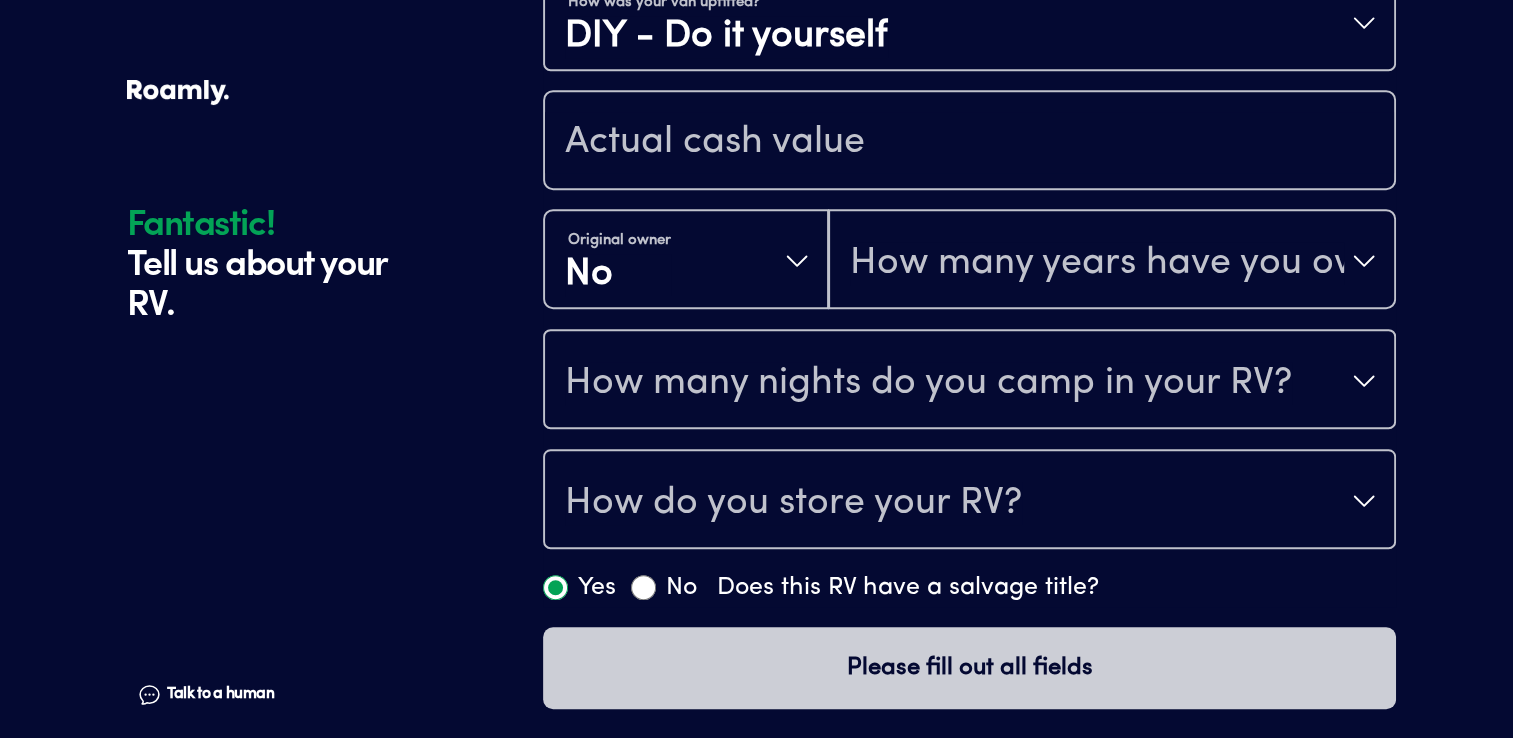 click on "How many years have you owned it?" at bounding box center [1112, 261] 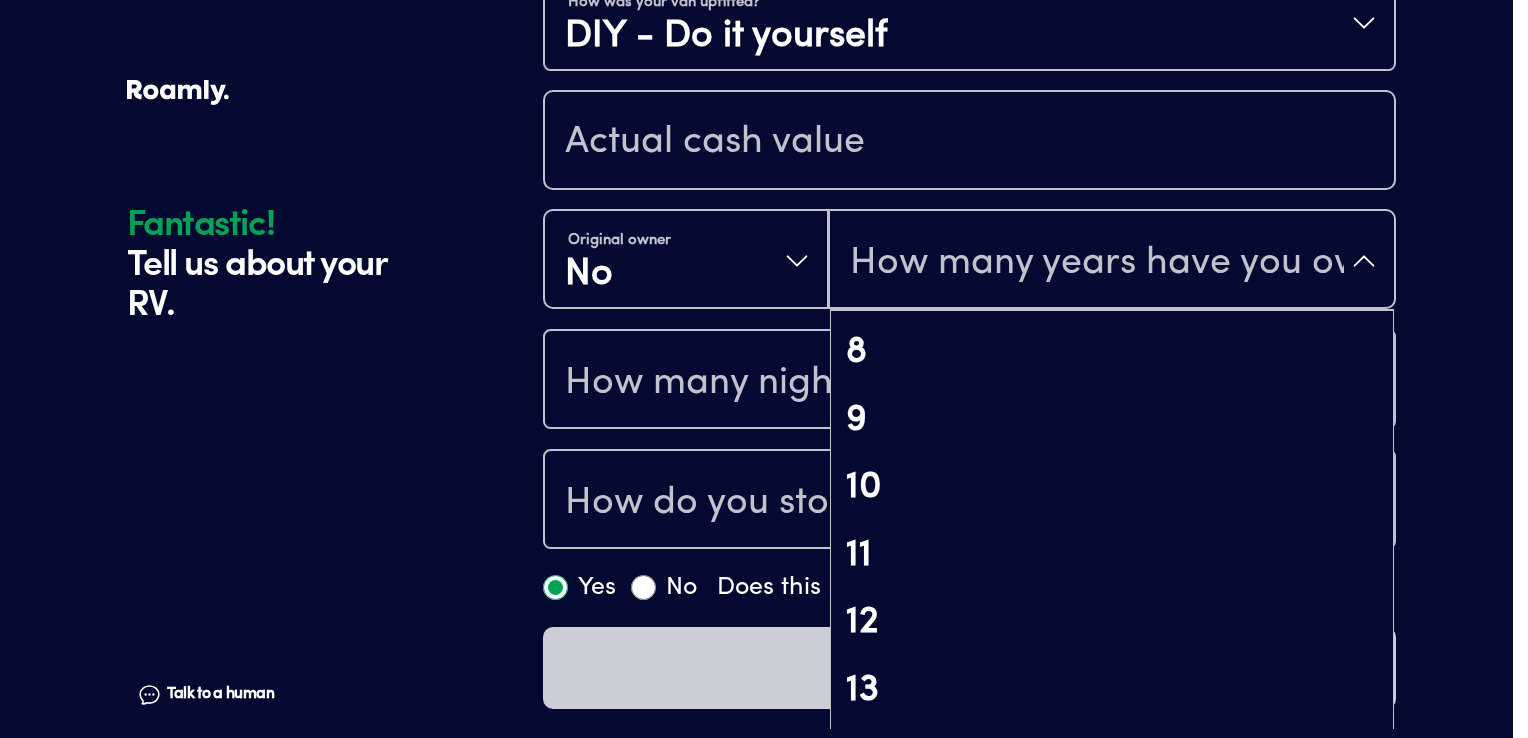scroll, scrollTop: 0, scrollLeft: 0, axis: both 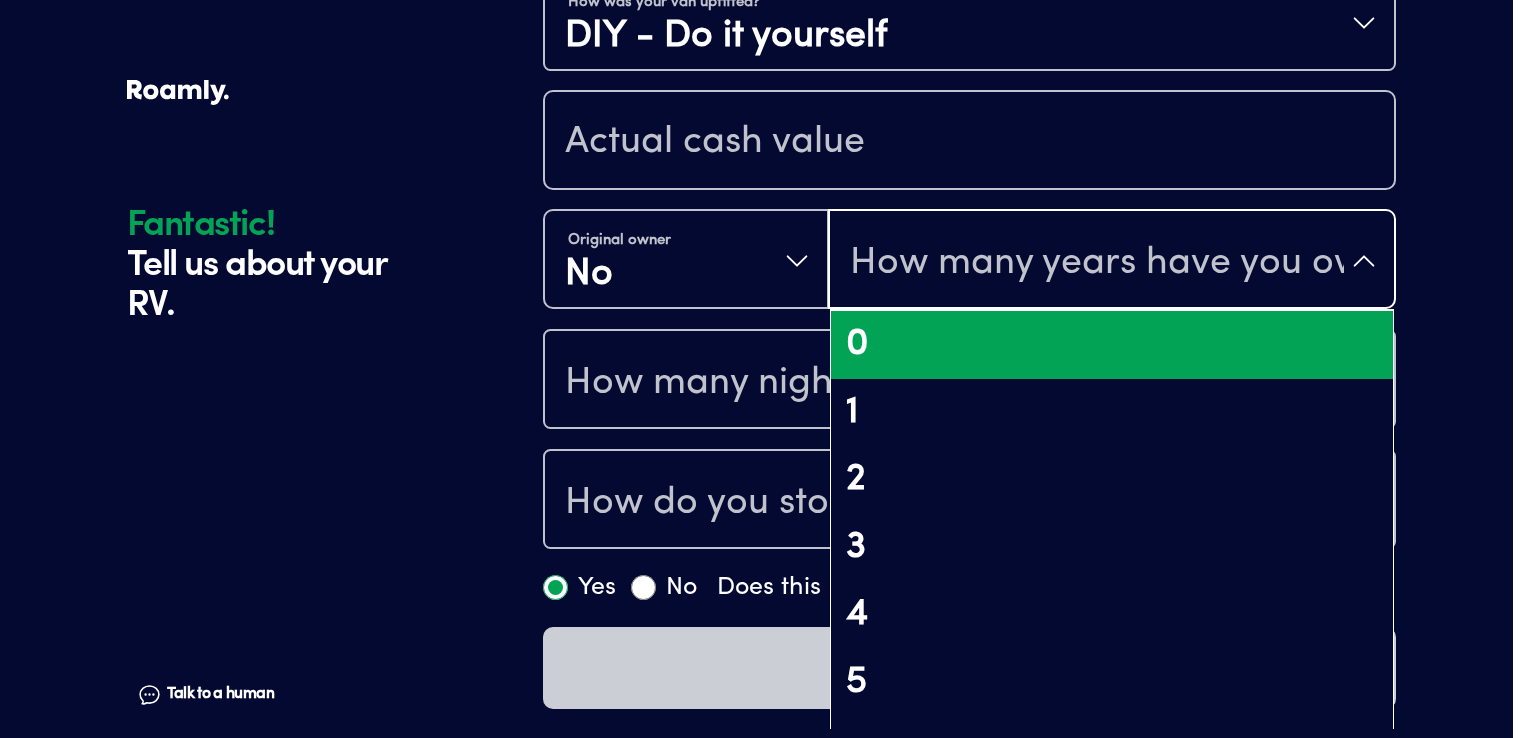 click on "0" at bounding box center [1112, 345] 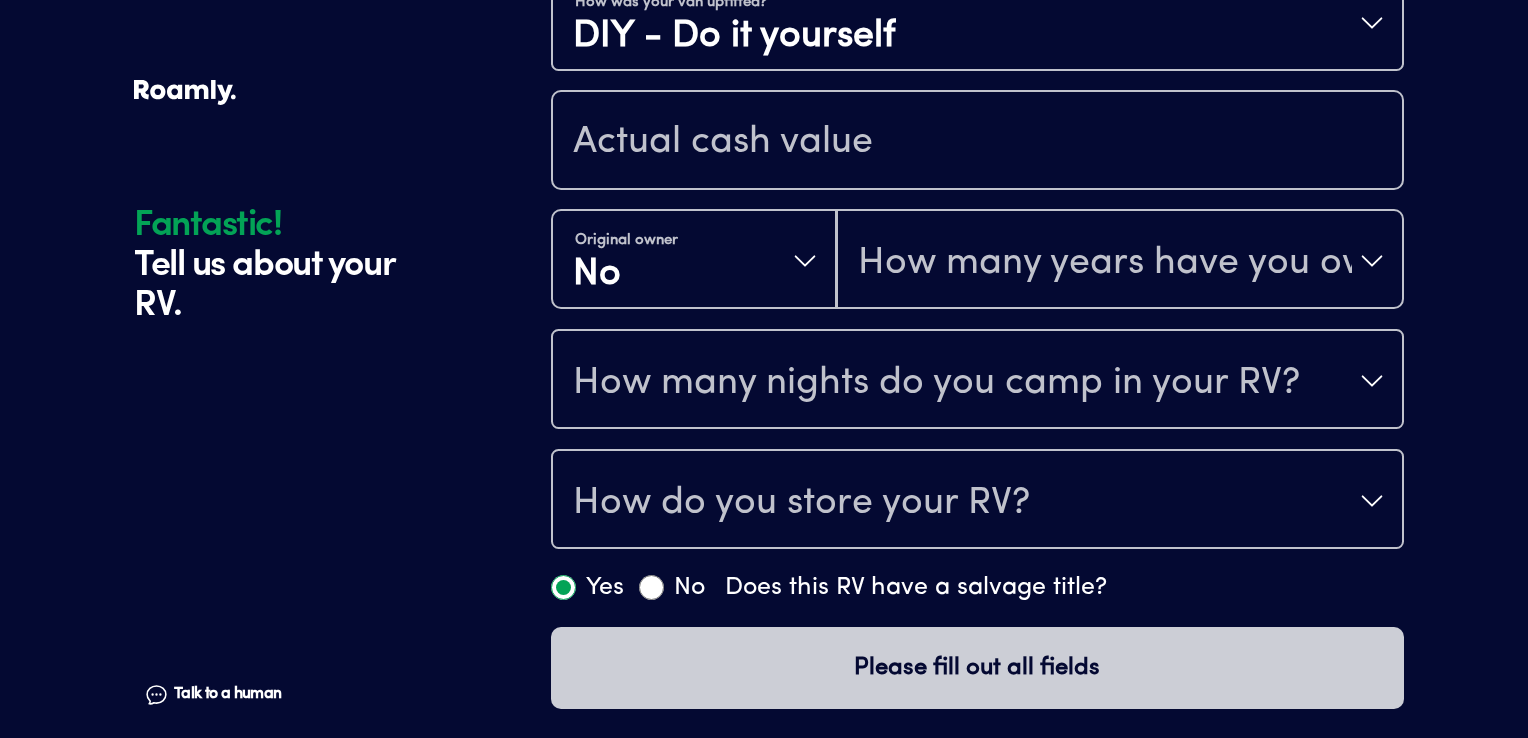 click on "How many nights do you camp in your RV?" at bounding box center [977, 381] 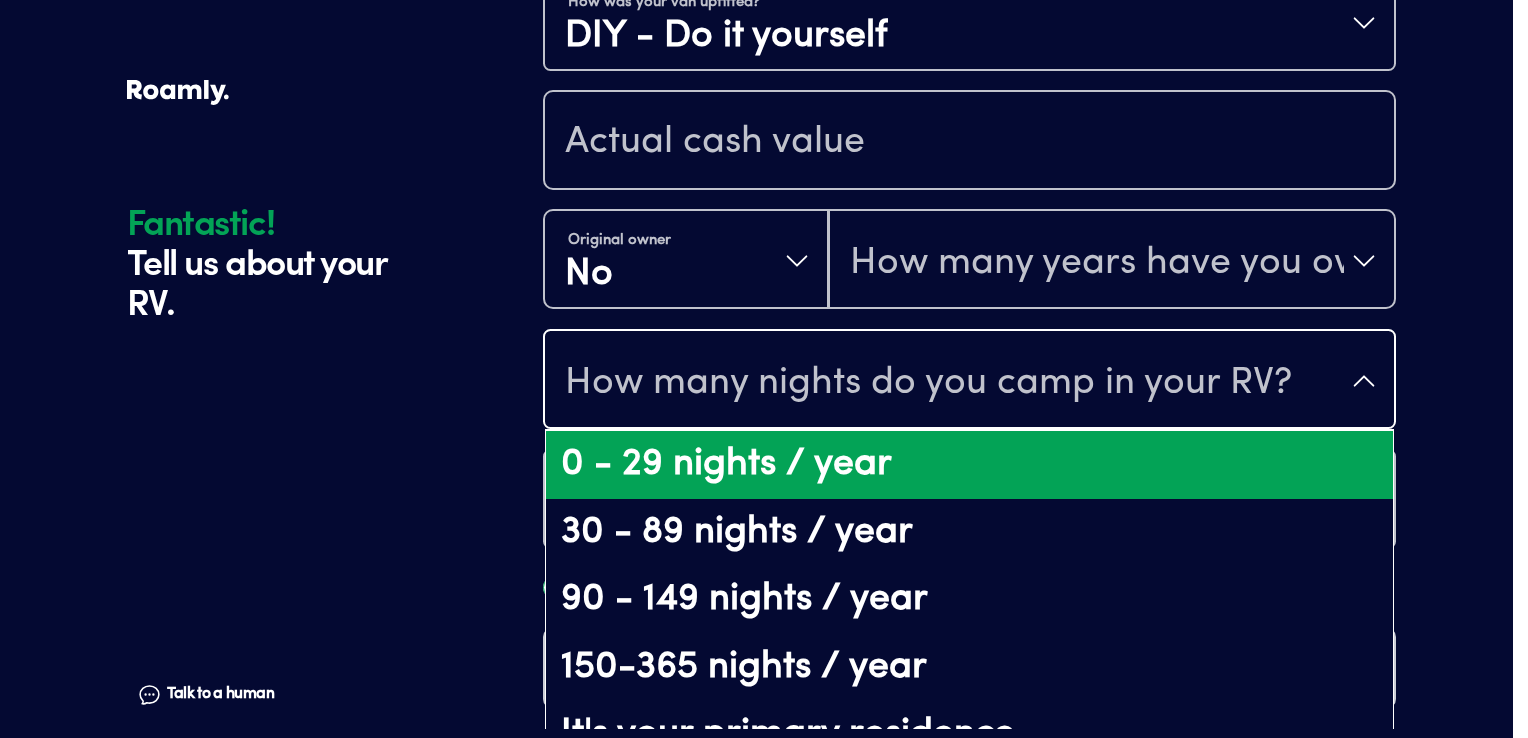 click on "0 - 29 nights / year" at bounding box center [969, 465] 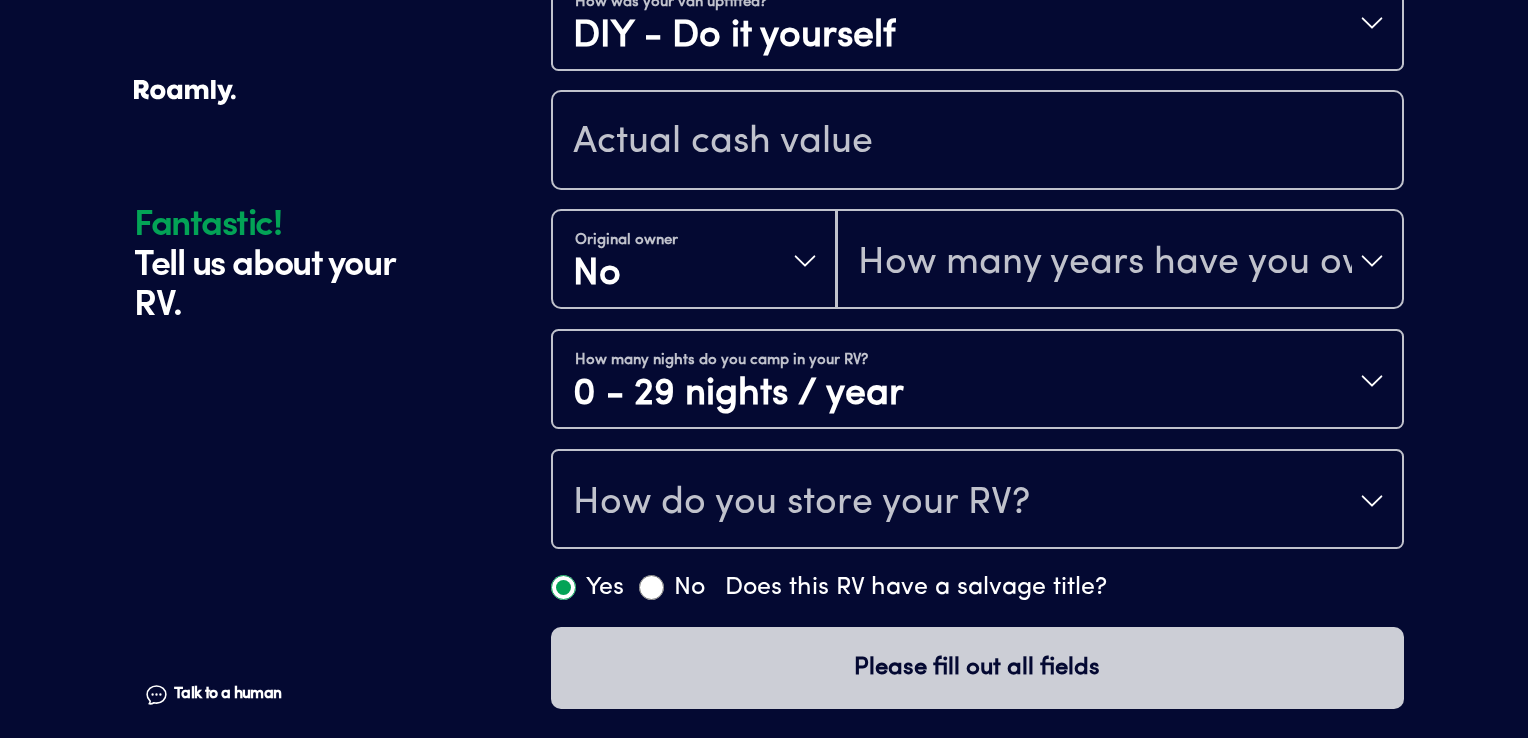 click on "How do you store your RV?" at bounding box center [977, 501] 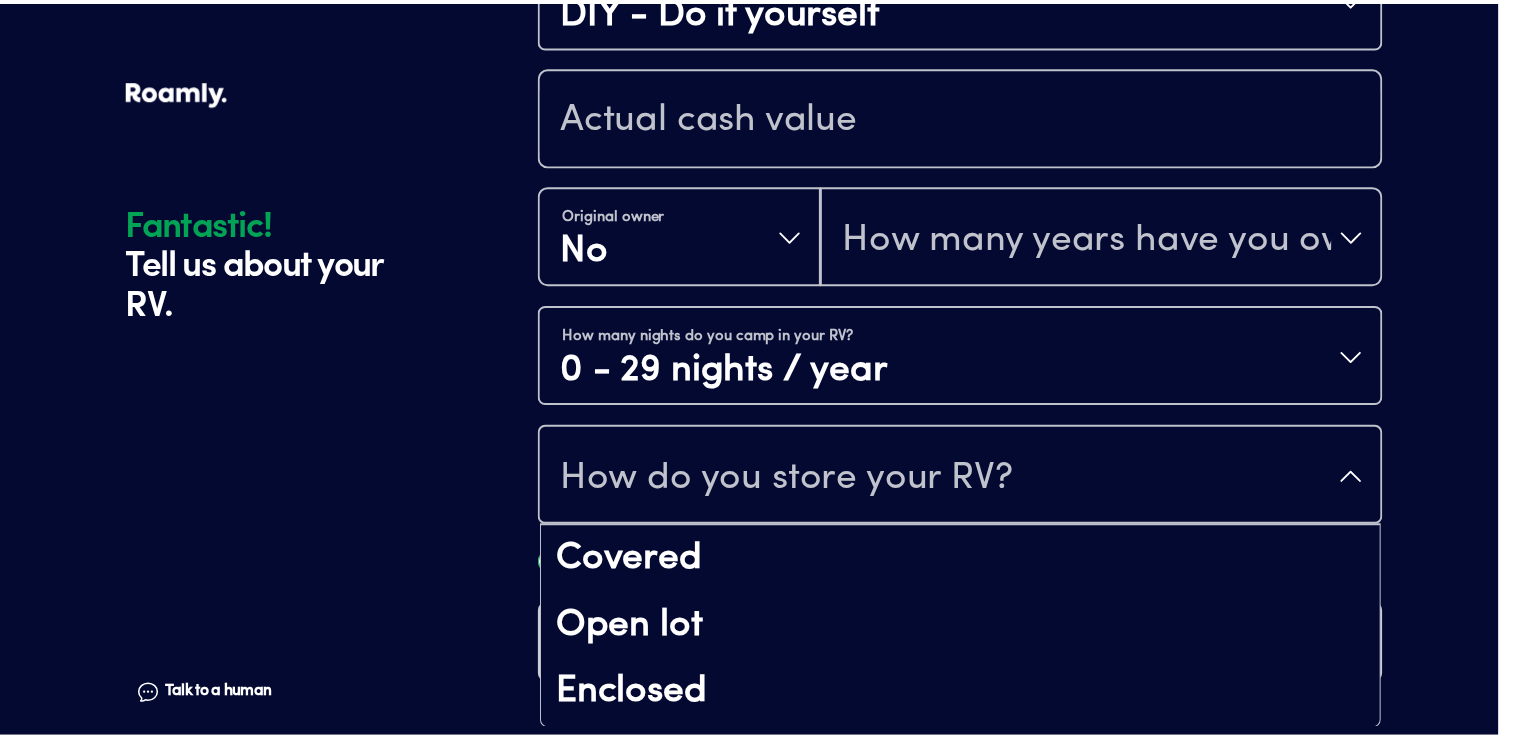 scroll, scrollTop: 24, scrollLeft: 0, axis: vertical 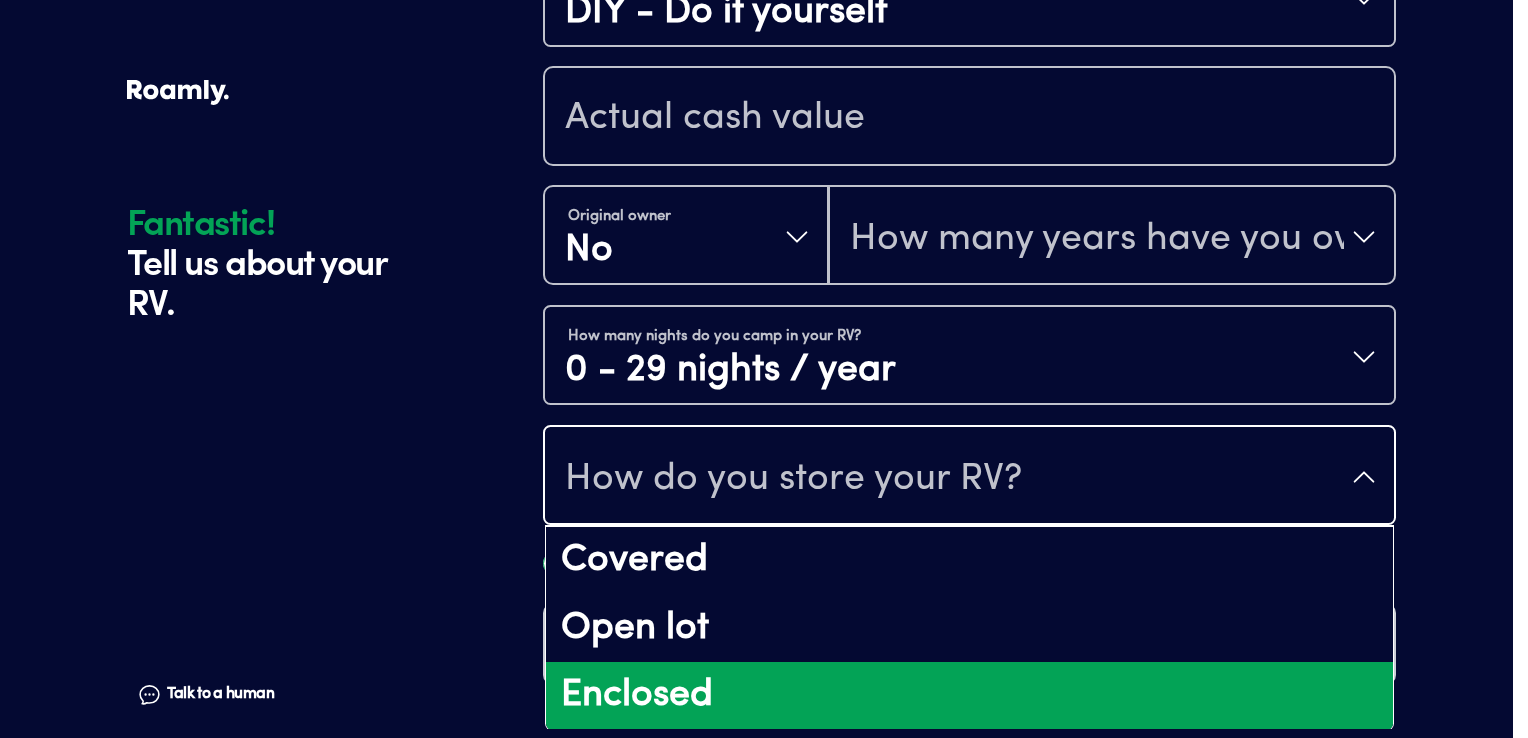 click on "Enclosed" at bounding box center [969, 696] 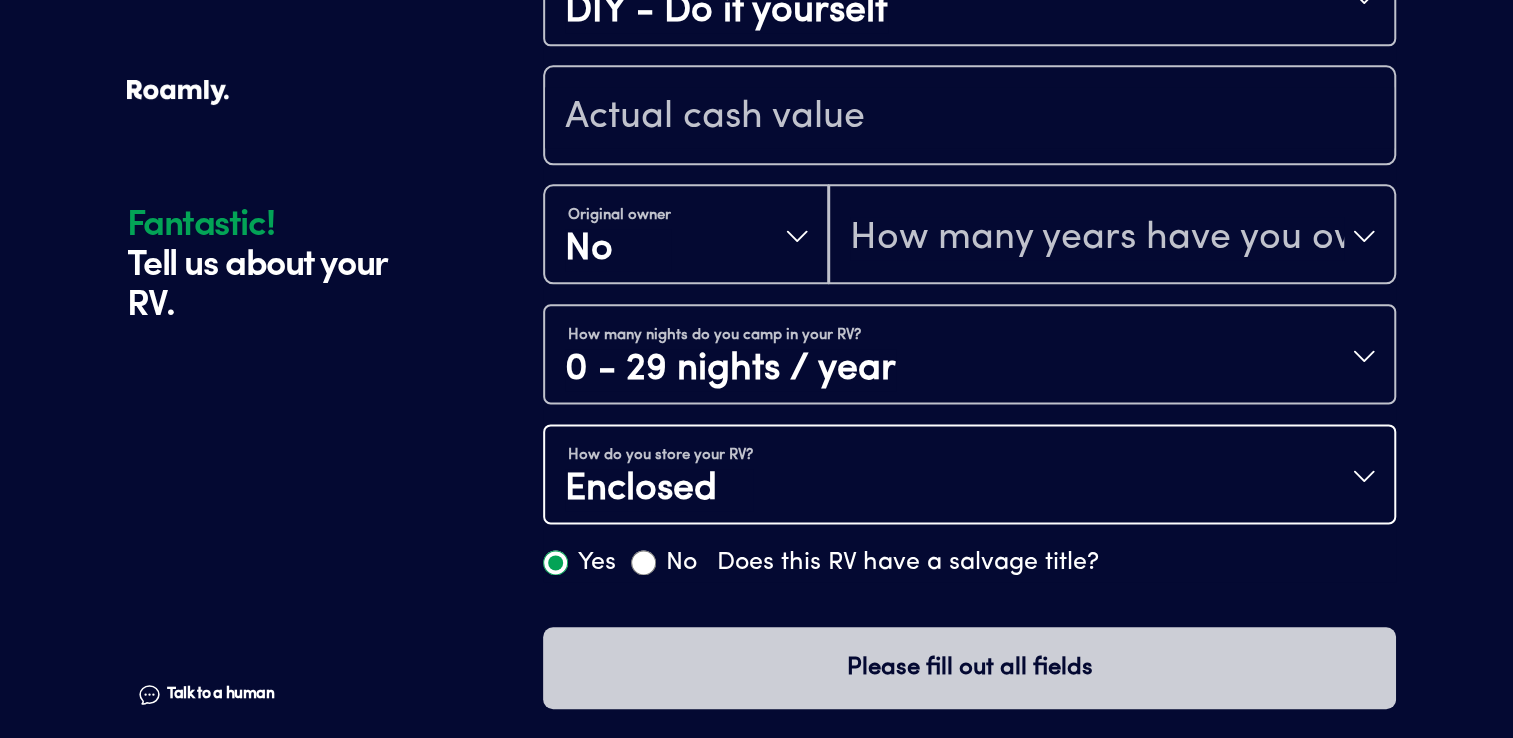 scroll, scrollTop: 0, scrollLeft: 0, axis: both 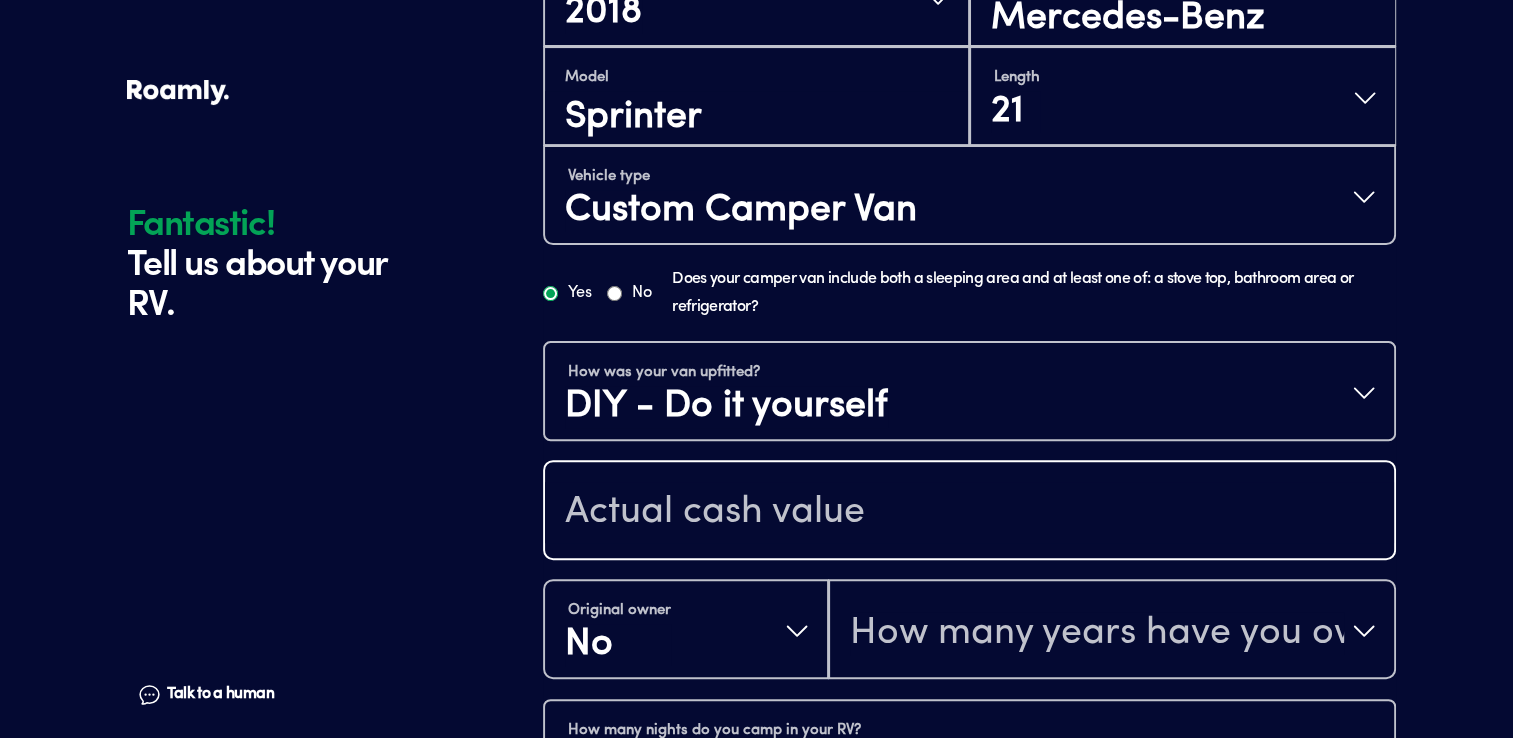 click at bounding box center [969, 512] 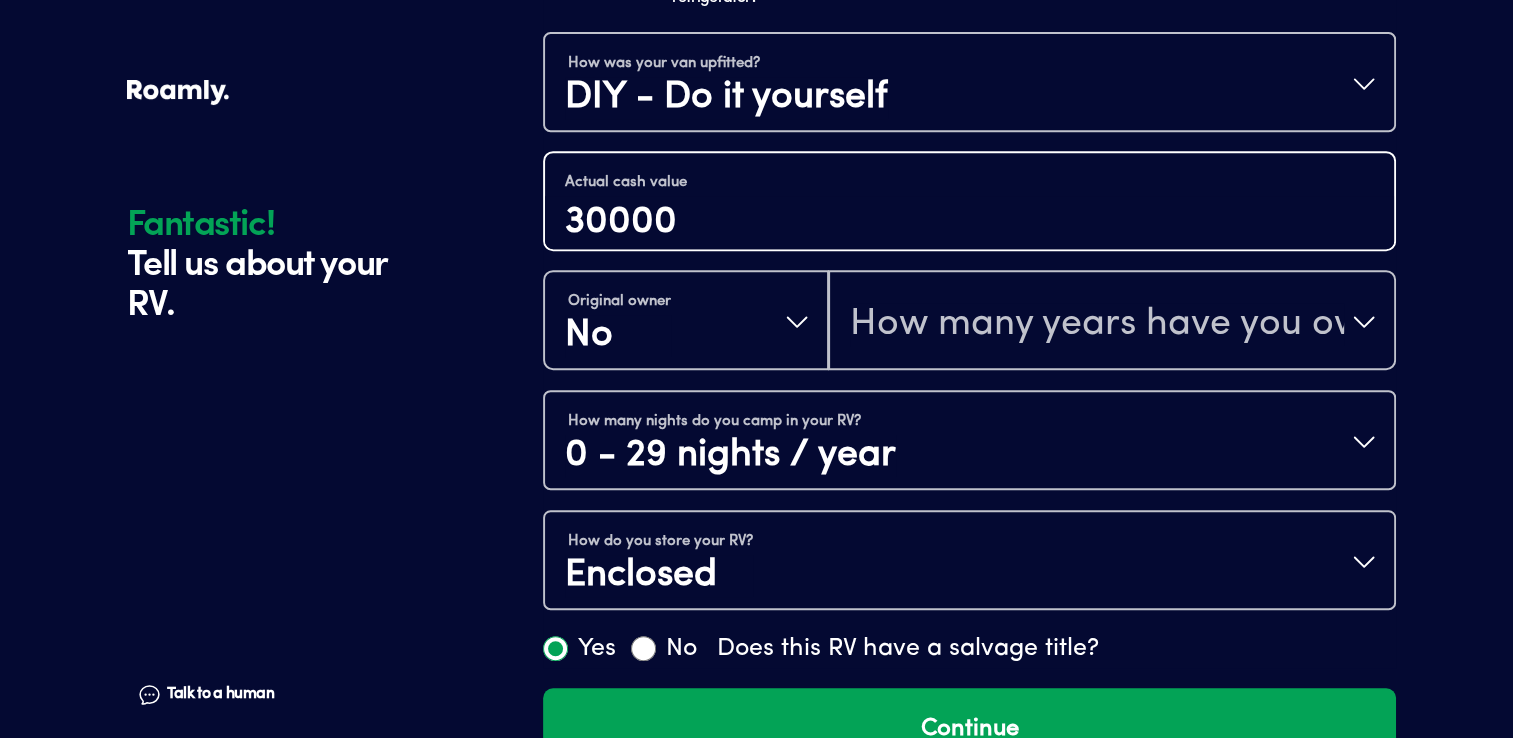 scroll, scrollTop: 952, scrollLeft: 0, axis: vertical 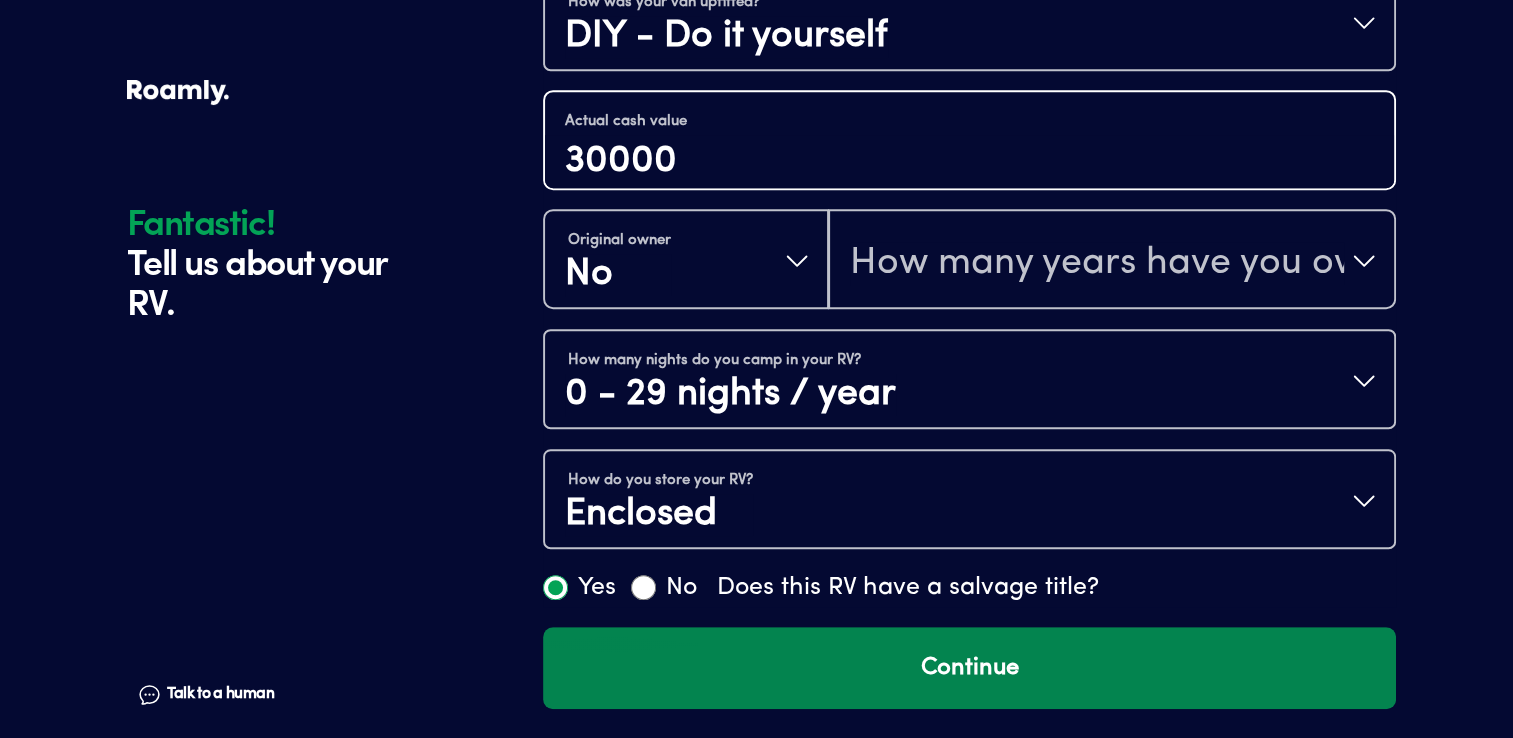 type on "30000" 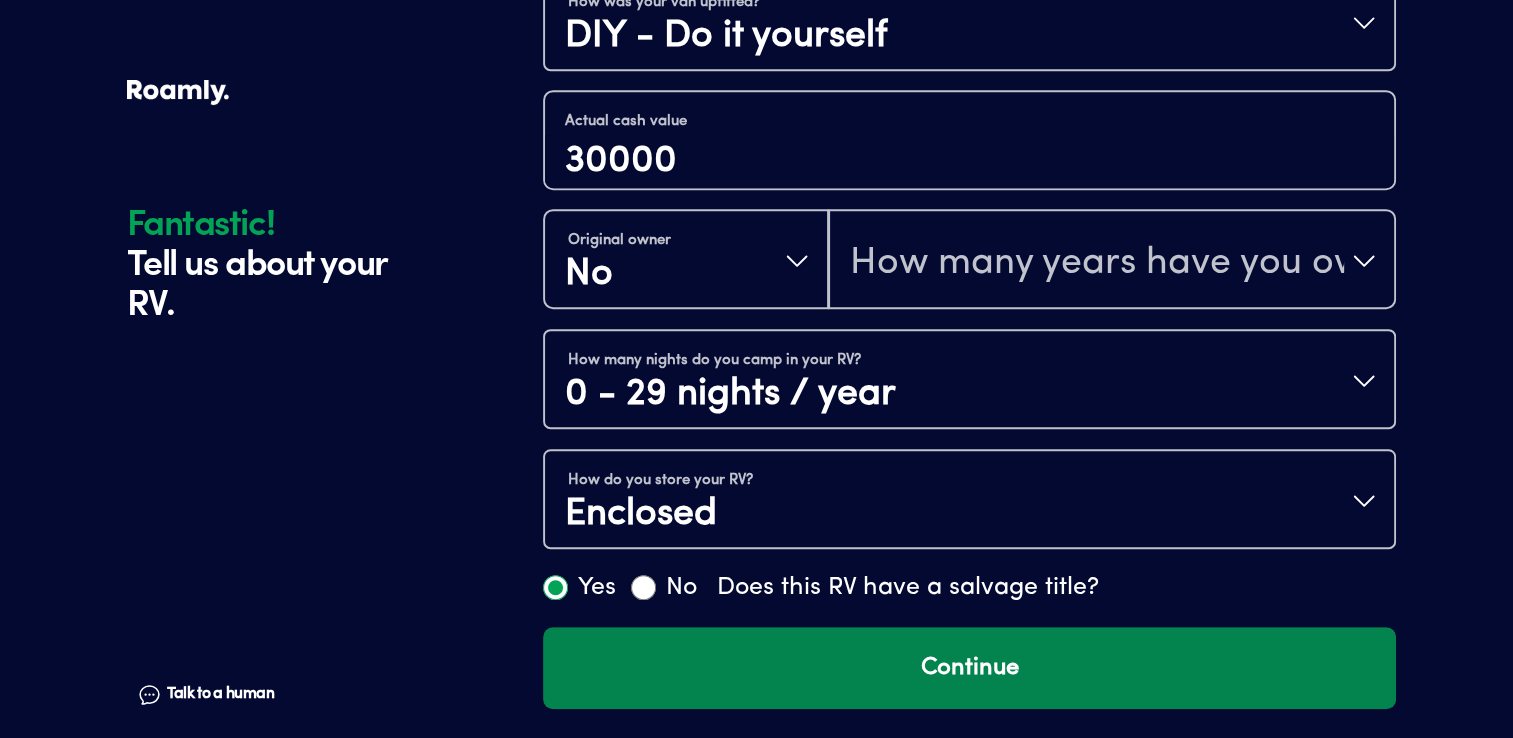 click on "Continue" at bounding box center [969, 668] 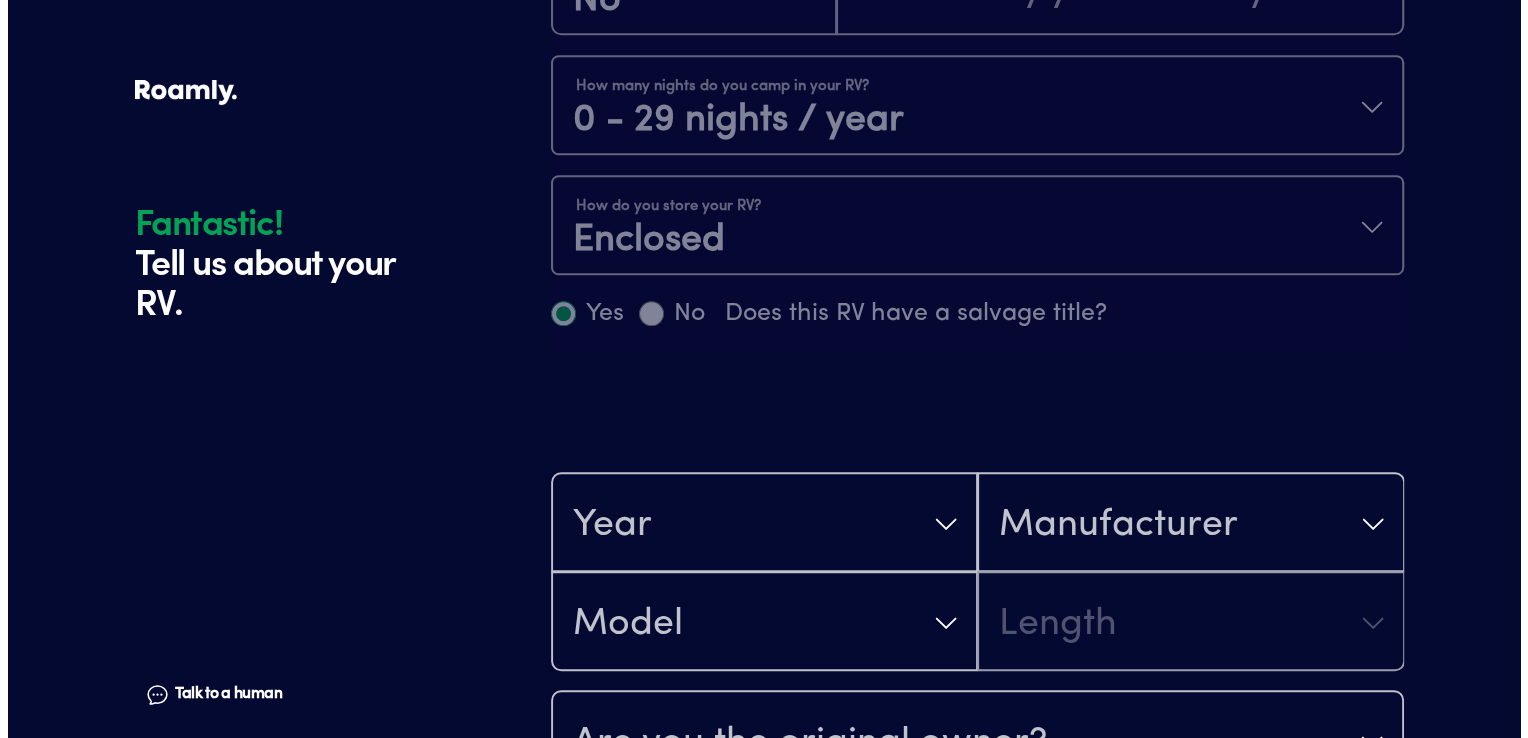 scroll, scrollTop: 1598, scrollLeft: 0, axis: vertical 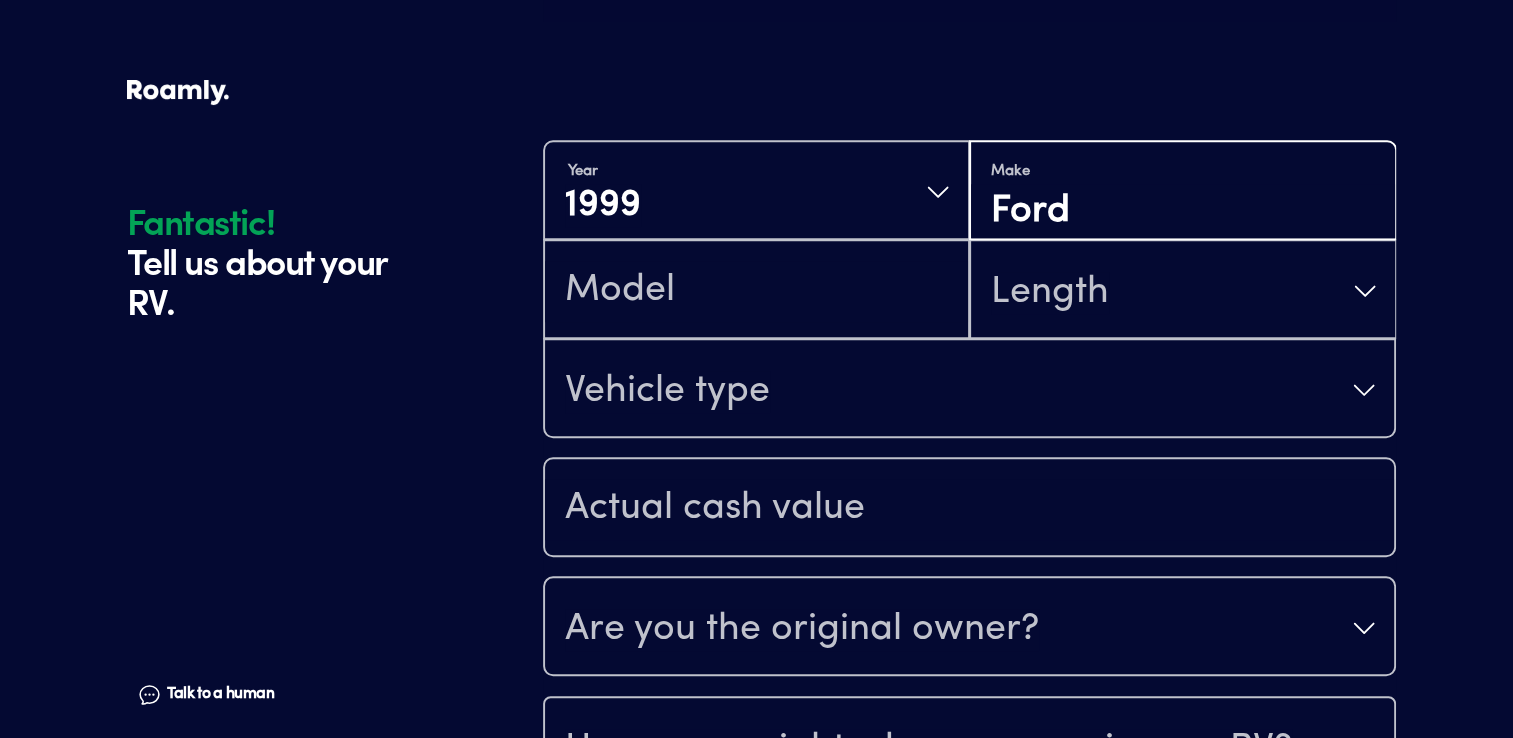 click on "Ford" at bounding box center [1182, 211] 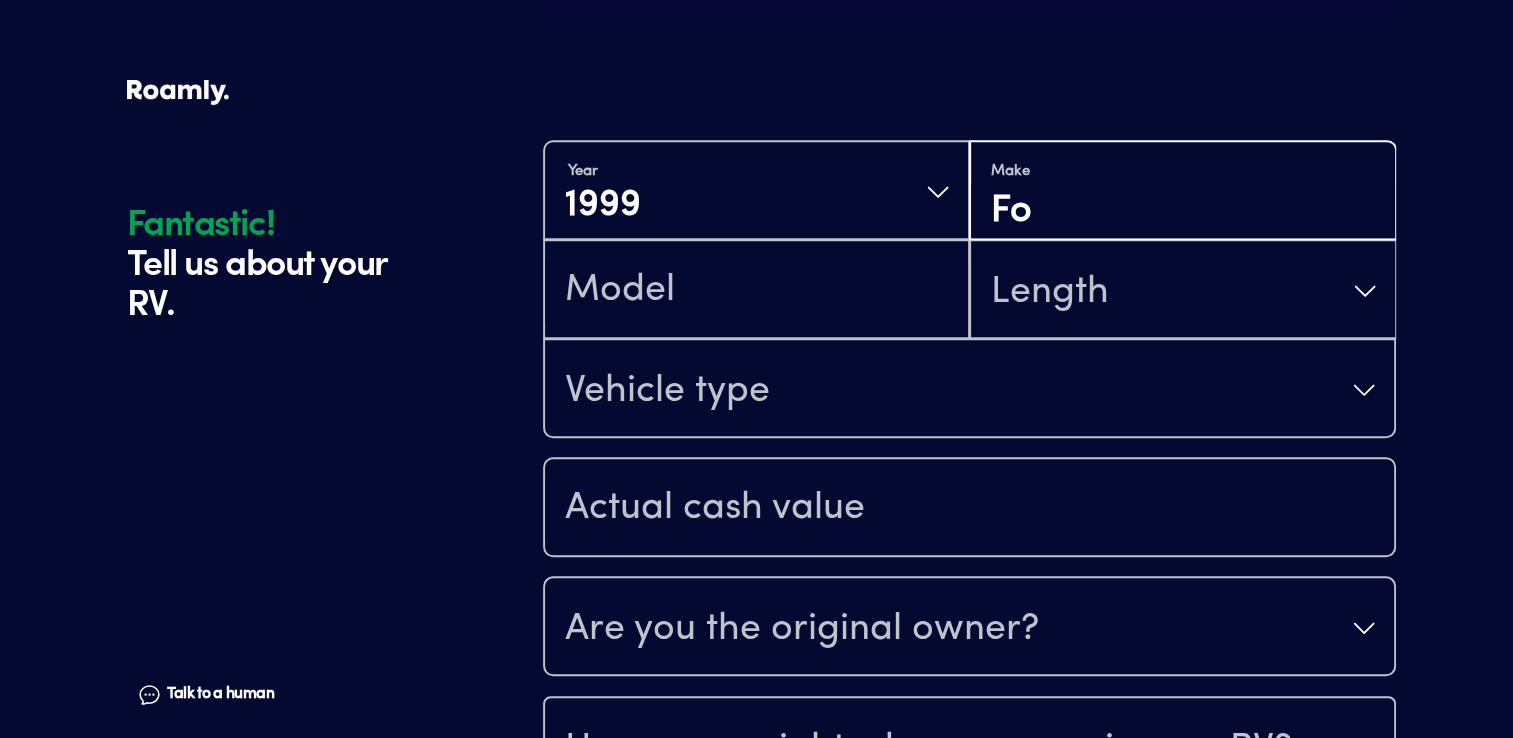 type on "F" 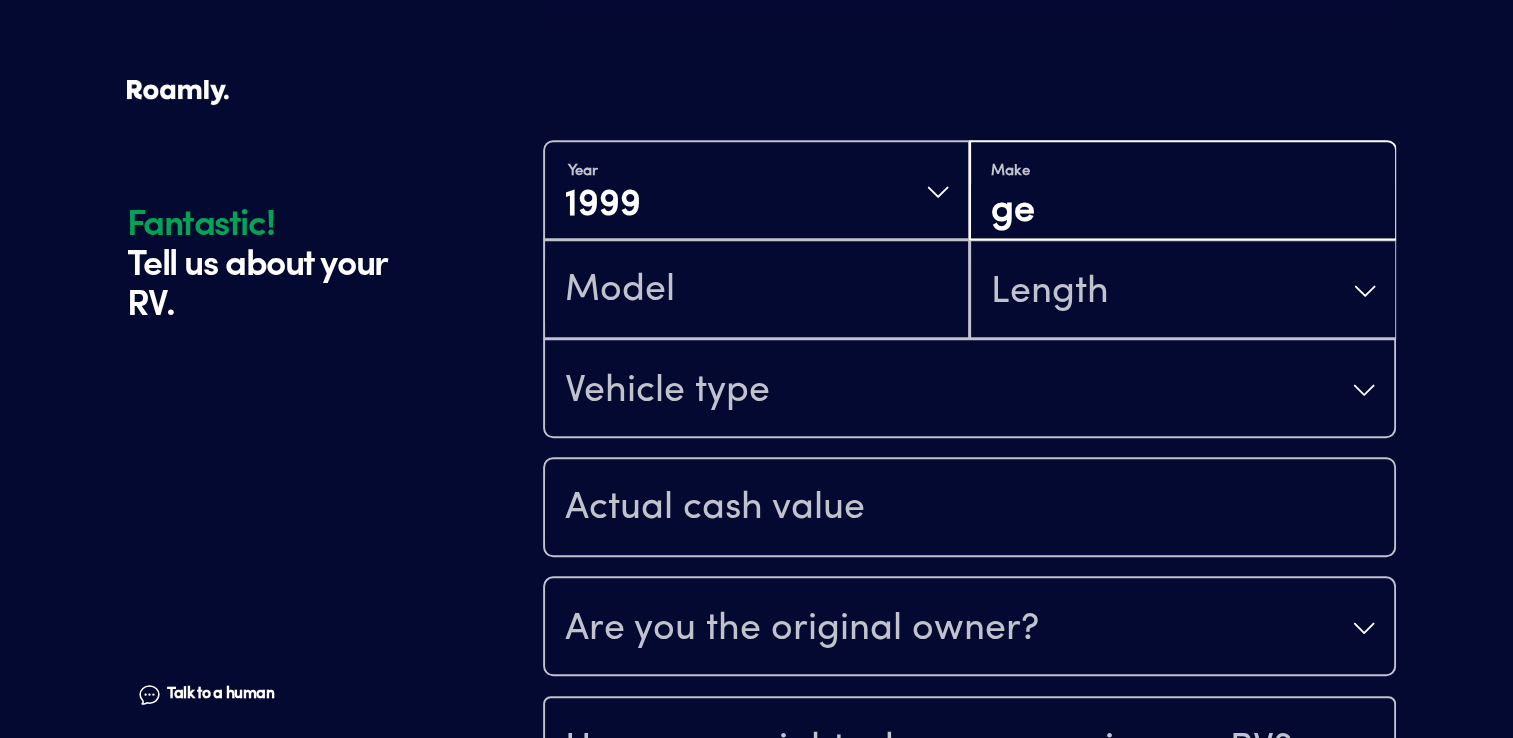 type on "g" 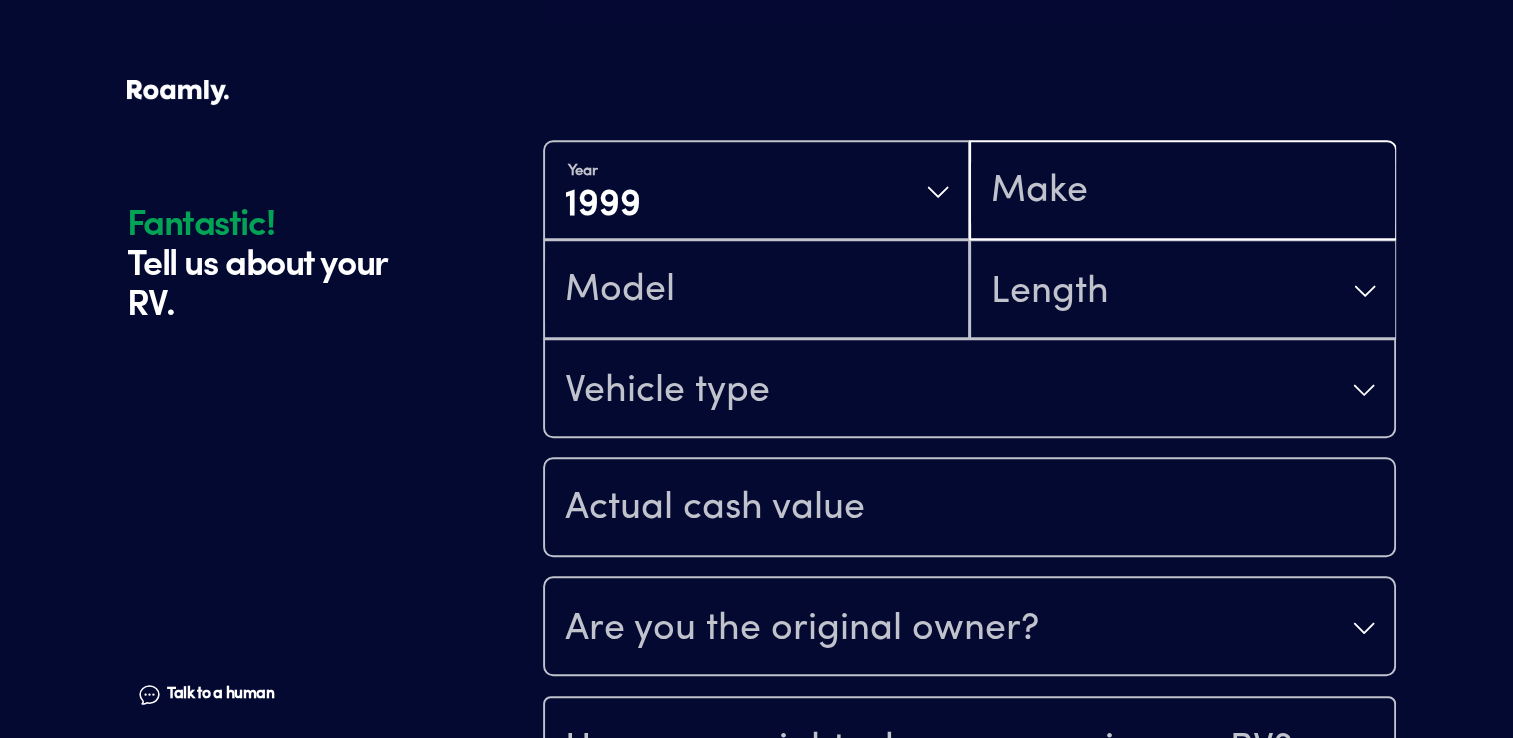 click at bounding box center [1182, 192] 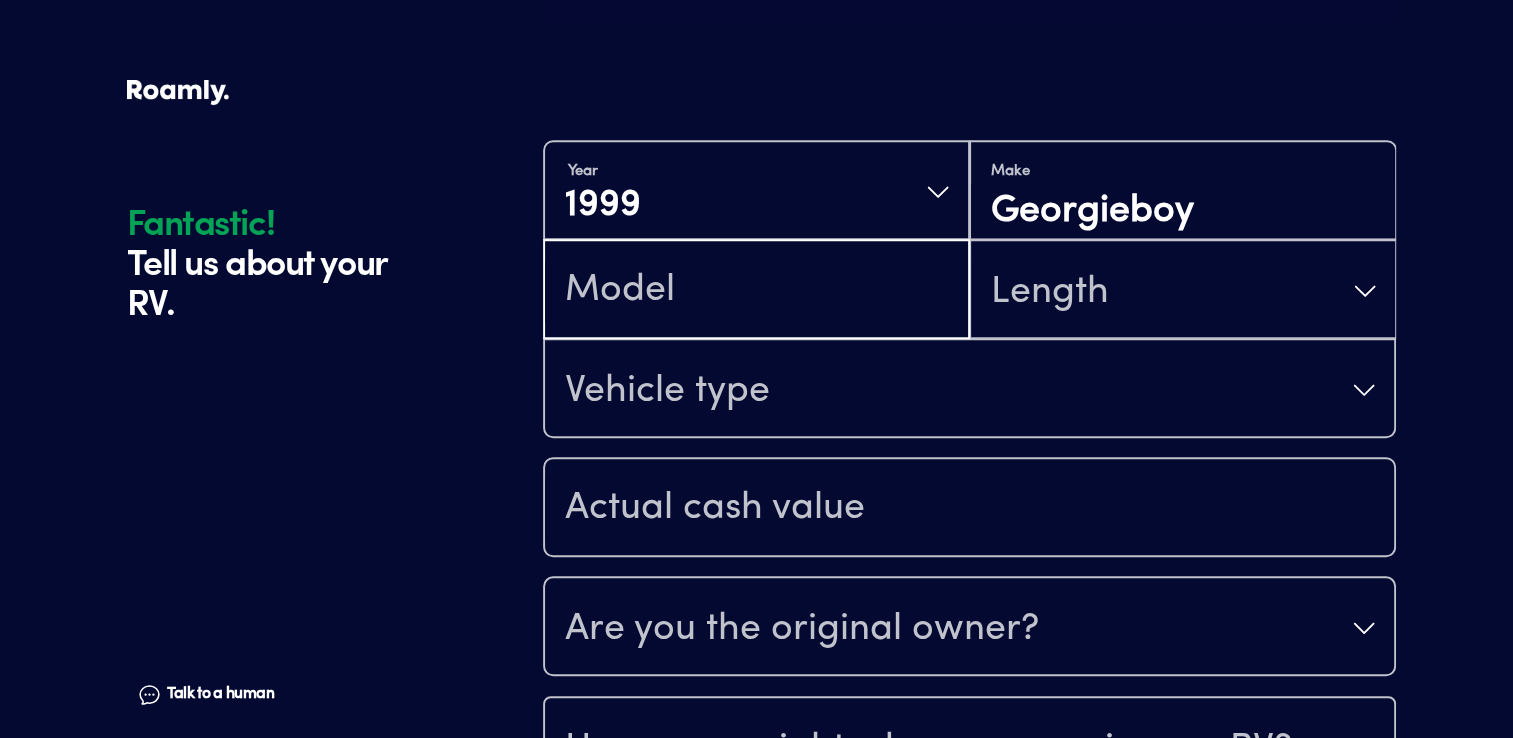 click at bounding box center (756, 291) 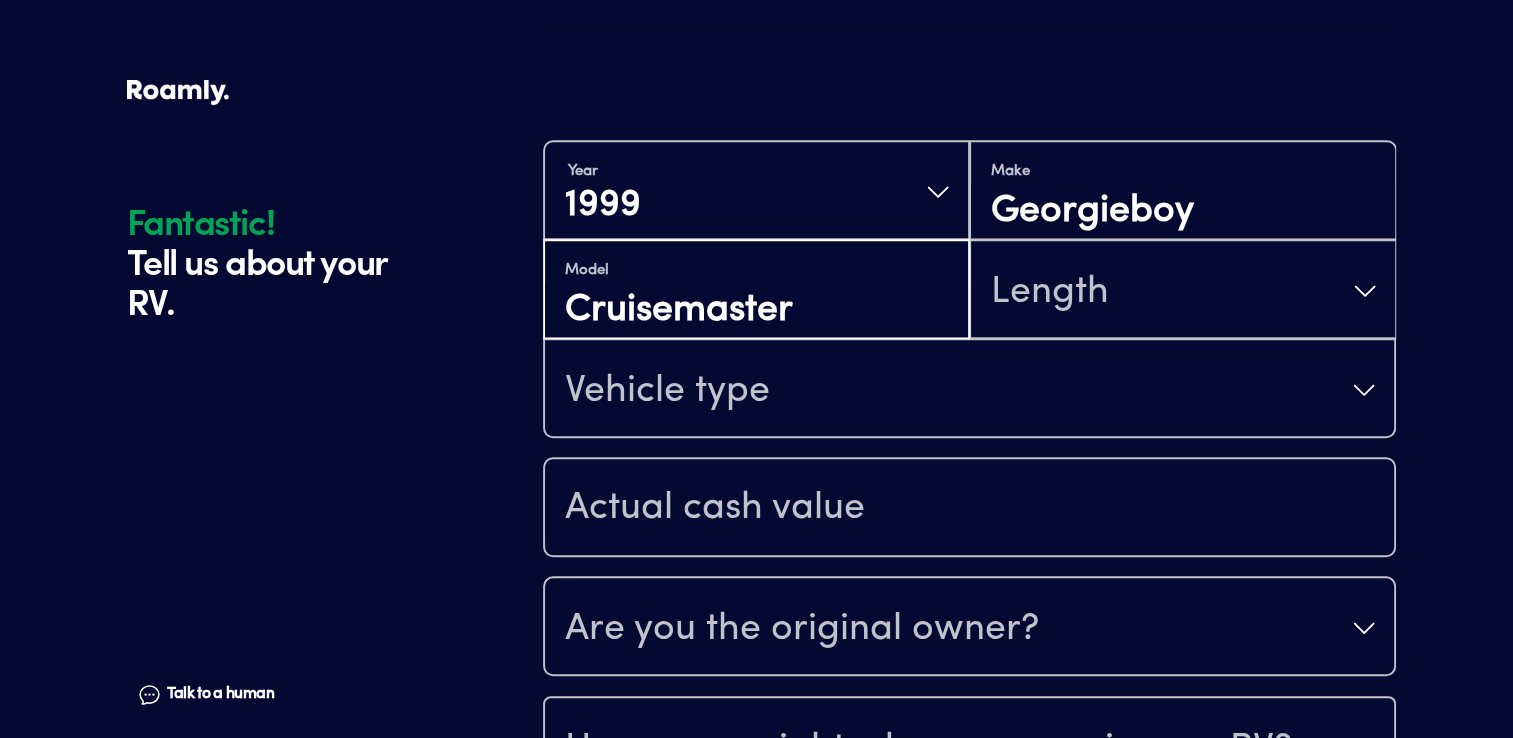 type on "Cruisemaster" 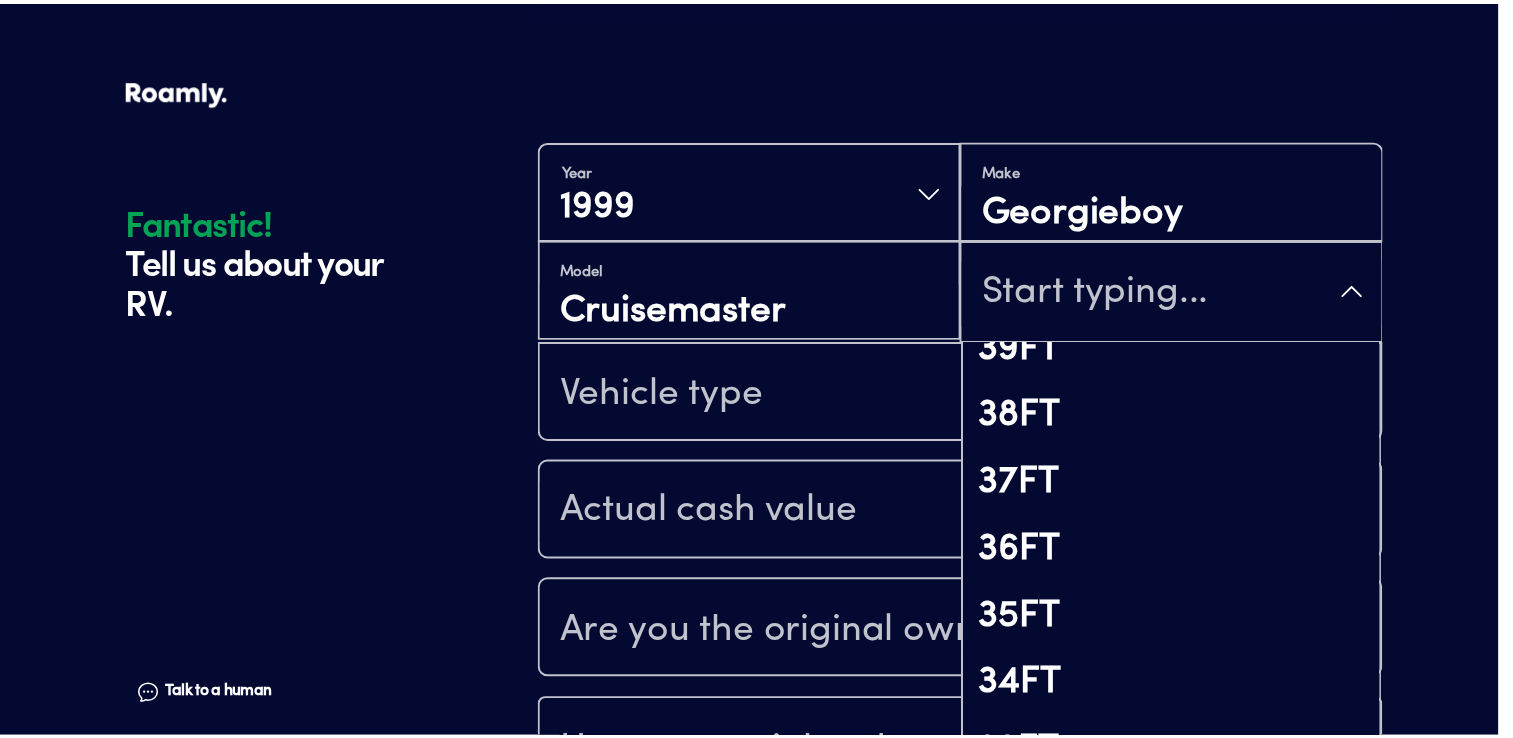 scroll, scrollTop: 468, scrollLeft: 0, axis: vertical 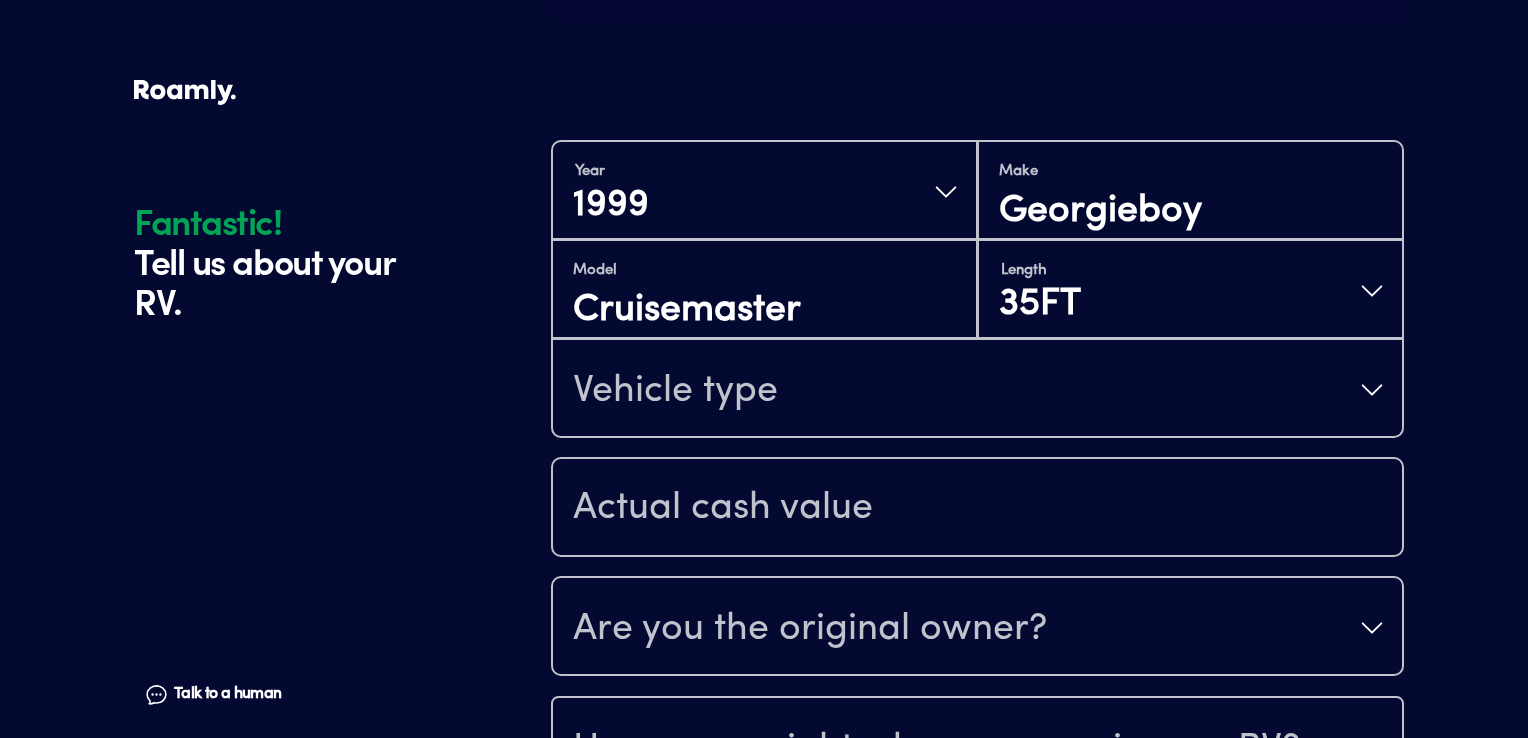 click on "Vehicle type" at bounding box center (977, 390) 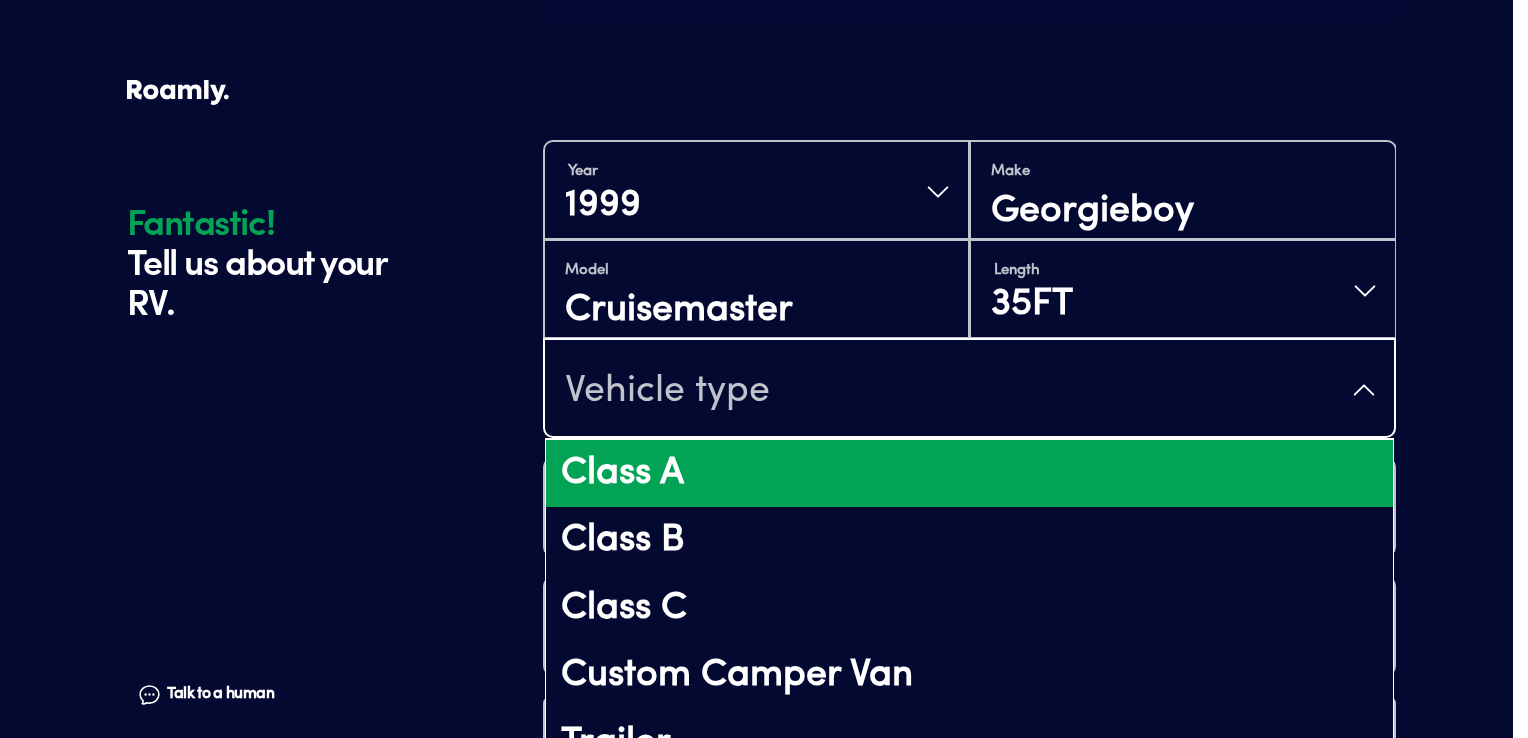 click on "Class A" at bounding box center [969, 474] 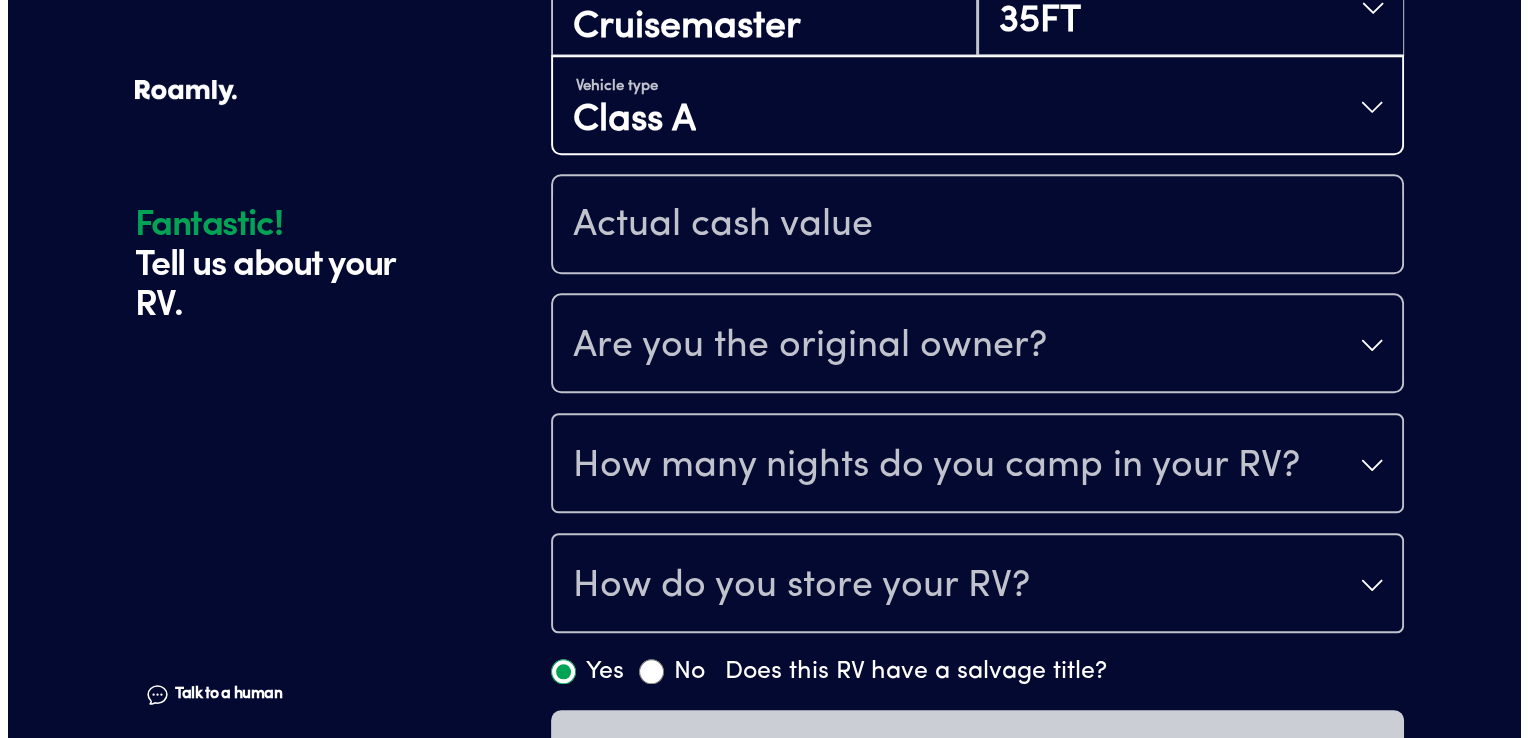 scroll, scrollTop: 1896, scrollLeft: 0, axis: vertical 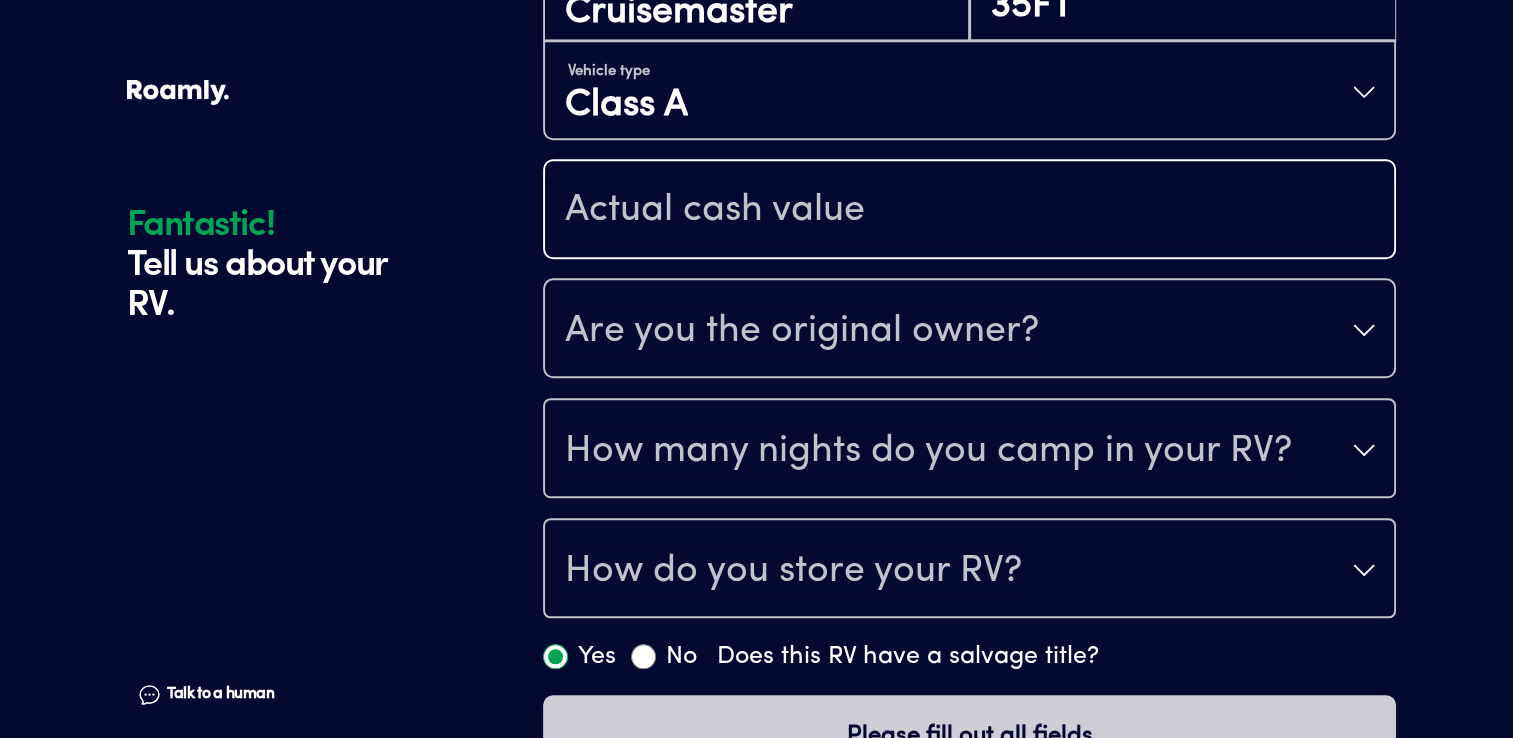 click at bounding box center (969, 211) 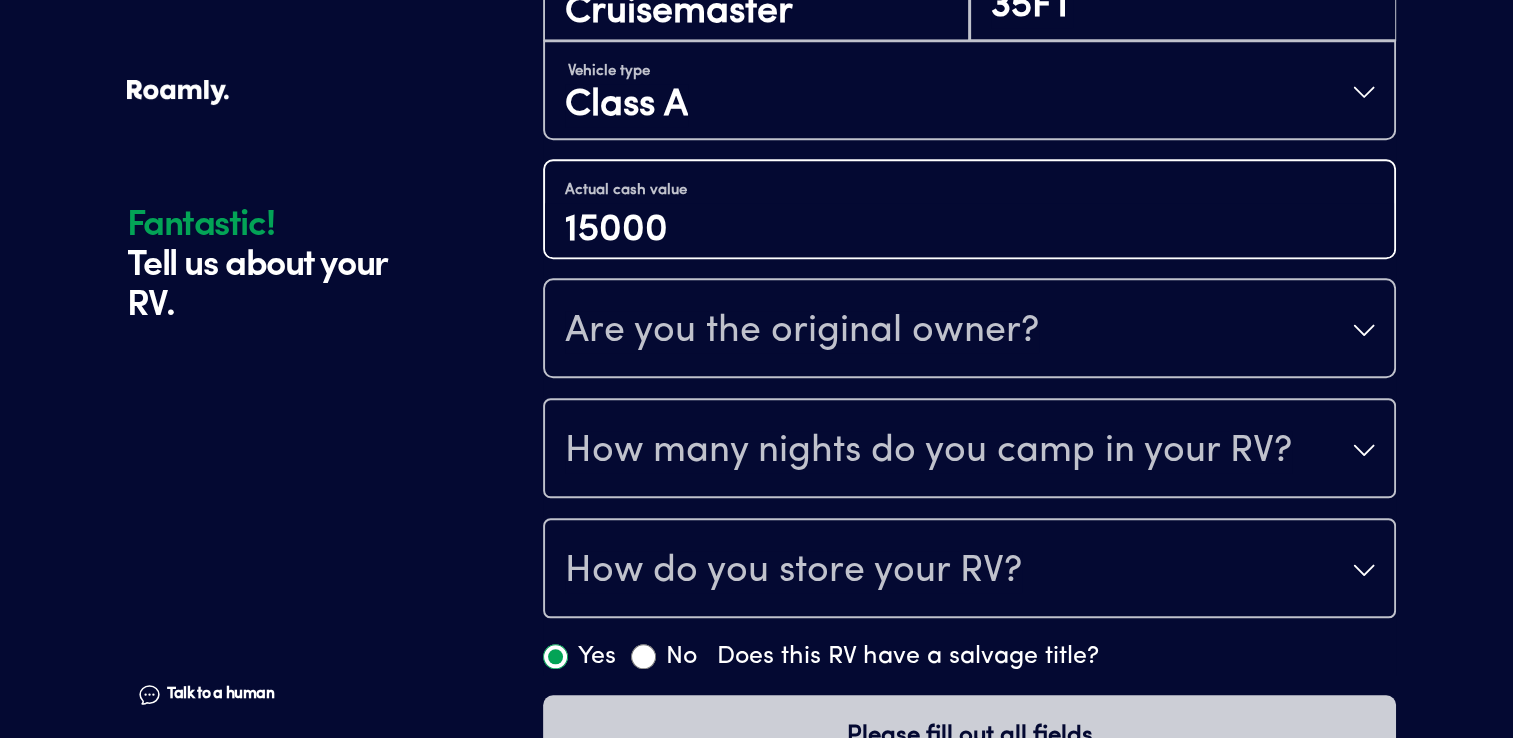 type on "15000" 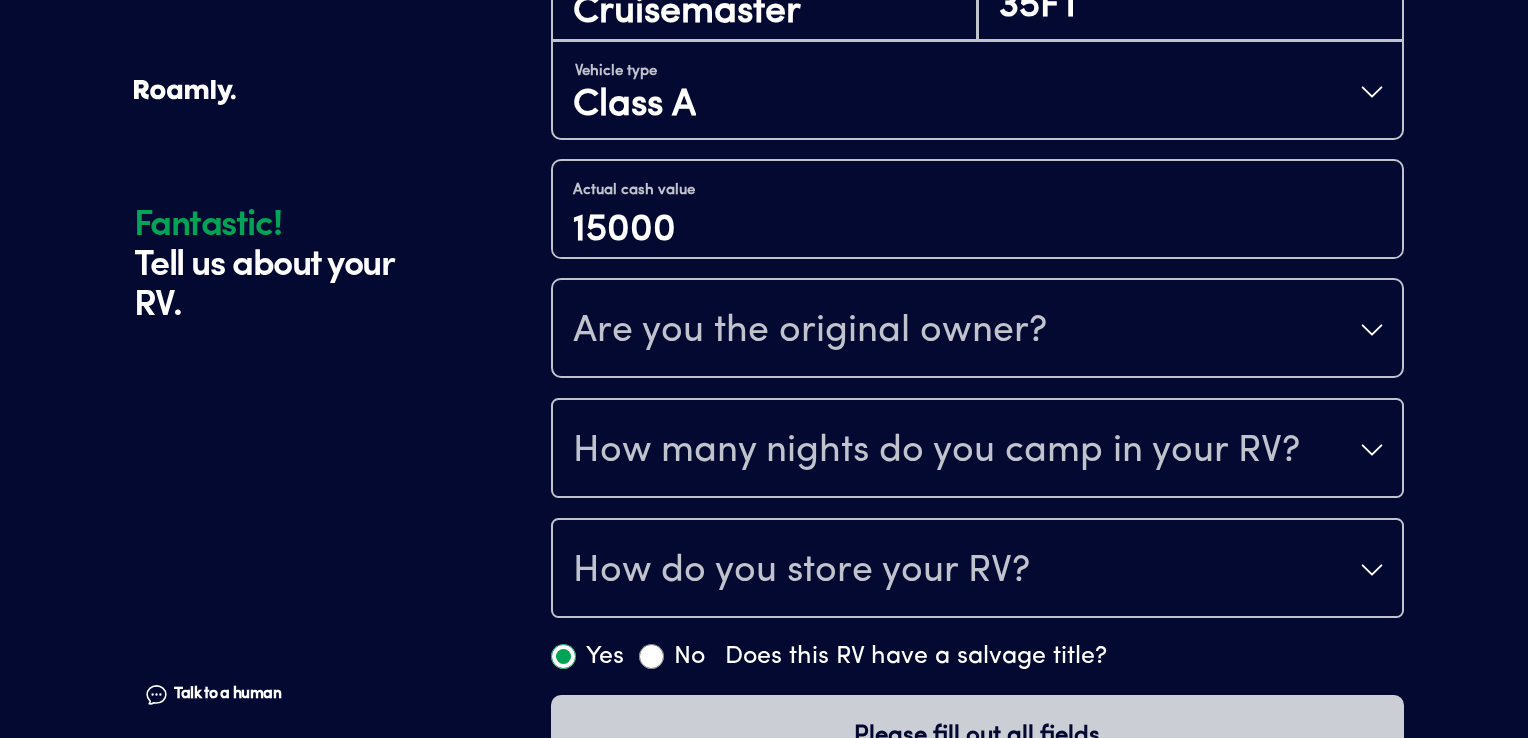 click on "Are you the original owner?" at bounding box center [977, 330] 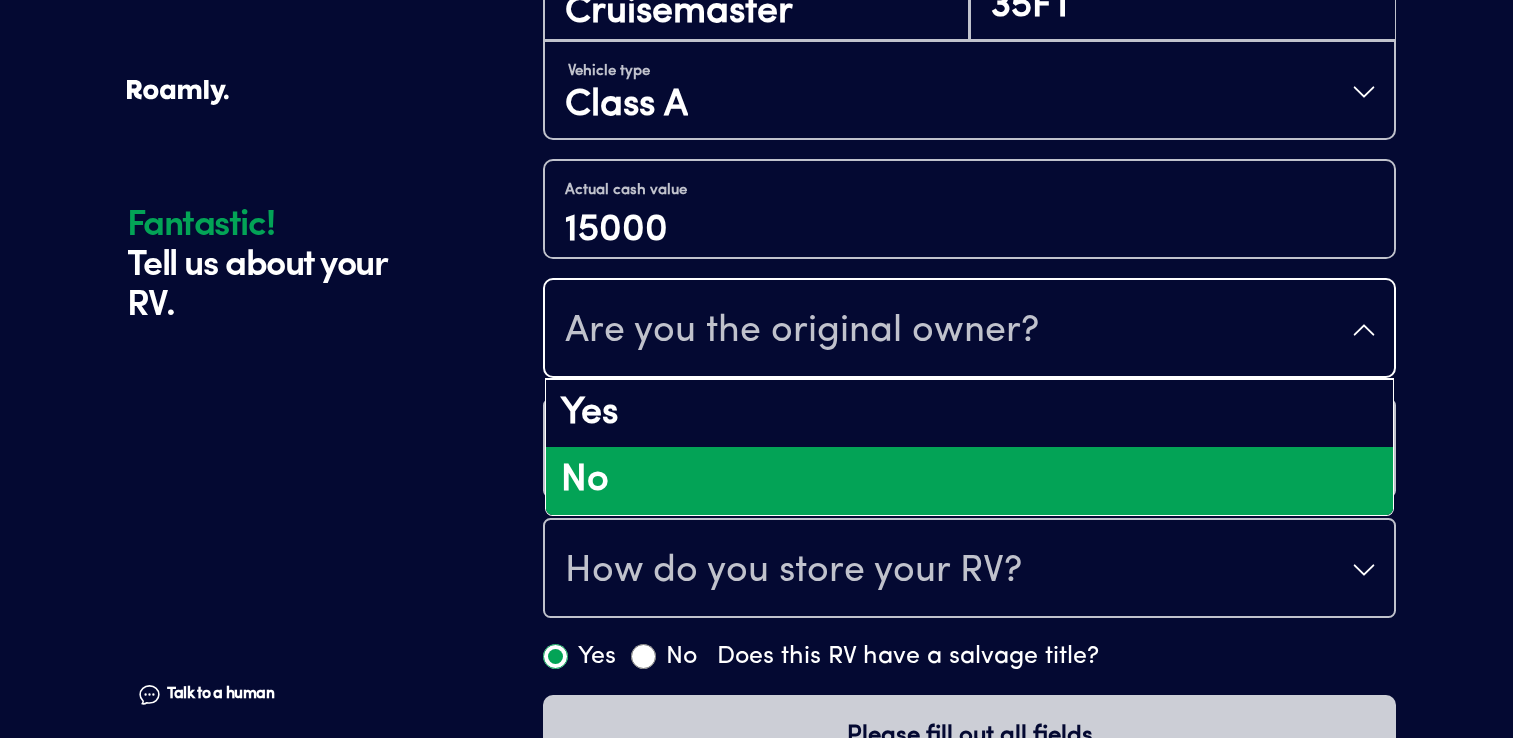 click on "No" at bounding box center (969, 481) 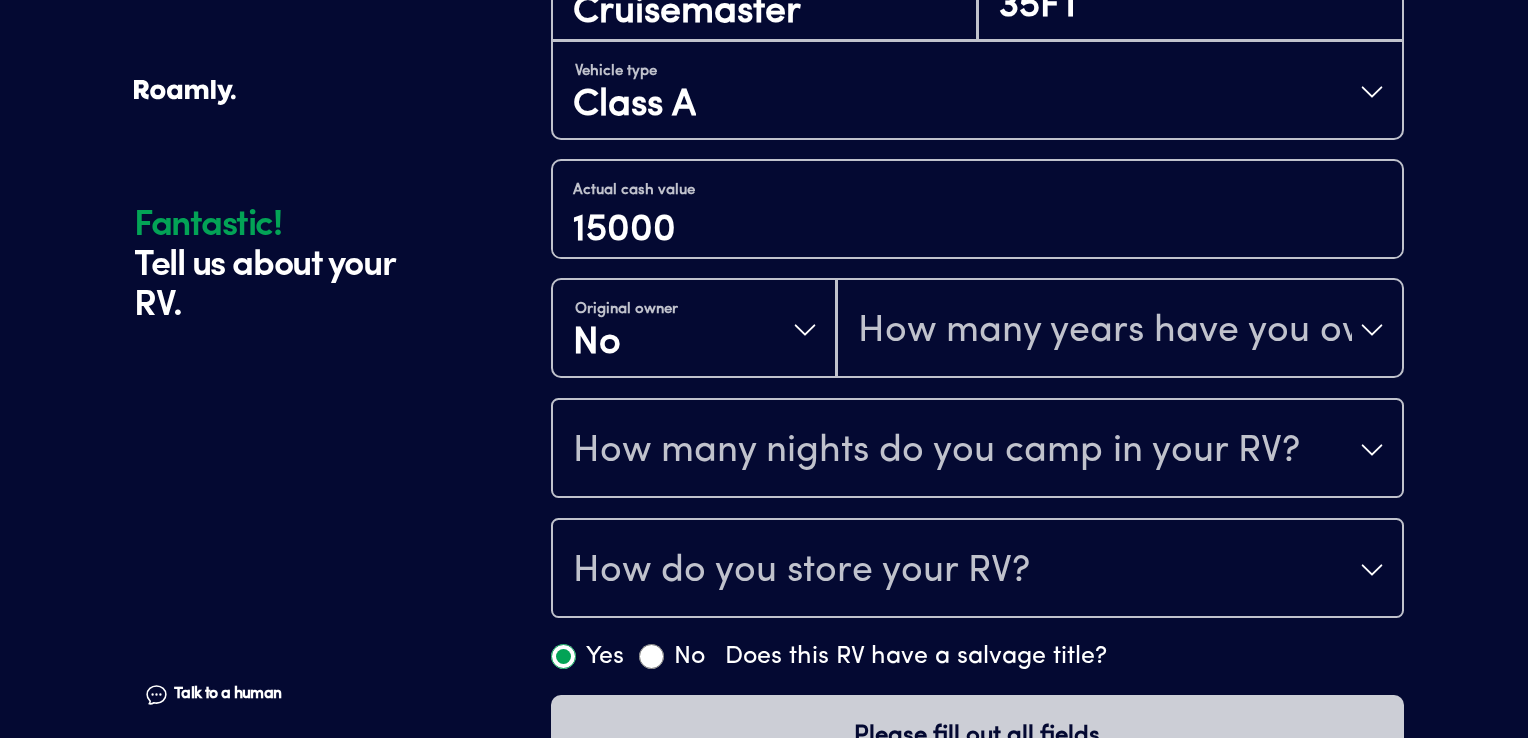 click on "How many years have you owned it?" at bounding box center [1120, 330] 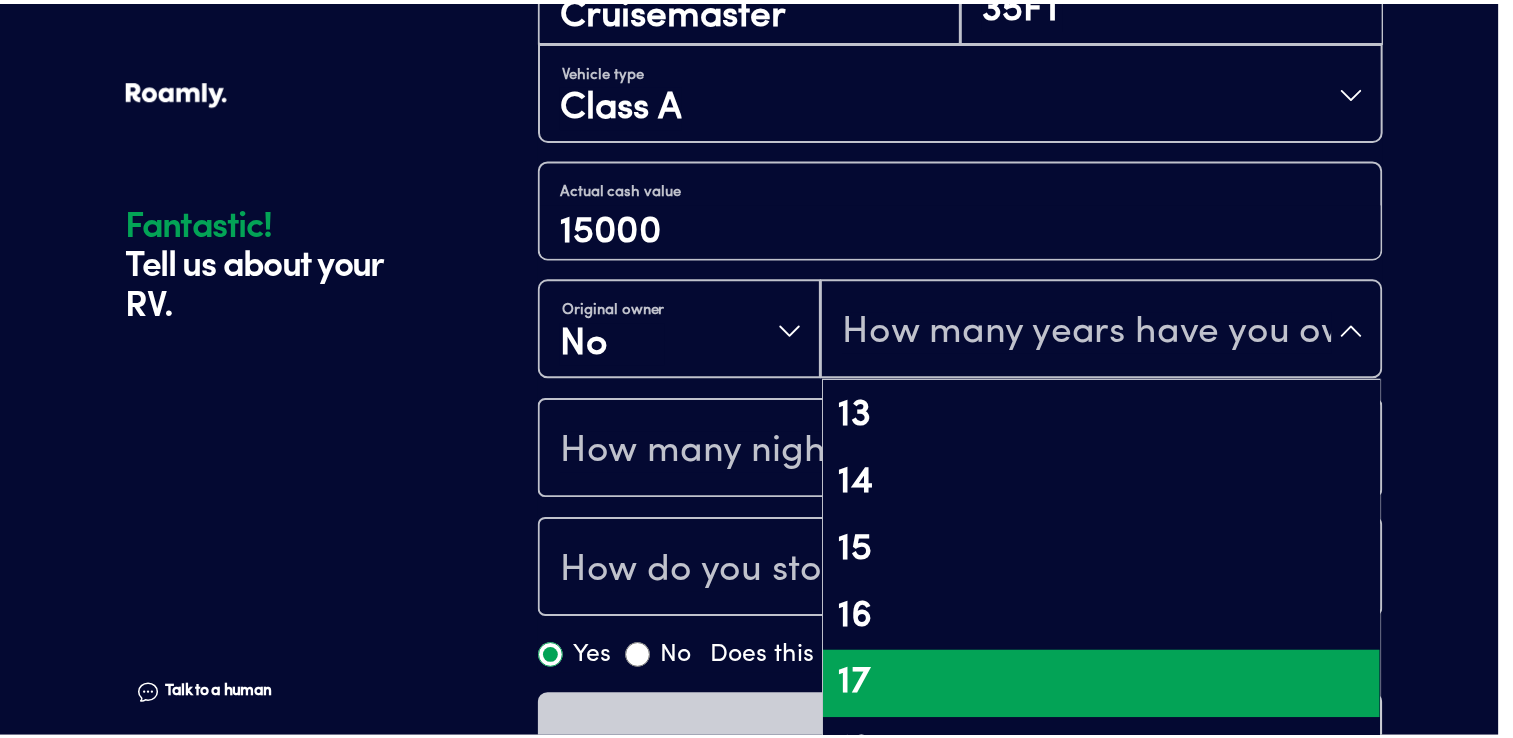 scroll, scrollTop: 872, scrollLeft: 0, axis: vertical 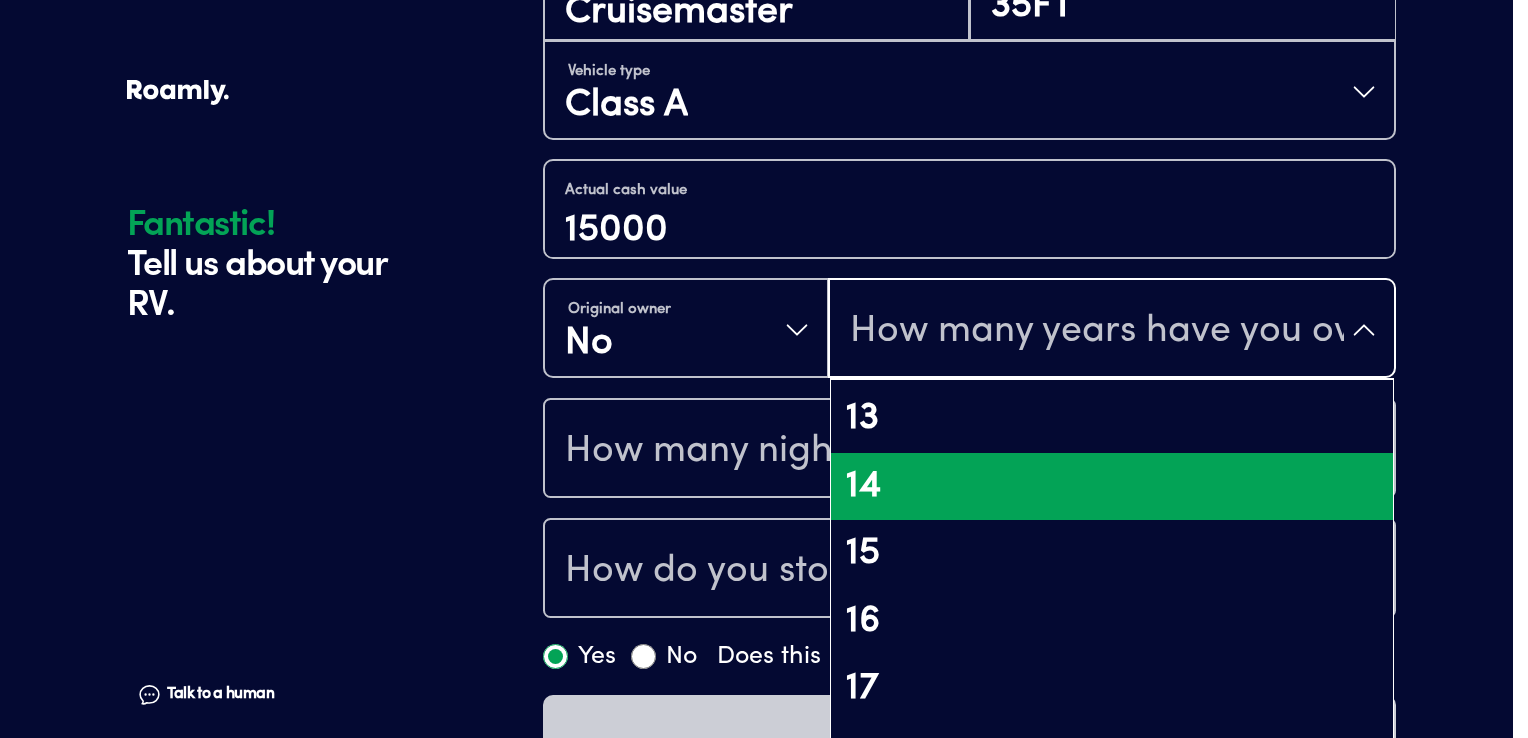 click on "14" at bounding box center (1112, 487) 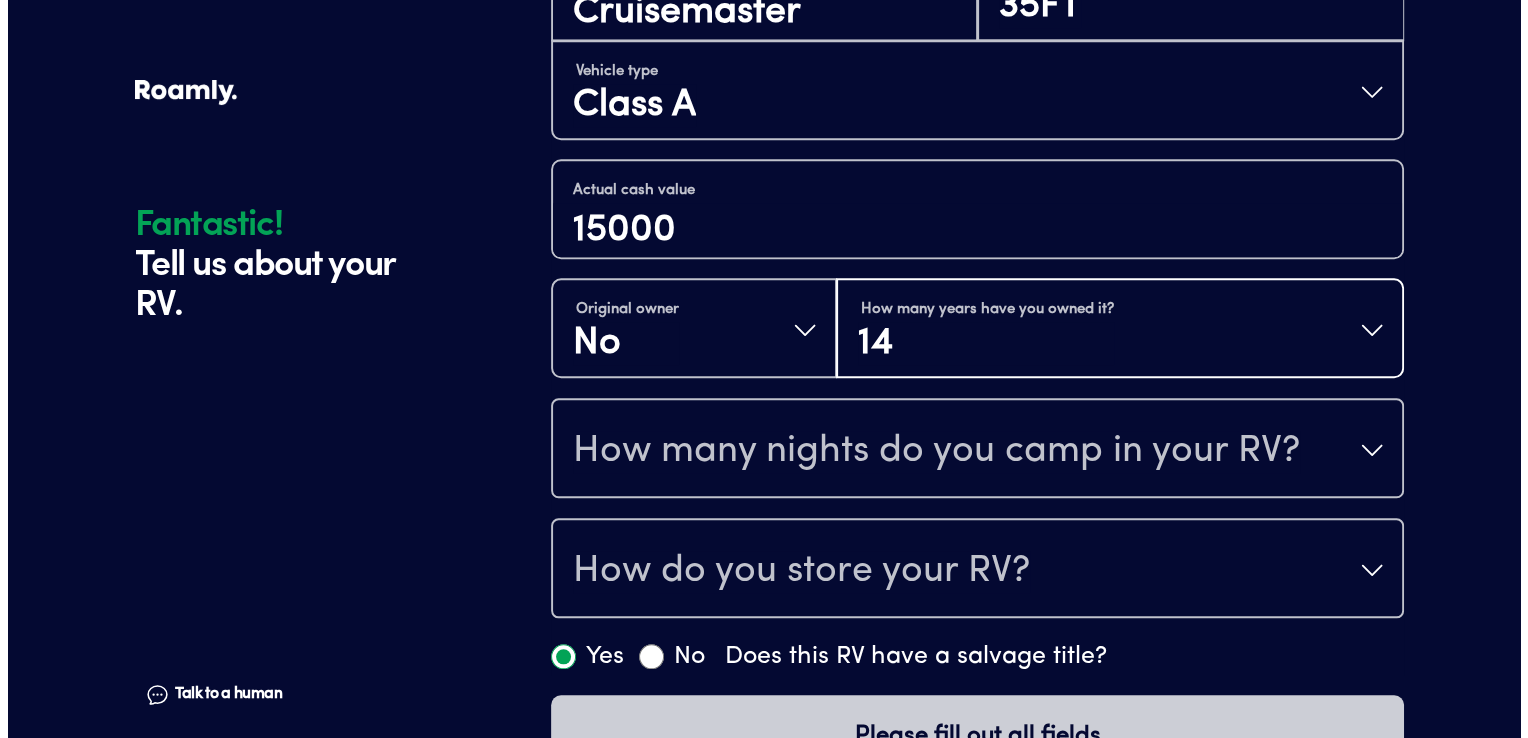 scroll, scrollTop: 1964, scrollLeft: 0, axis: vertical 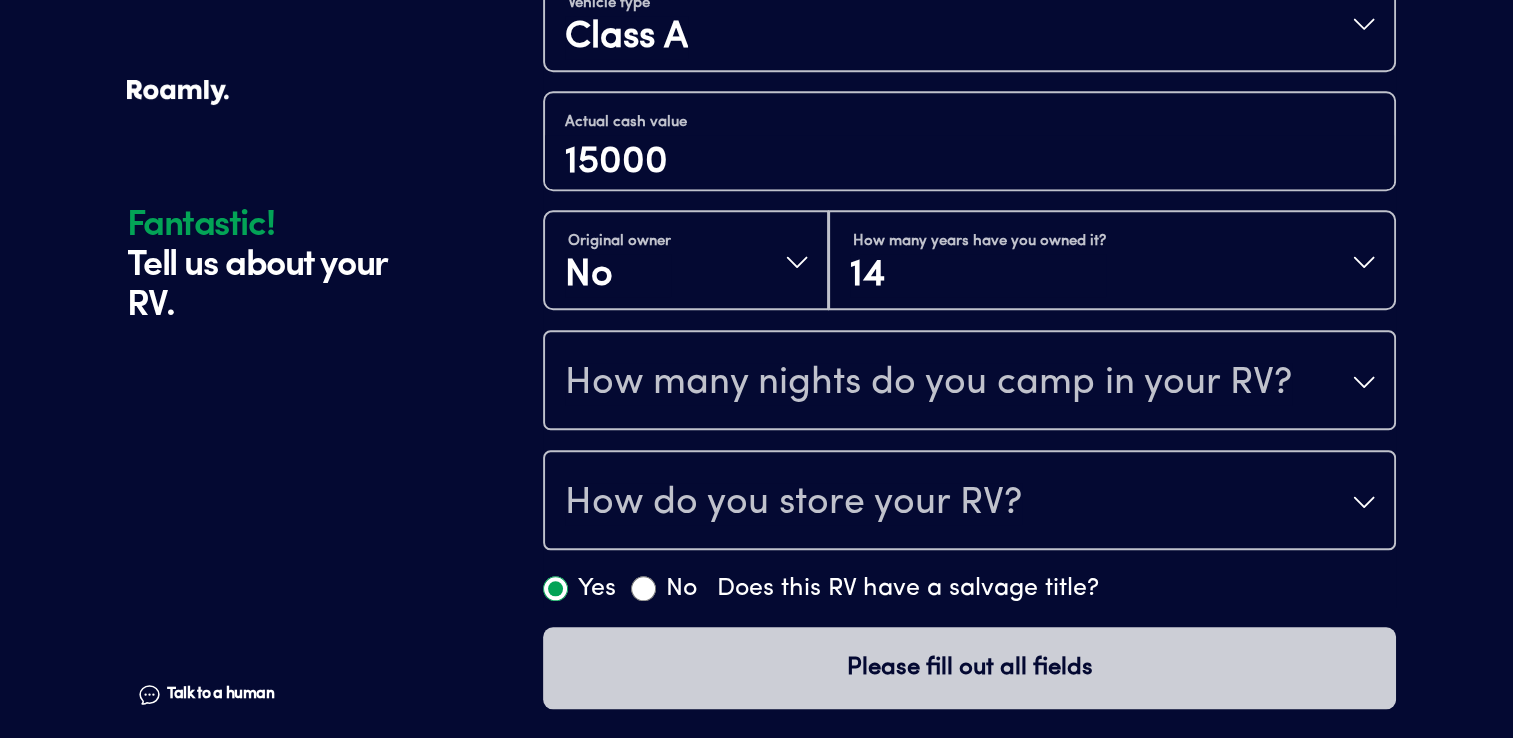 click on "How many nights do you camp in your RV?" at bounding box center [969, 382] 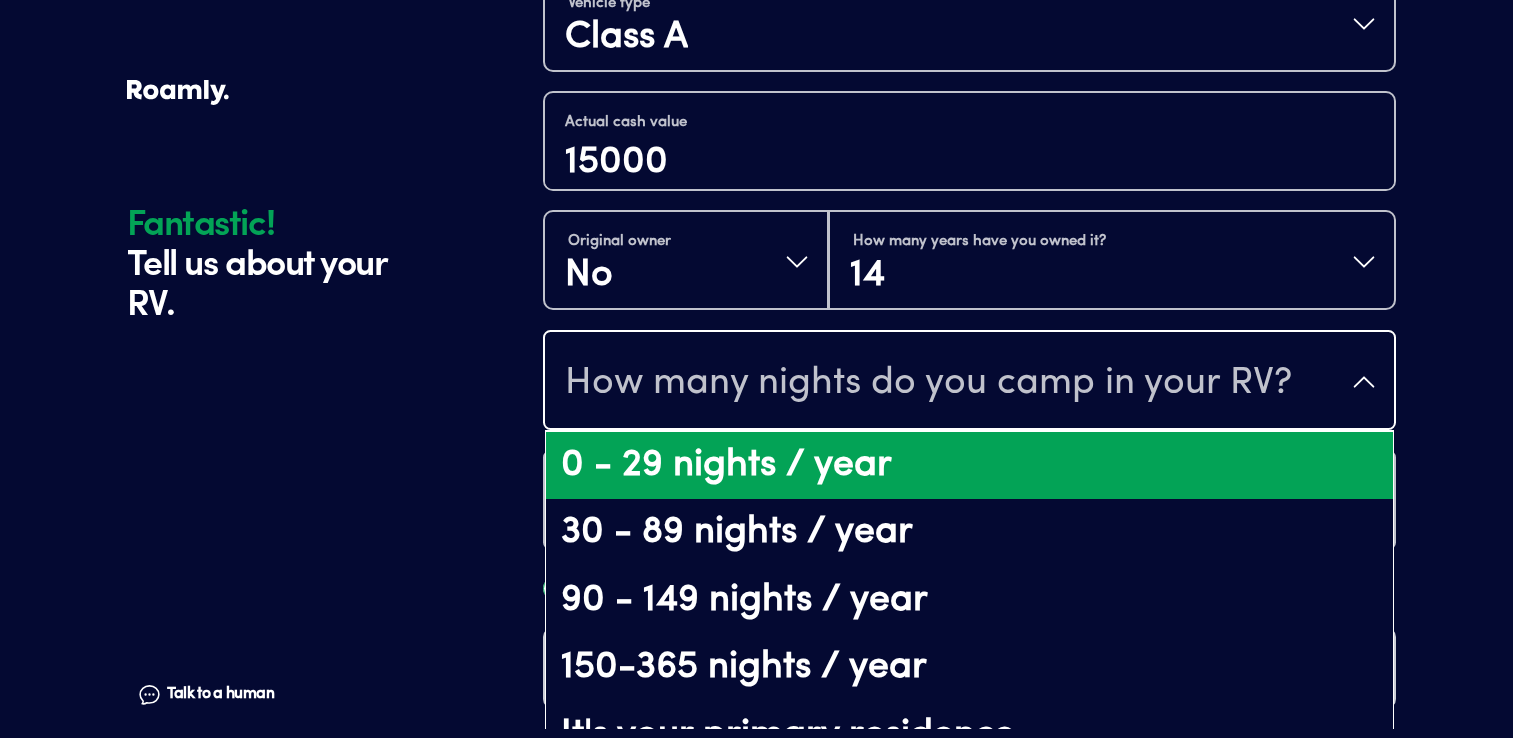 click on "0 - 29 nights / year" at bounding box center (969, 466) 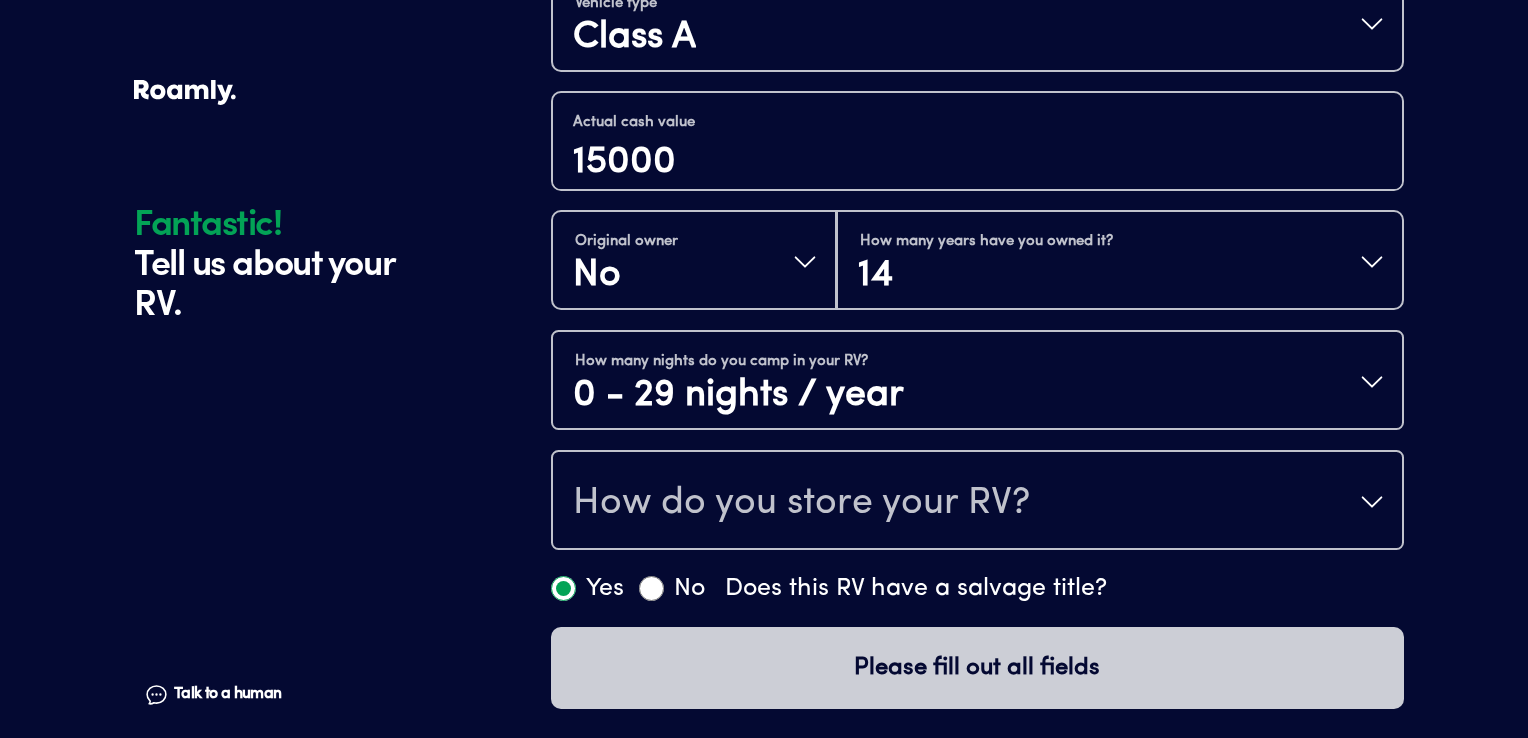 click on "How do you store your RV?" at bounding box center [977, 502] 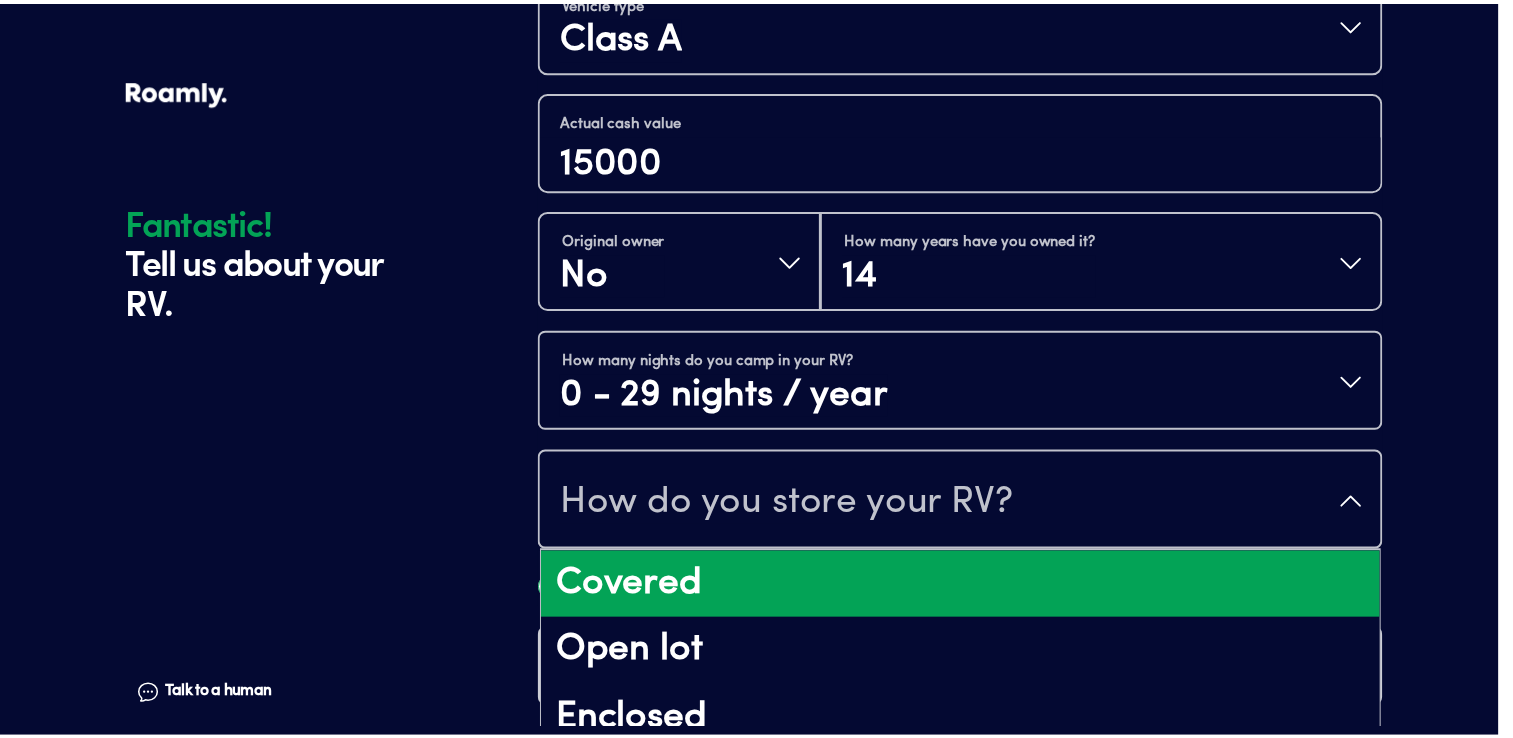 scroll, scrollTop: 25, scrollLeft: 0, axis: vertical 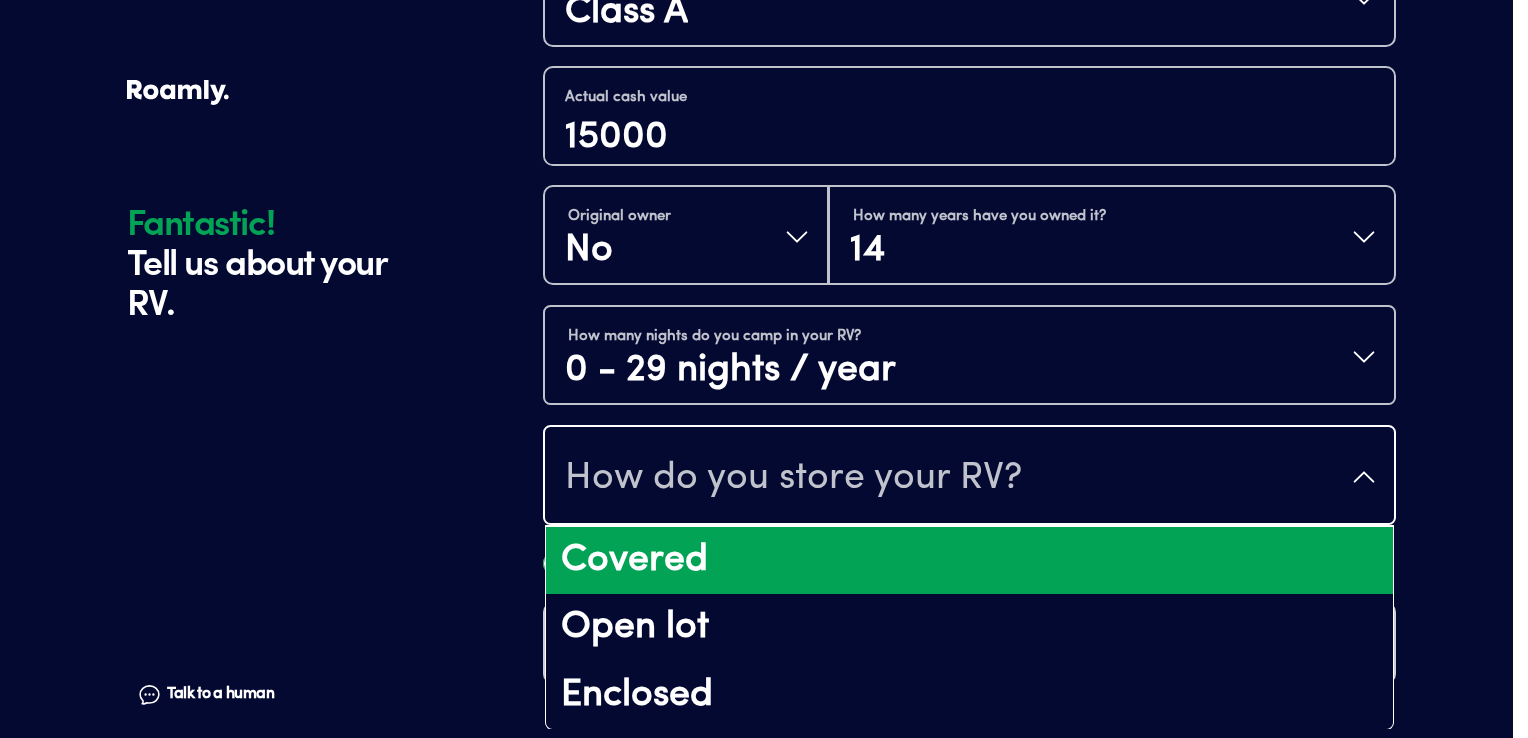 click on "Covered" at bounding box center (969, 561) 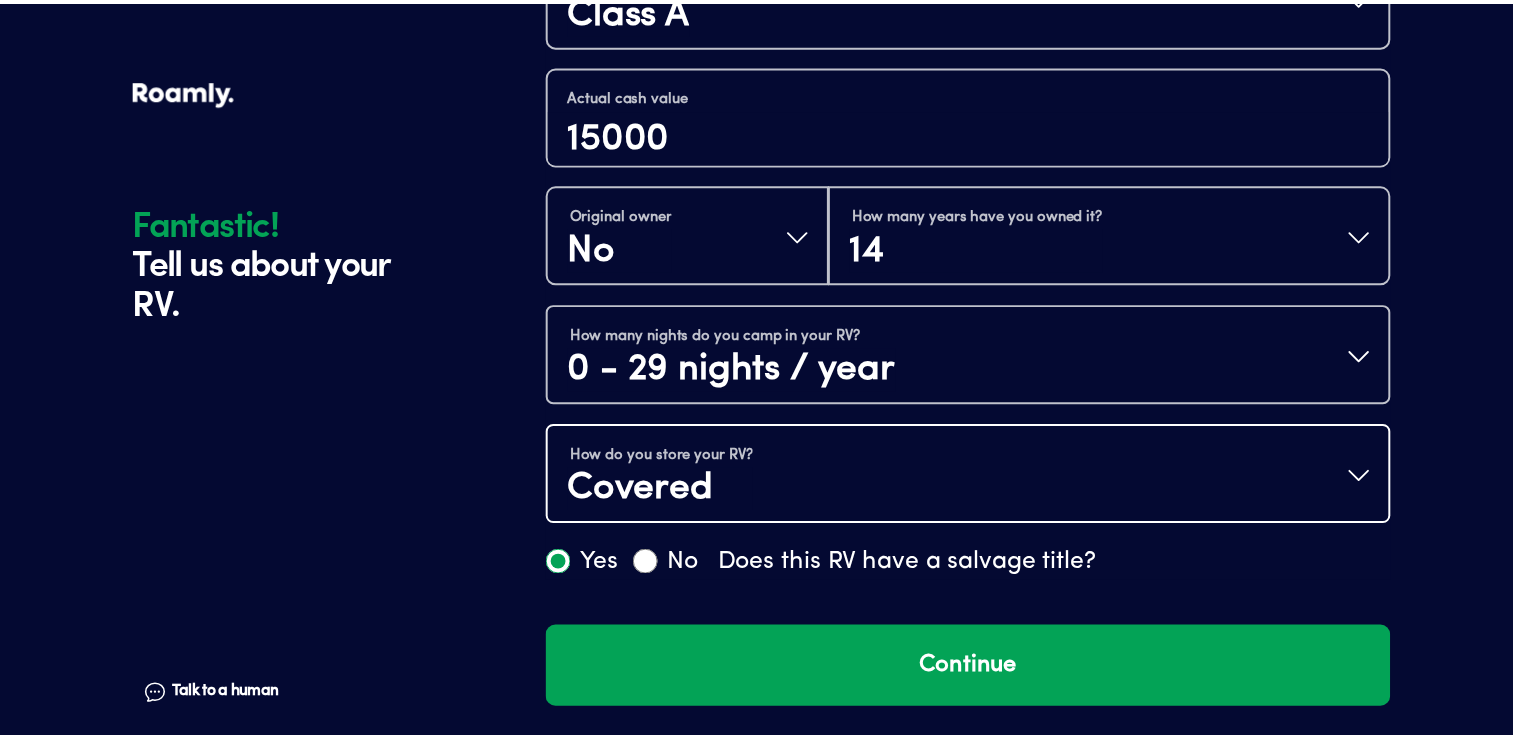scroll, scrollTop: 0, scrollLeft: 0, axis: both 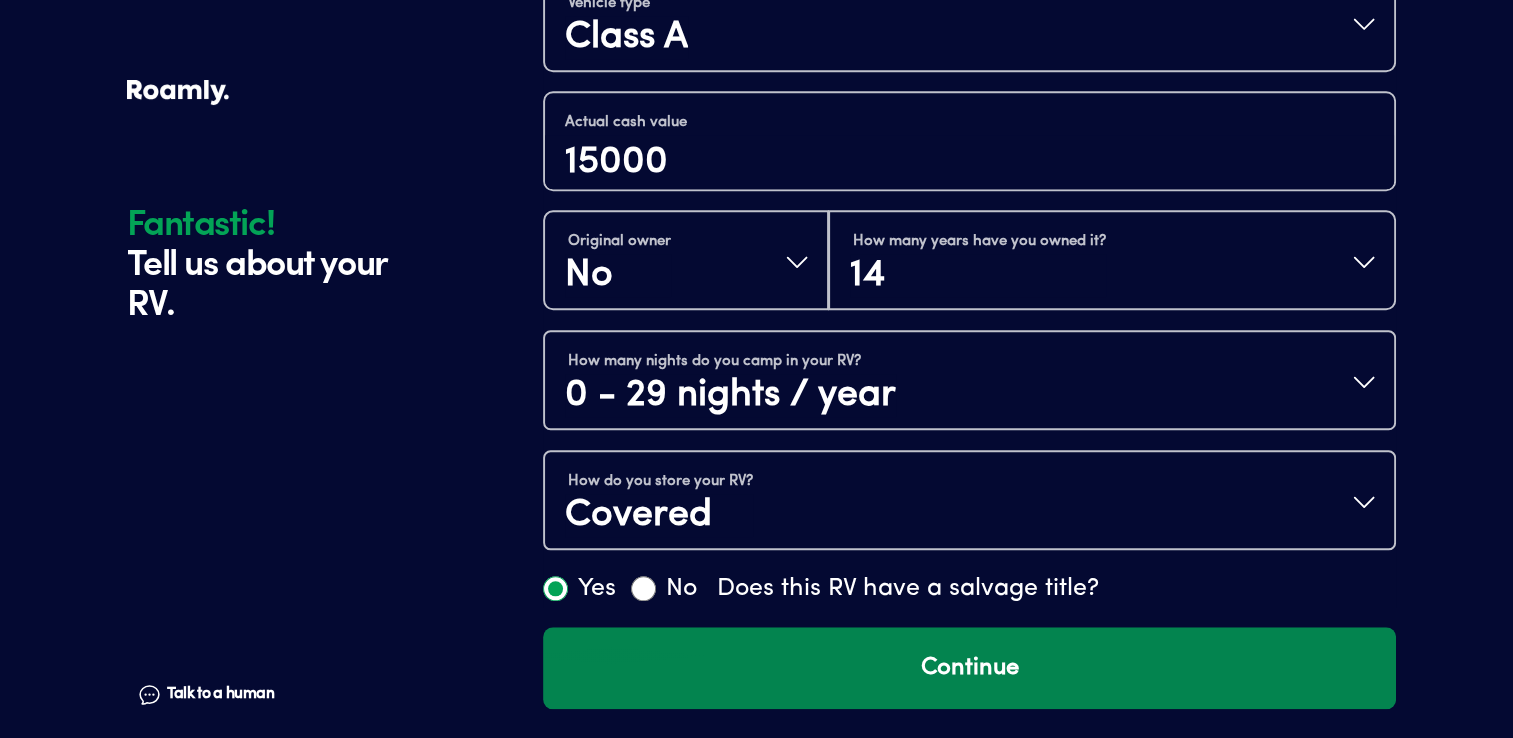 click on "Continue" at bounding box center [969, 668] 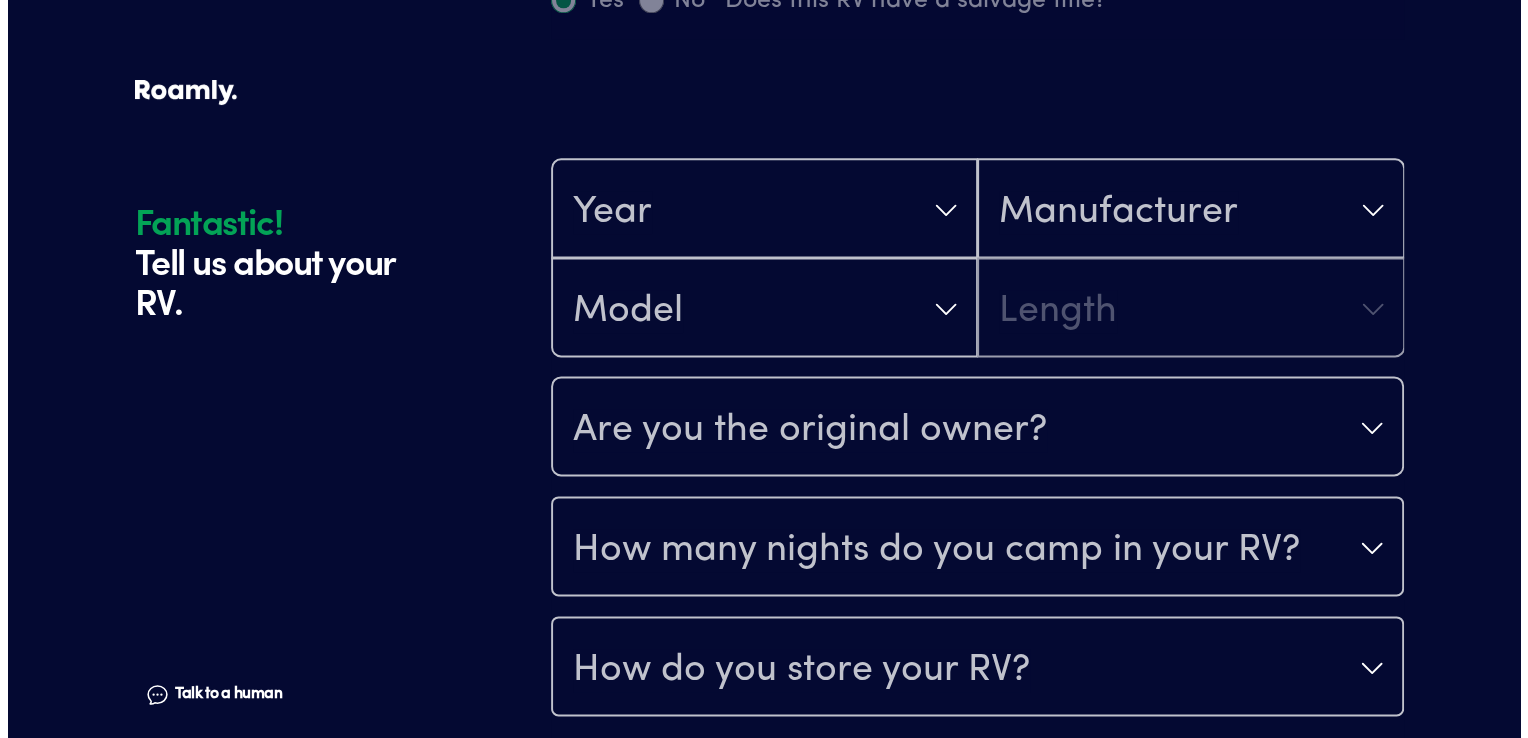 scroll, scrollTop: 2611, scrollLeft: 0, axis: vertical 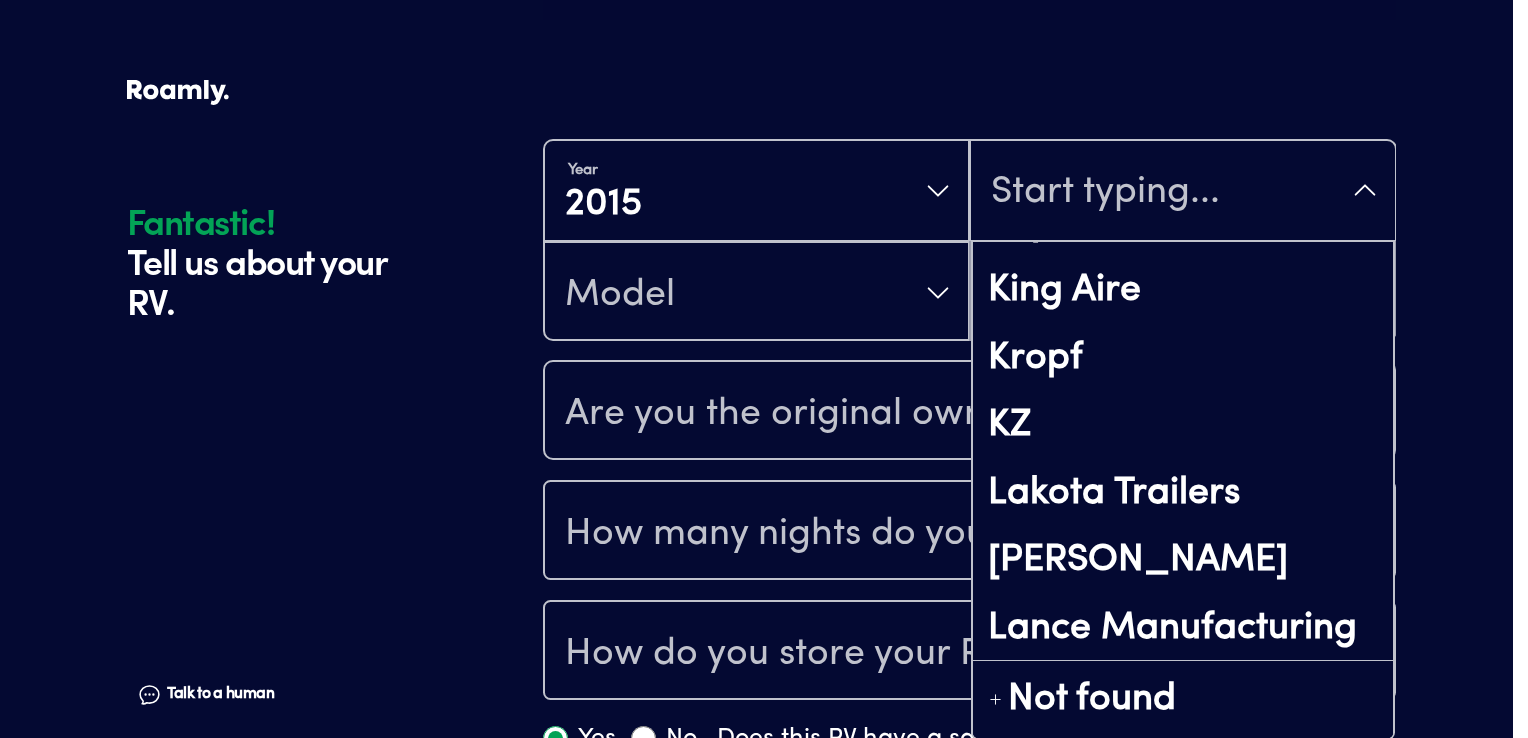 click on "Year [DATE] Abcor Homes A.C.E. Adak Adventurer Aerolite Airstream Alaskan A Liner Allegro American Eagle American Heritage American Revolution American Tradition Arctic Fox Aspen Trail [GEOGRAPHIC_DATA] Homes Augusta RV Avenger Axxess Bay Star Bearcat [GEOGRAPHIC_DATA] Bigfoot RV Bison Coach Black Rock Blue Ribbon Trailers [GEOGRAPHIC_DATA] Cabin Born Free Bounder [PERSON_NAME] [PERSON_NAME] [GEOGRAPHIC_DATA]-Inn Camp [GEOGRAPHIC_DATA] Star [PERSON_NAME][GEOGRAPHIC_DATA] Casita Cavco [GEOGRAPHIC_DATA] Chariot-[GEOGRAPHIC_DATA] Cimarron Trailers Clipper Coach House Coachmen Cornerstone Design Build, Inc. Crossroads RV Cruiser RV Crusader Dart Denali Desert Fox Design DNA Ent Dodge / RAM DRV Durango Dutchmen Dutch Park Homes Dutch Star DX3 Dynaquest Earthroamer Eclipse Econ Elite Trailer Endura Max RV Entegra Coach ERA Escape Essex Evergreen RV Exclusive Outfitters Excursion Exiss Trailers Expedition Factory Motorhomes Fairmont Homes Flair-Fleetwood Fleetwood Force Ford Forester Forest River Foretravel Four Wheel Fox Mountain FR3 Free Spirit Recreation Game Day Georgetown KZ" at bounding box center (969, 191) 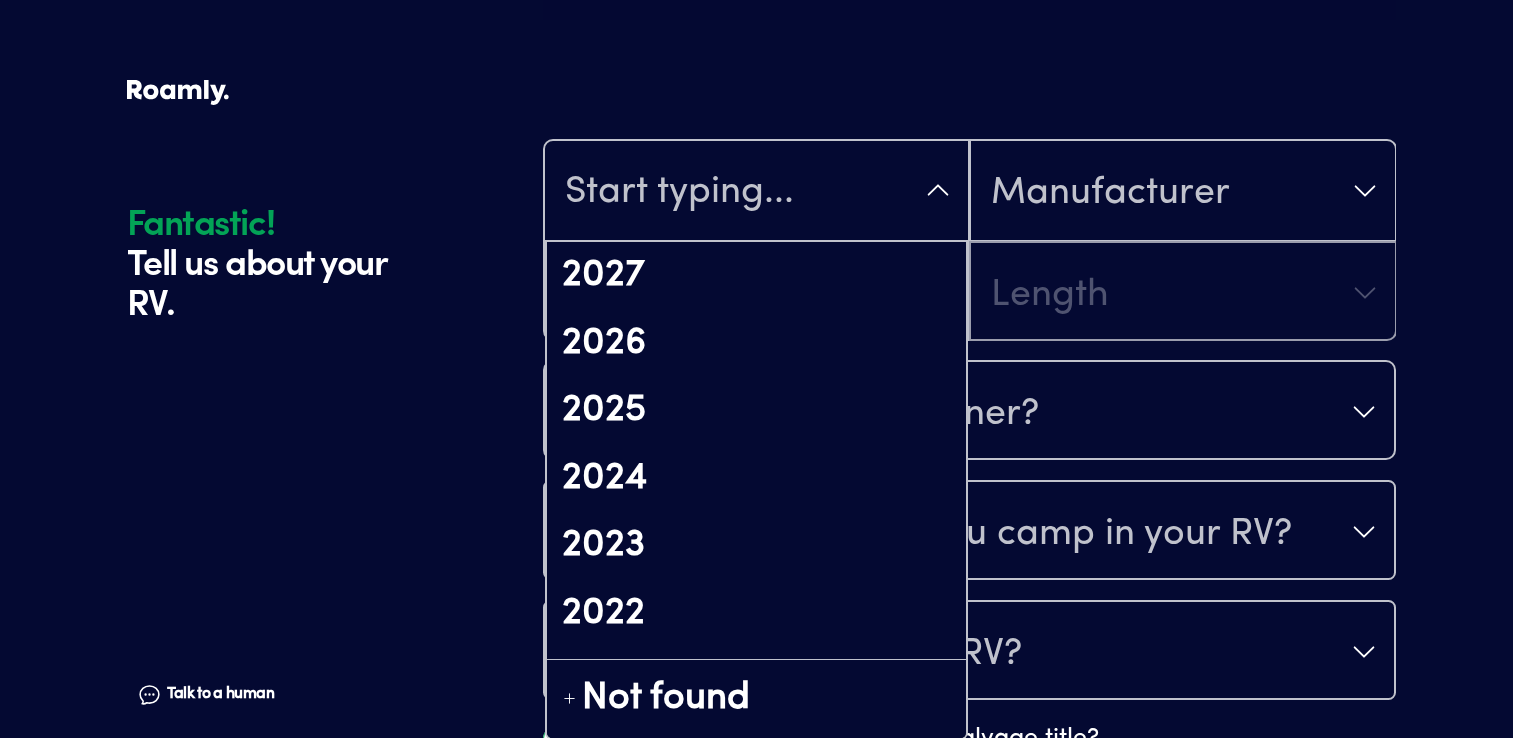 scroll, scrollTop: 380, scrollLeft: 0, axis: vertical 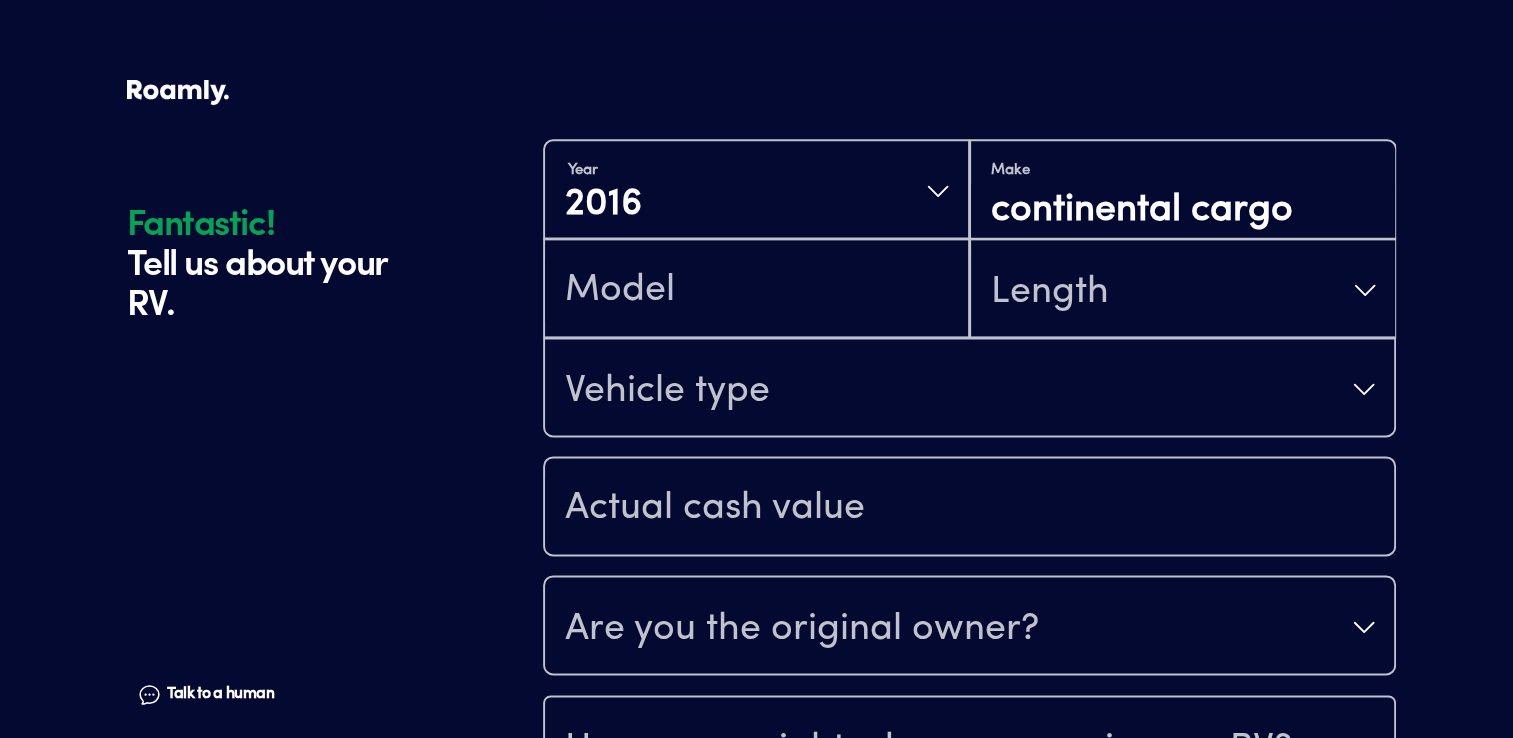 type on "continental cargo" 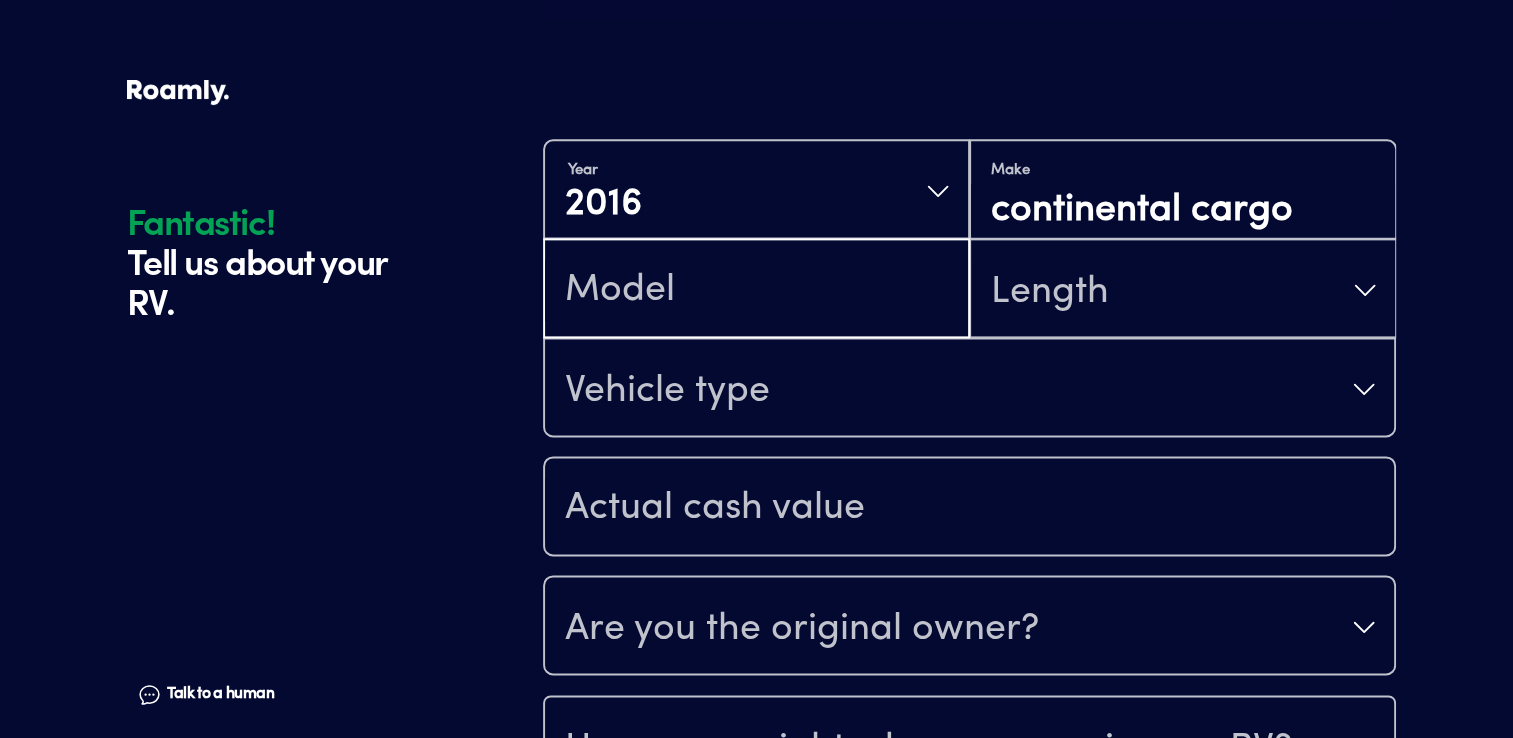 click at bounding box center [756, 290] 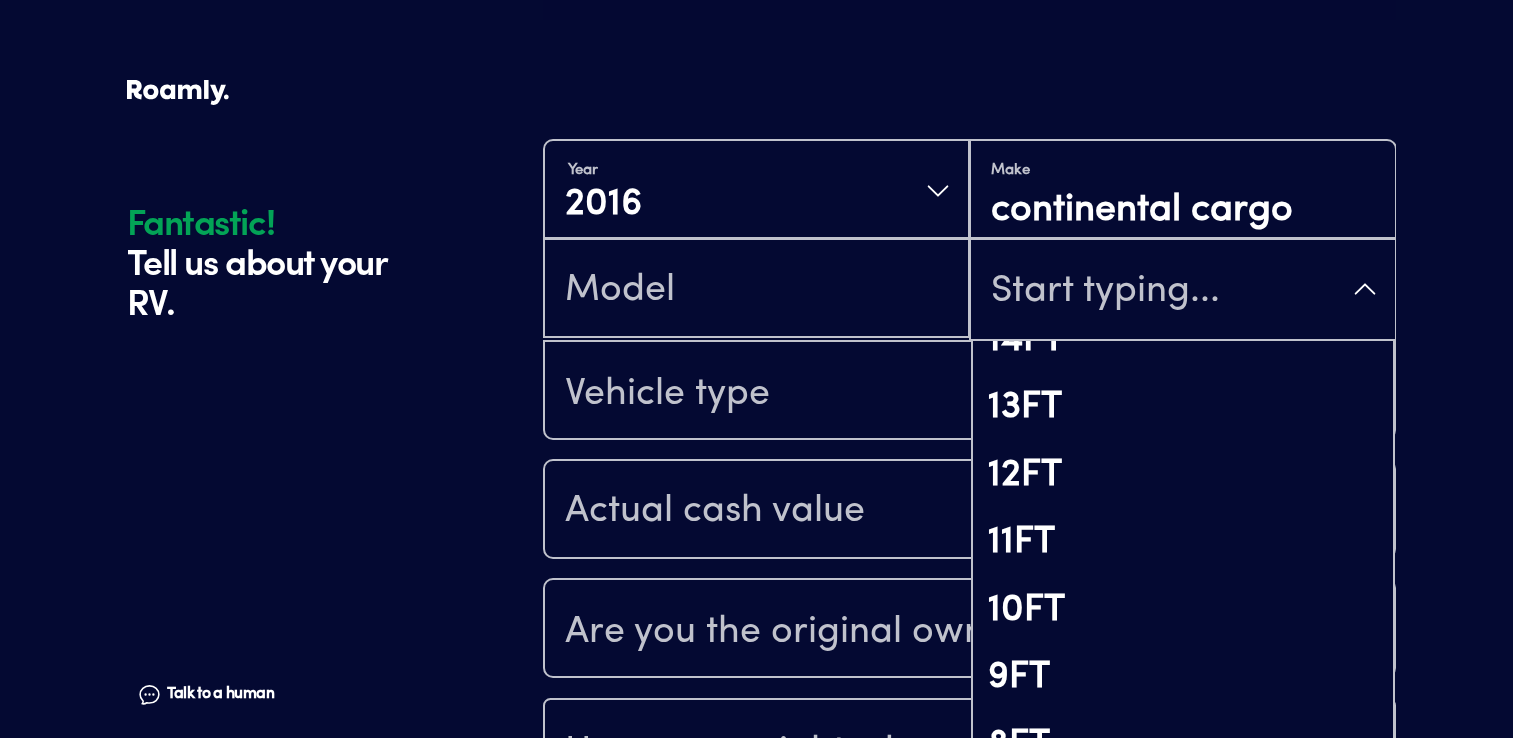 scroll, scrollTop: 2034, scrollLeft: 0, axis: vertical 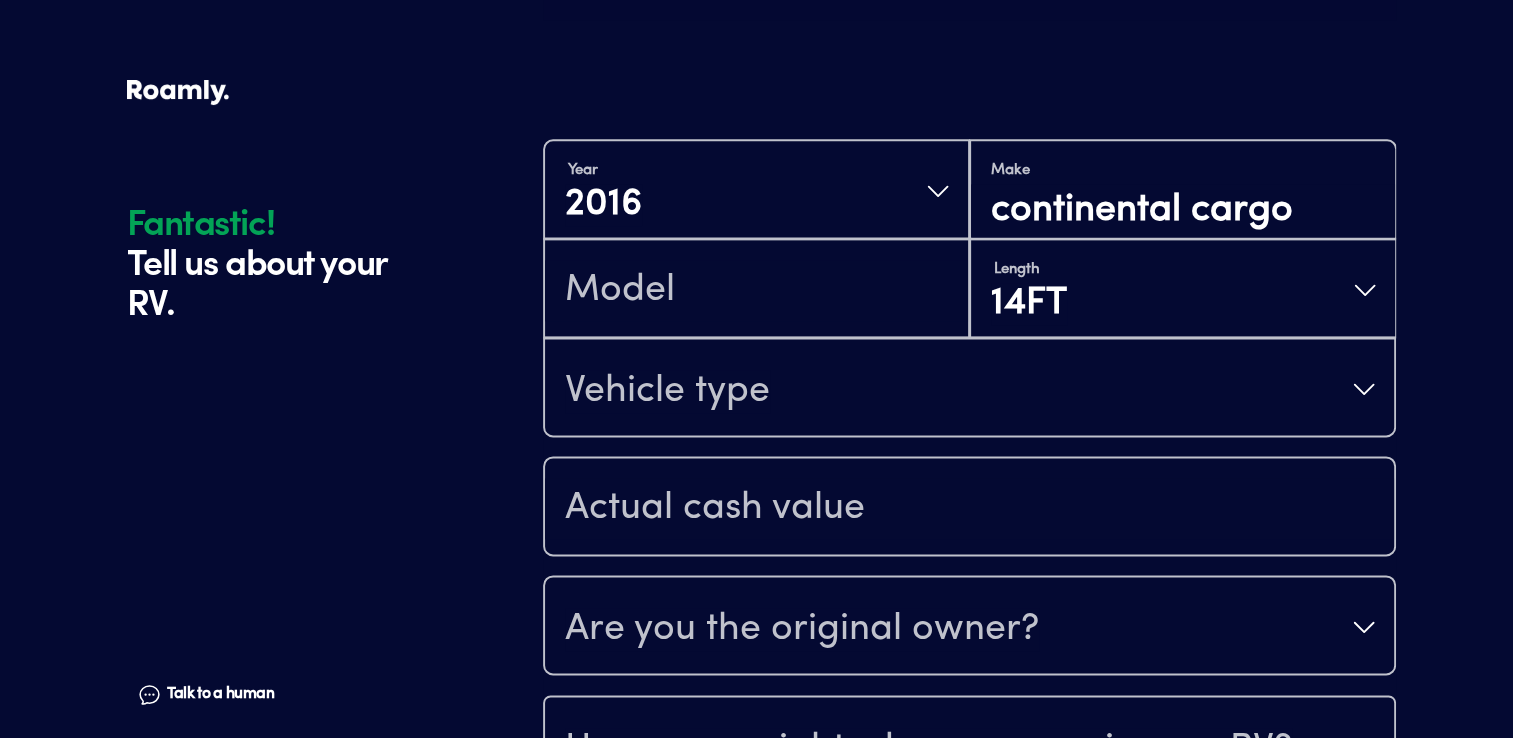 click on "Vehicle type" at bounding box center (969, 389) 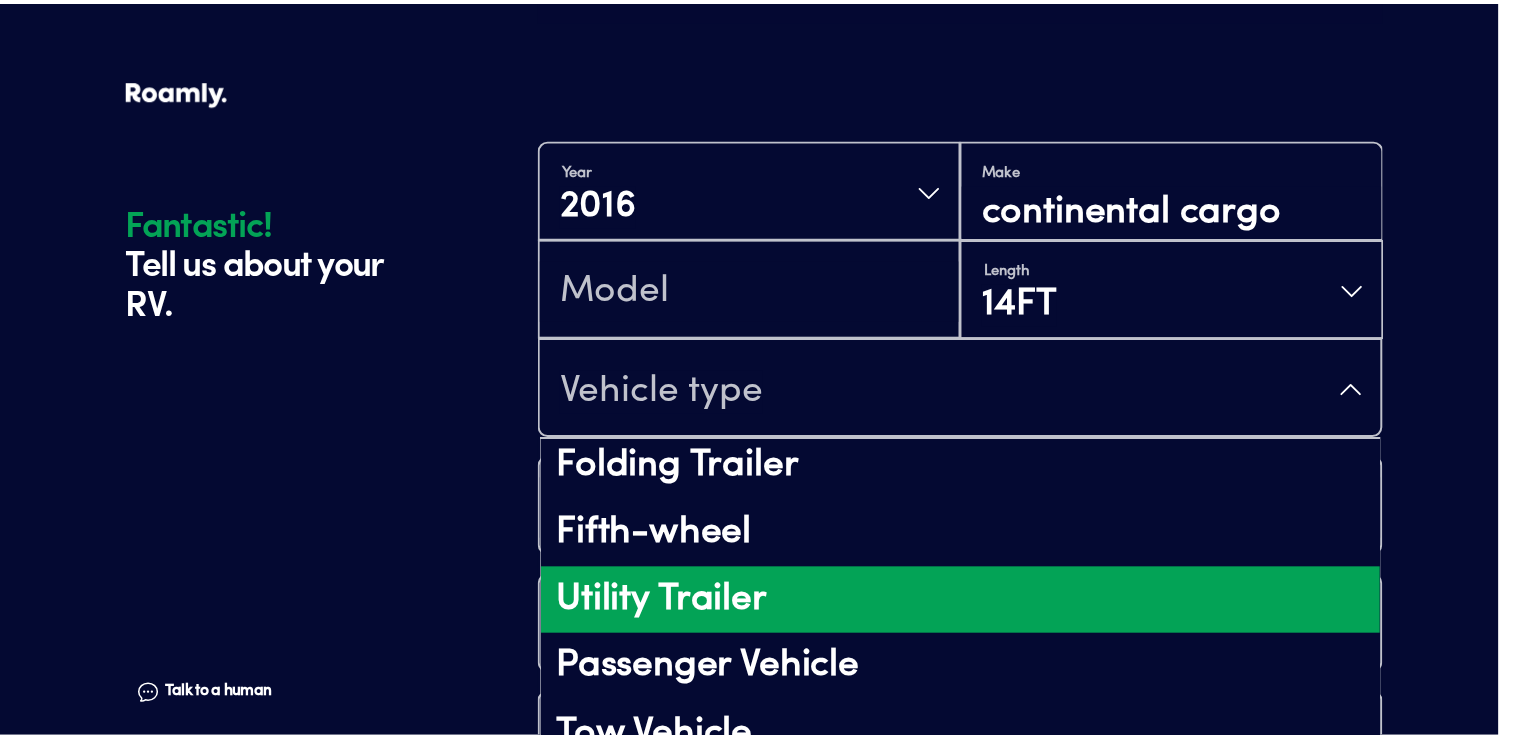 scroll, scrollTop: 447, scrollLeft: 0, axis: vertical 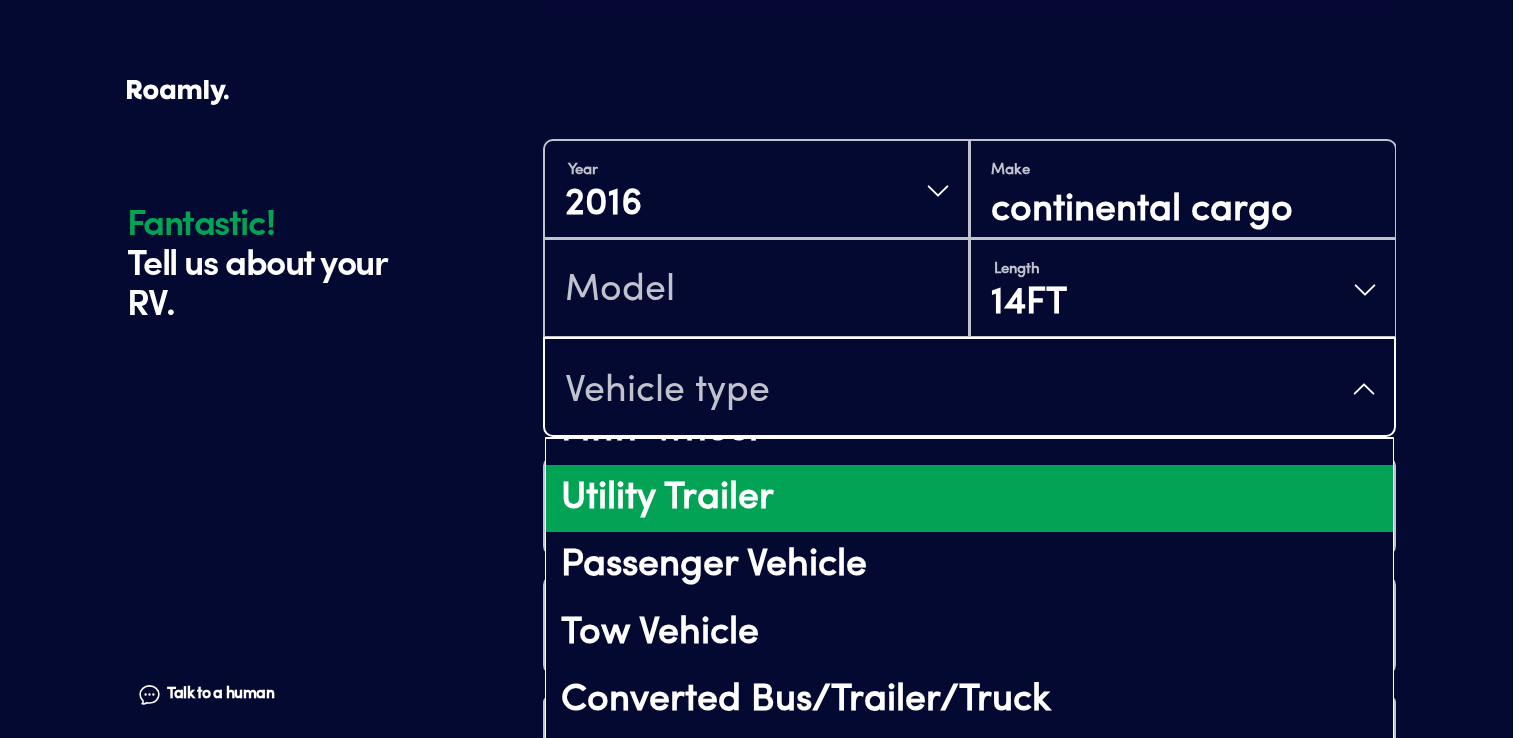click on "Utility Trailer" at bounding box center (969, 499) 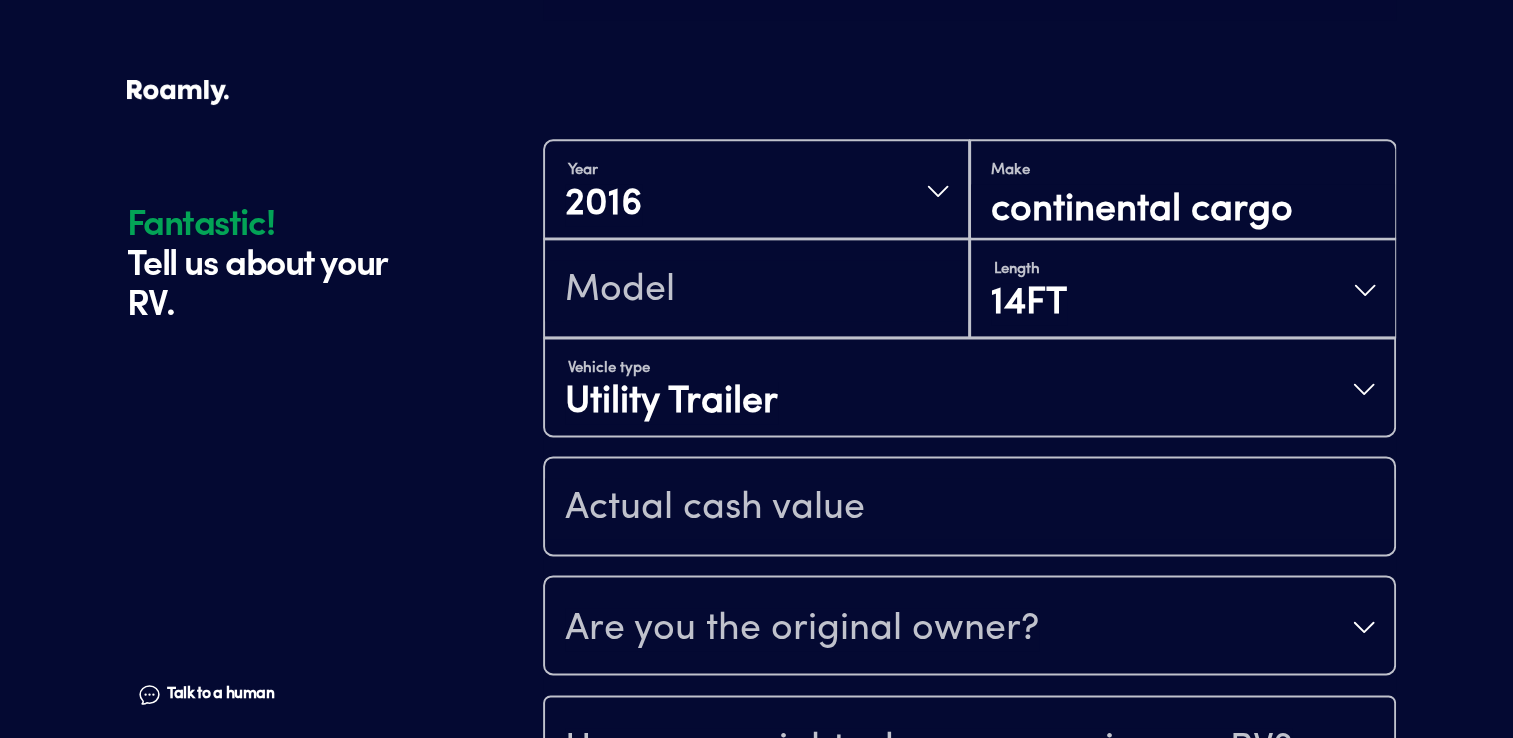 click at bounding box center (969, 506) 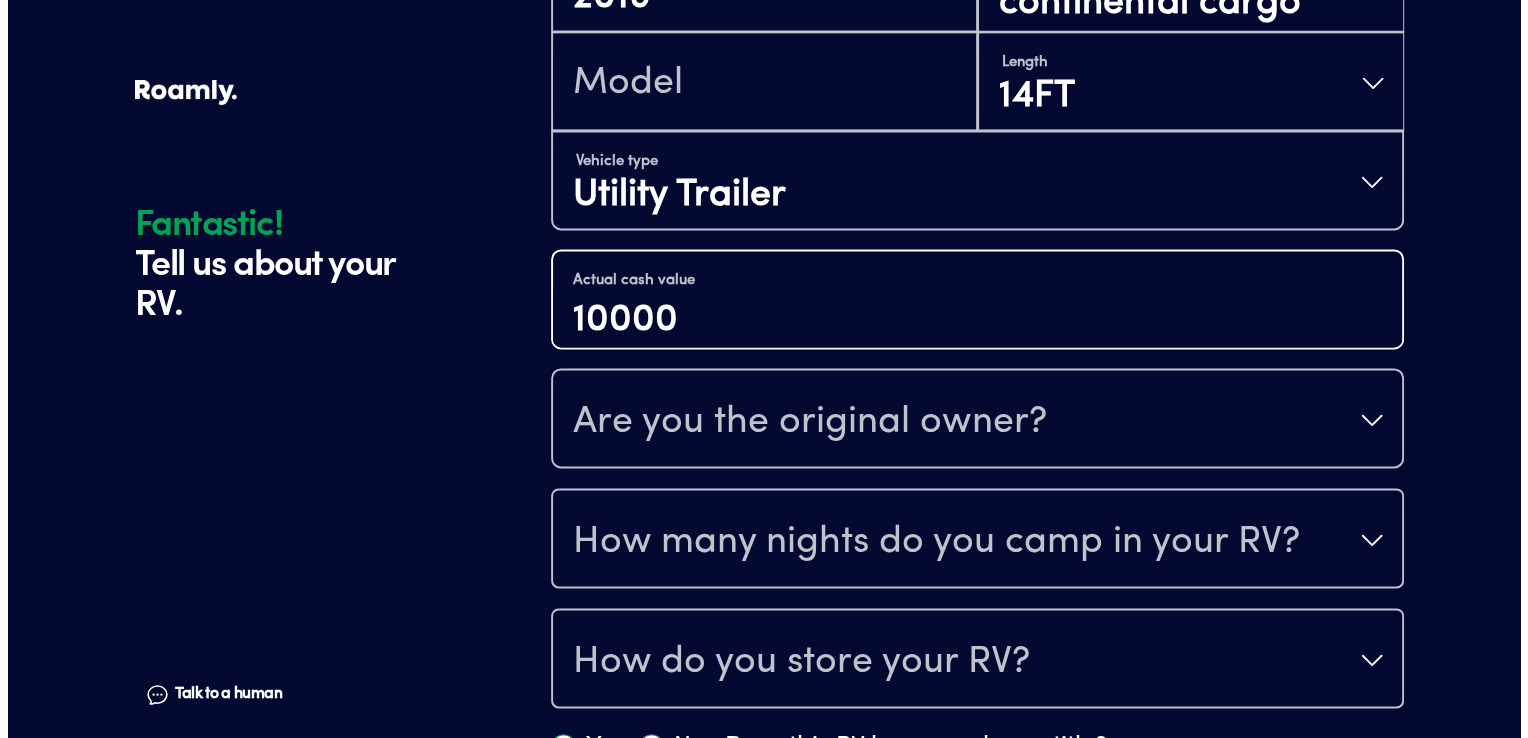 scroll, scrollTop: 2856, scrollLeft: 0, axis: vertical 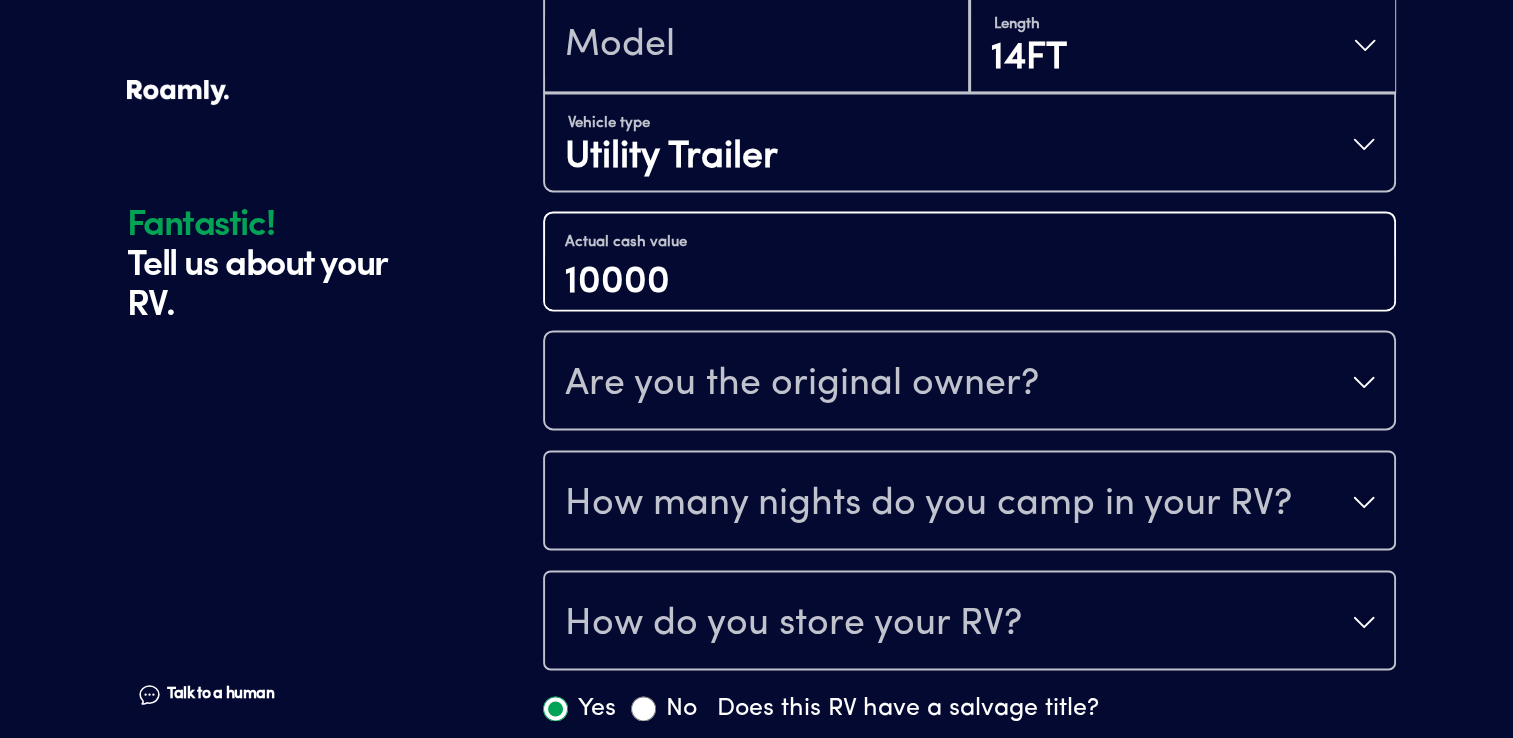type on "10000" 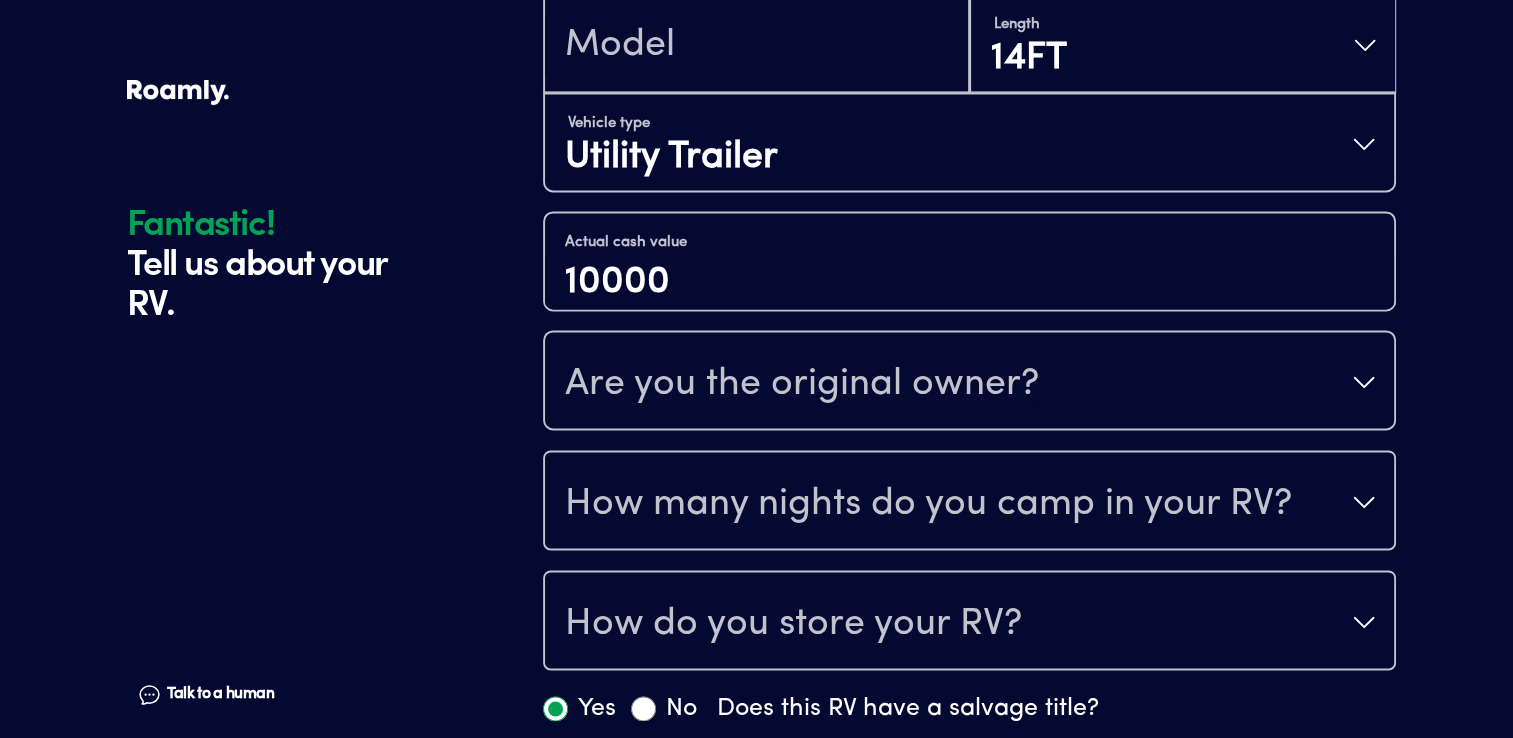click on "Are you the original owner?" at bounding box center (969, 382) 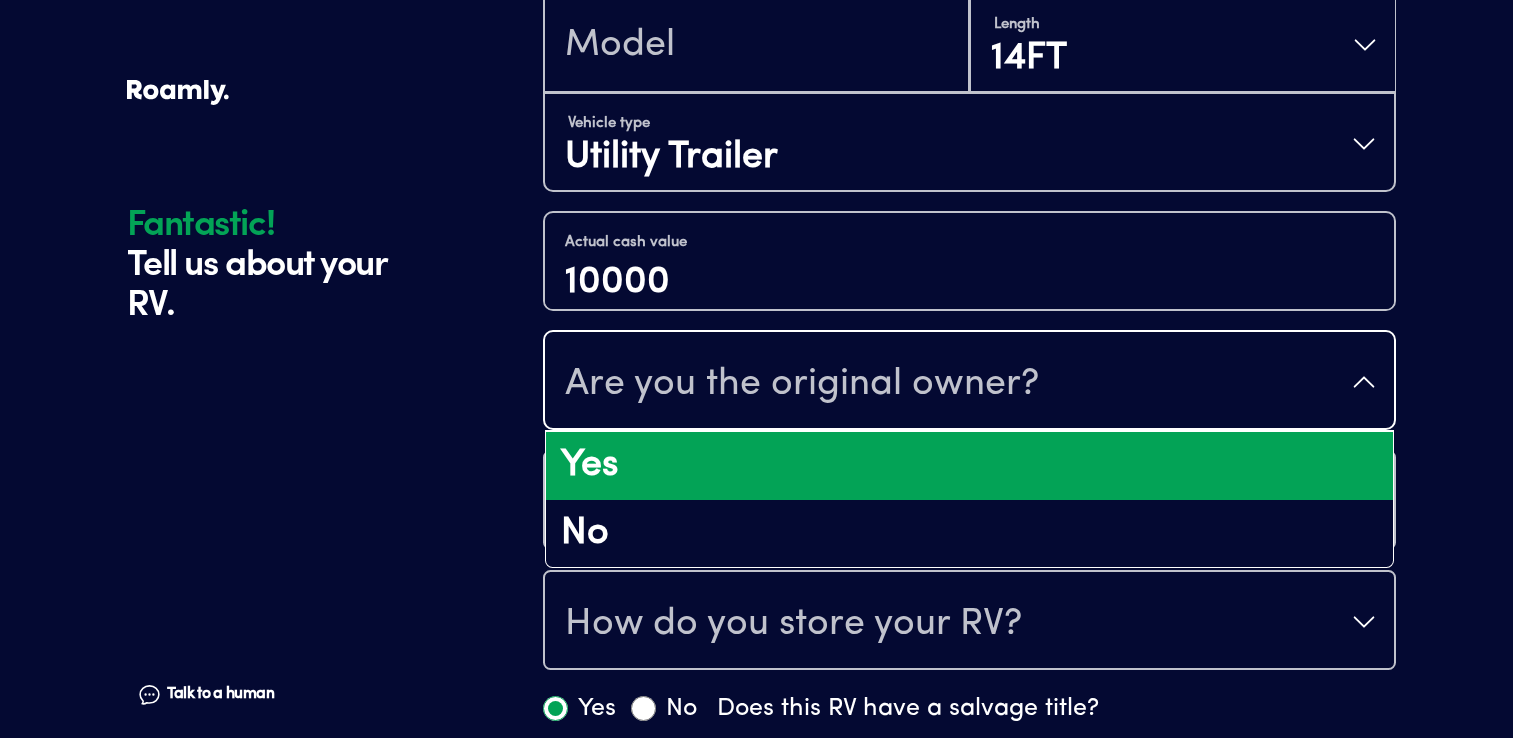 click on "Yes" at bounding box center (969, 466) 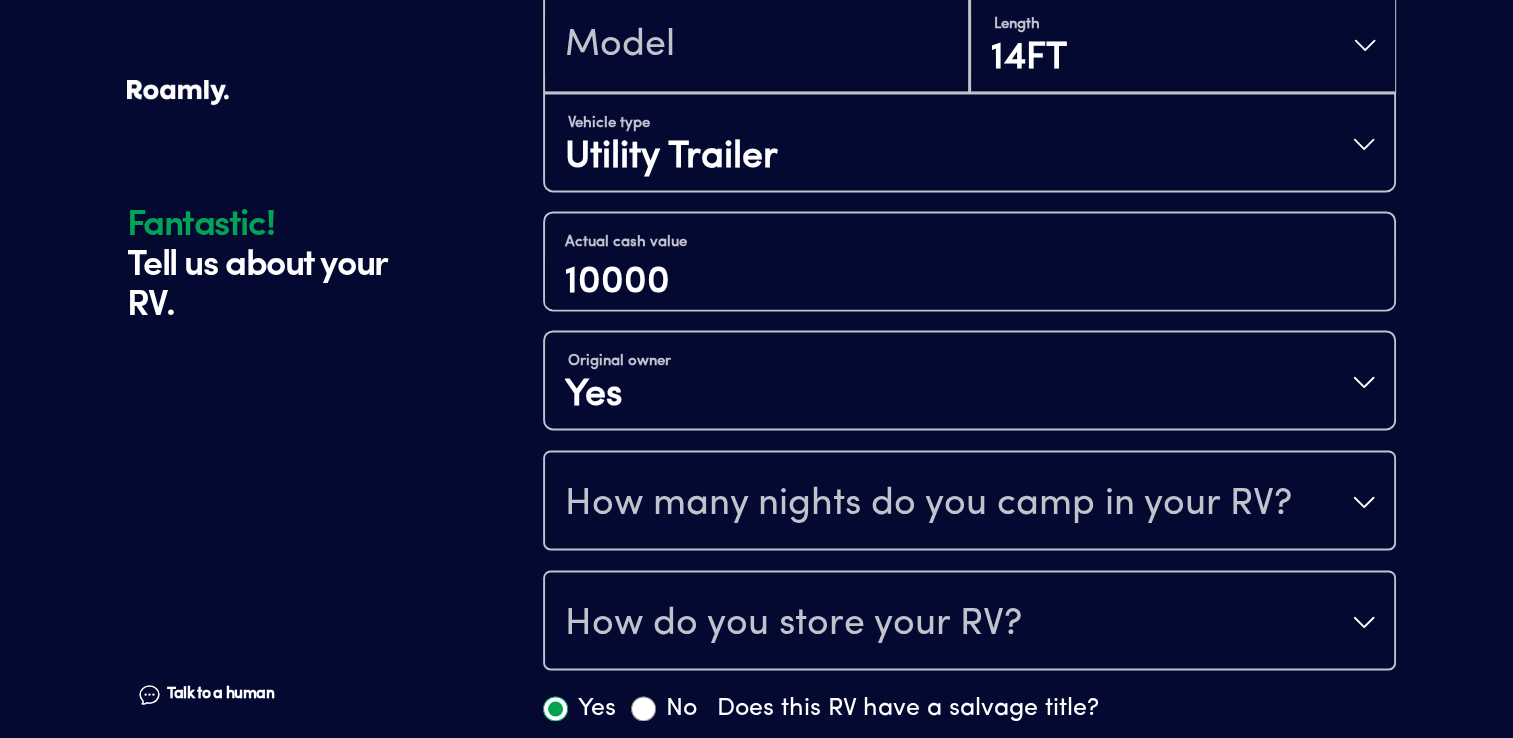 click on "How many nights do you camp in your RV?" at bounding box center (969, 502) 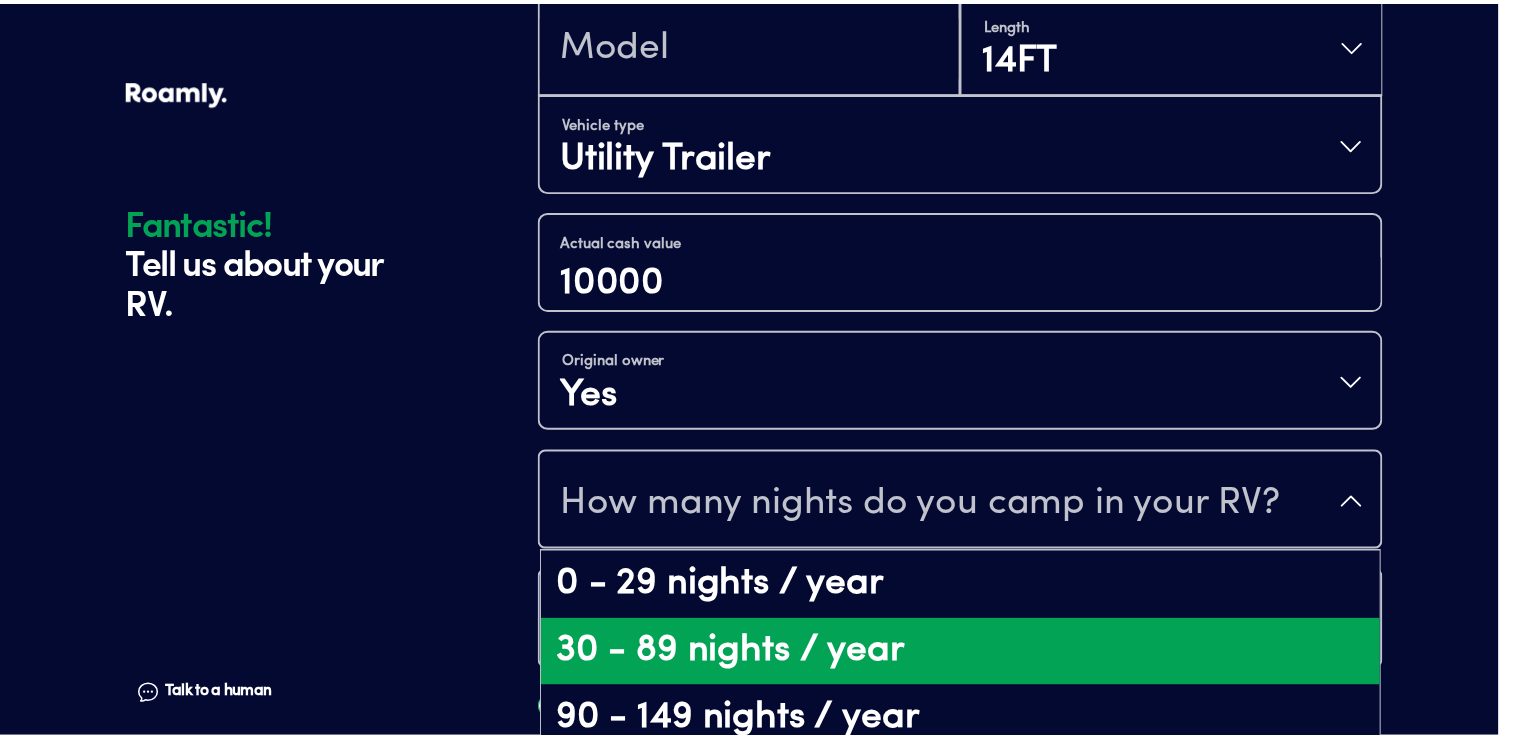scroll, scrollTop: 40, scrollLeft: 0, axis: vertical 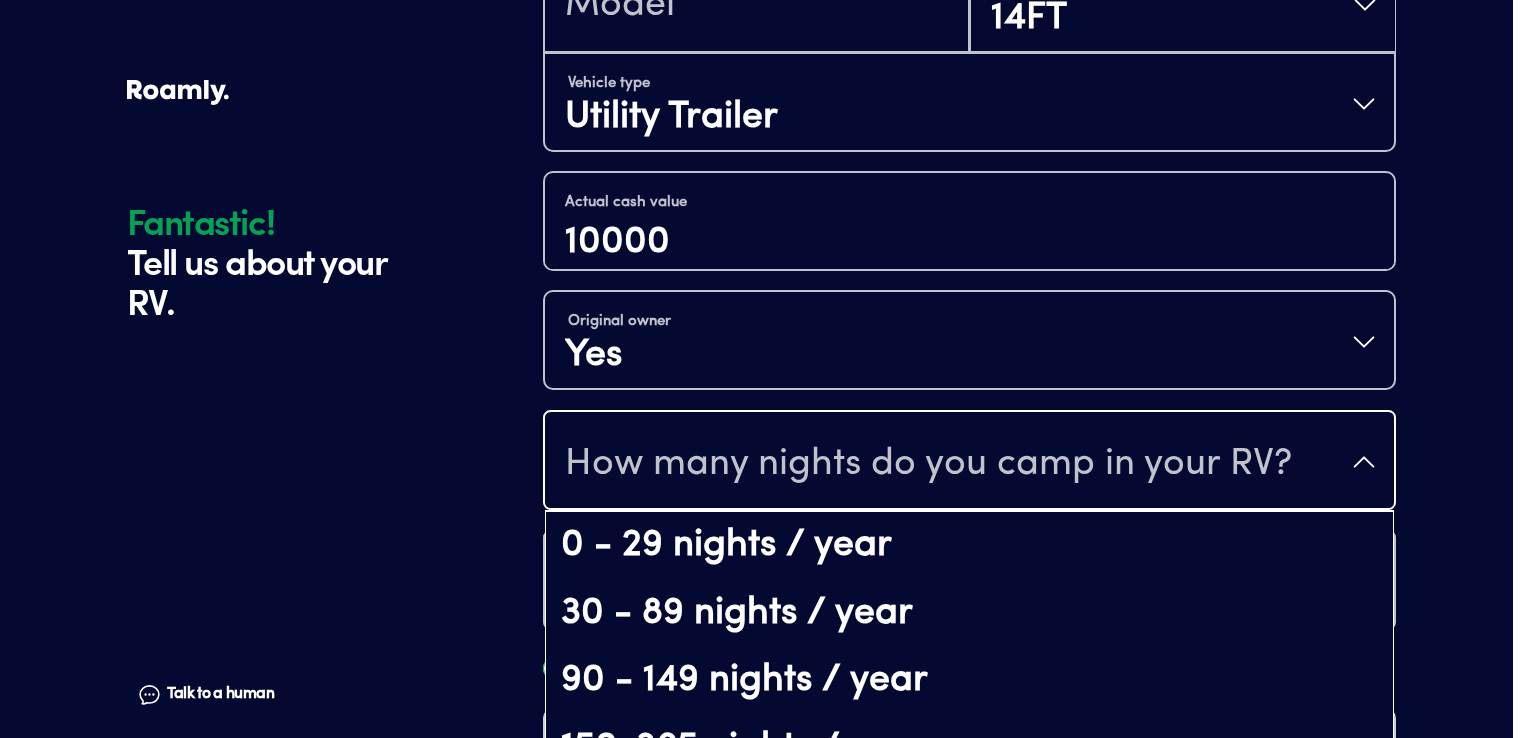 click on "Fantastic! Tell us about your RV. Talk to a human Chat 1 2 3 4+ Edit How many RVs or Trailers do you want to cover? Year [DATE] Make Mercedes-Benz Model Sprinter Length 21FT Vehicle type Custom Camper Van Yes No Does your camper van include both a sleeping area and at least one of: a stove top, bathroom area or refrigerator? How was your van upfitted? DIY - Do it yourself Actual cash value 30000 Original owner No How many years have you owned it? How many nights do you camp in your RV? 0 - 29 nights / year How do you store your RV? Enclosed Yes No Does this RV have a salvage title? Edit Tell us about your RV. Year [DATE] Make Georgieboy Model Cruisemaster Length 35FT Vehicle type Class A Actual cash value 15000 Original owner No How many years have you owned it? 14 How many nights do you camp in your RV? 0 - 29 nights / year How do you store your RV? Covered Yes No Does this RV have a salvage title? Edit Tell us about your RV. Fantastic! Tell us about your RV. Talk to a human Chat Year [DATE] Make continental cargo" at bounding box center [756, -998] 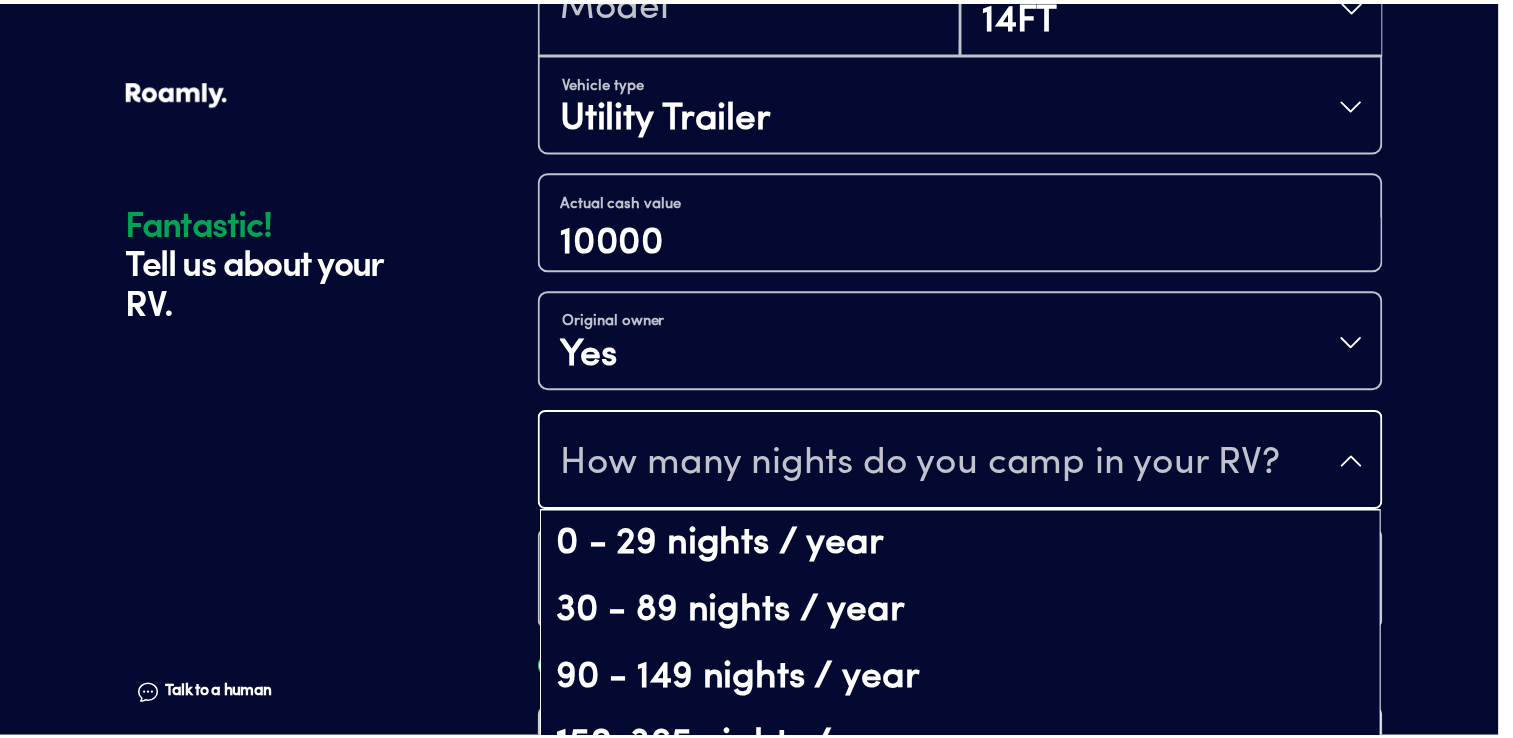 scroll, scrollTop: 0, scrollLeft: 0, axis: both 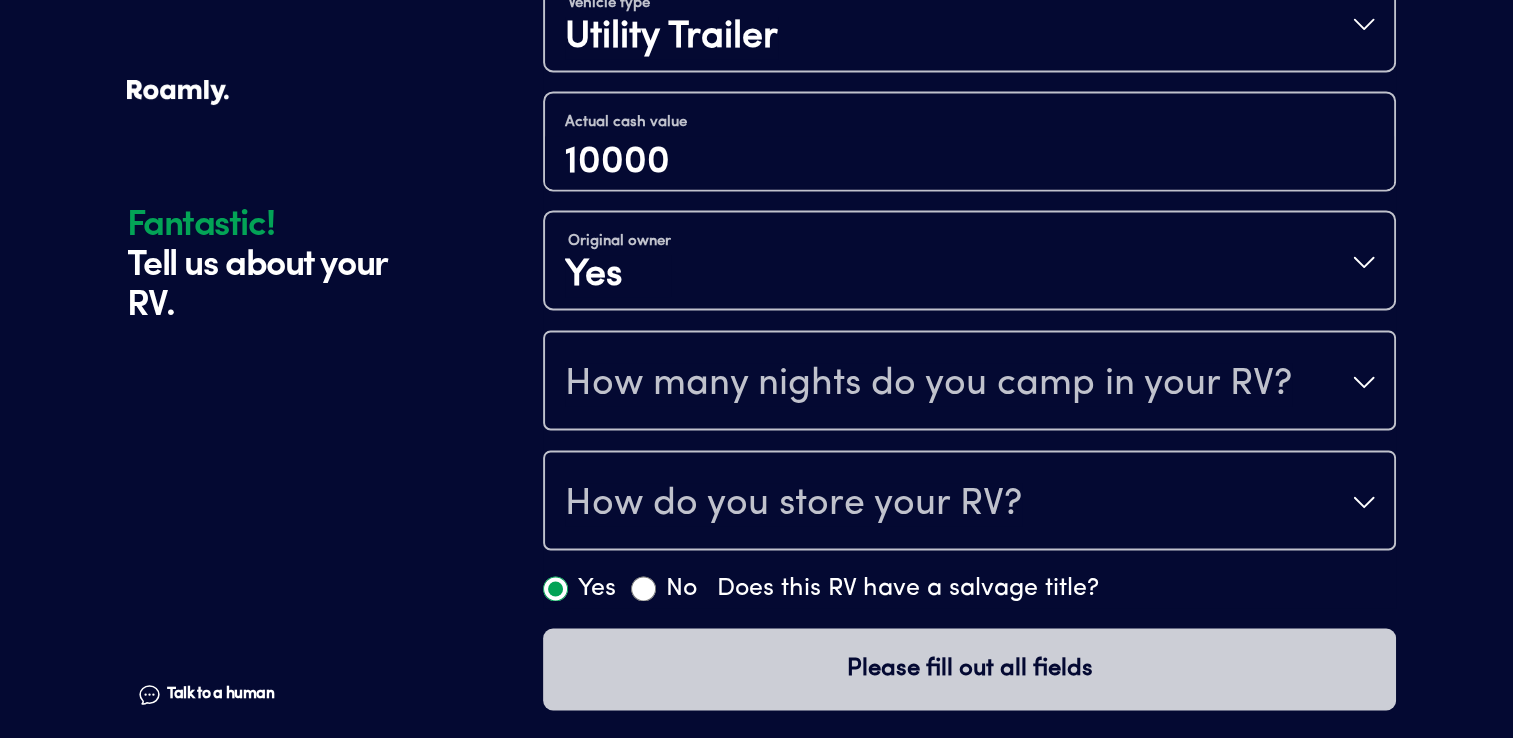 click on "How many nights do you camp in your RV?" at bounding box center [969, 382] 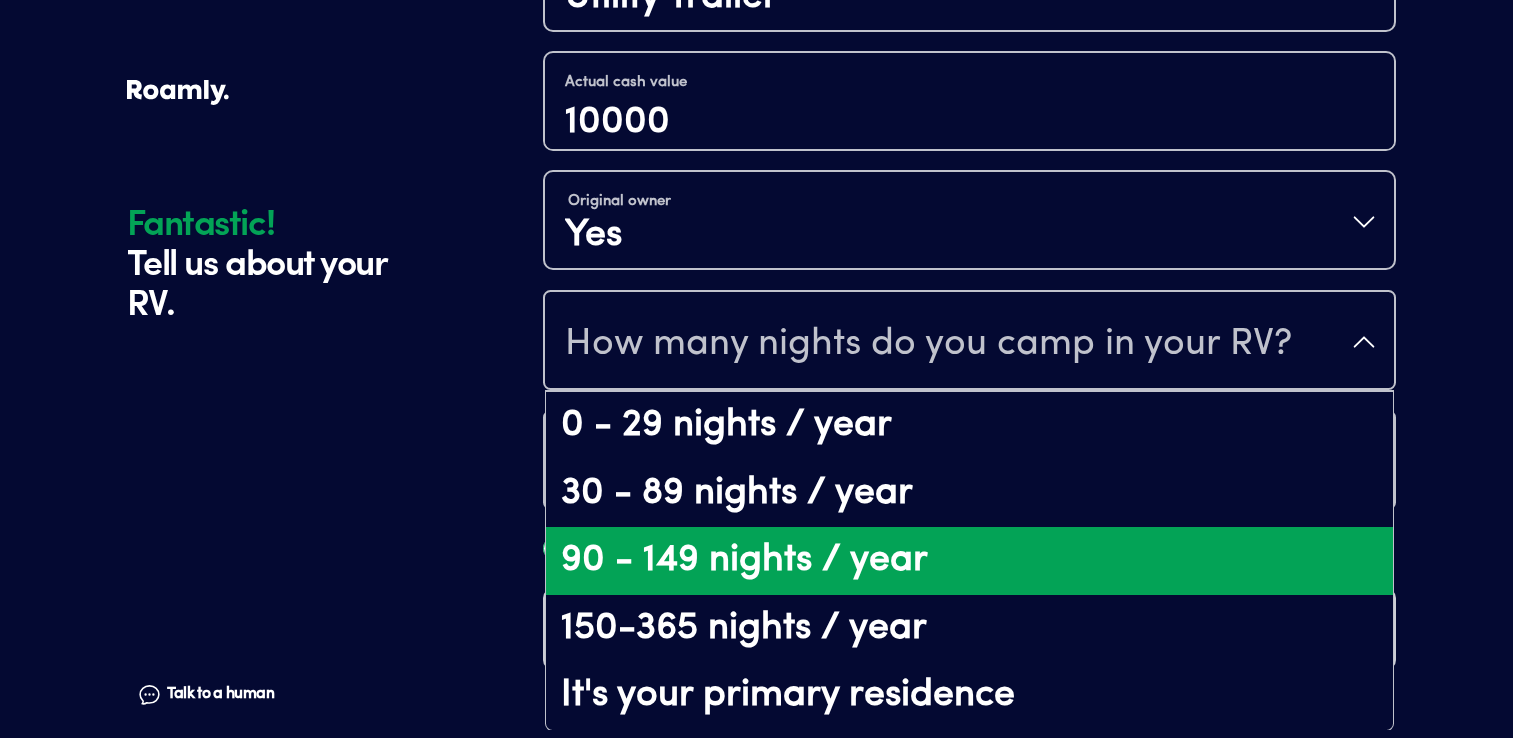 scroll, scrollTop: 0, scrollLeft: 0, axis: both 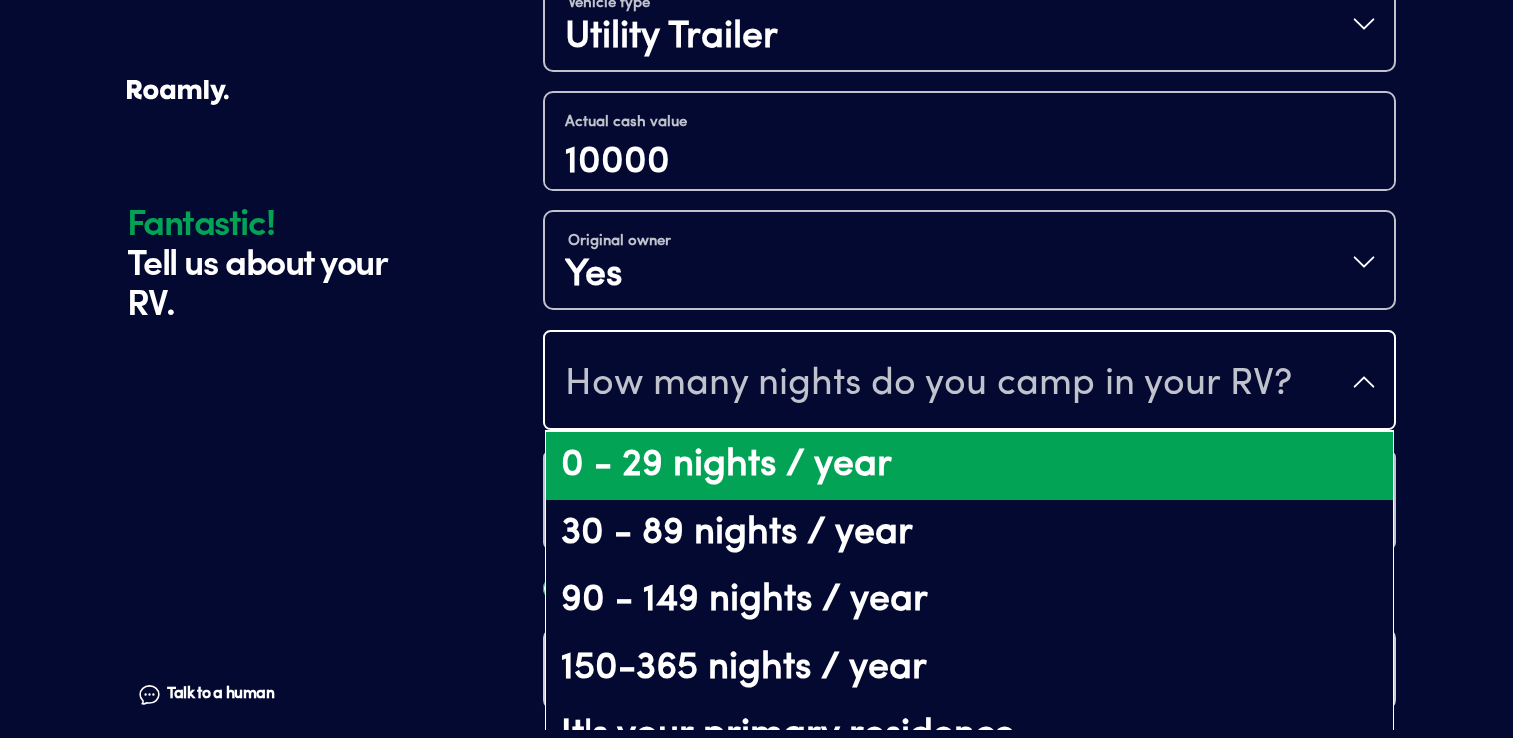 click on "0 - 29 nights / year" at bounding box center (969, 466) 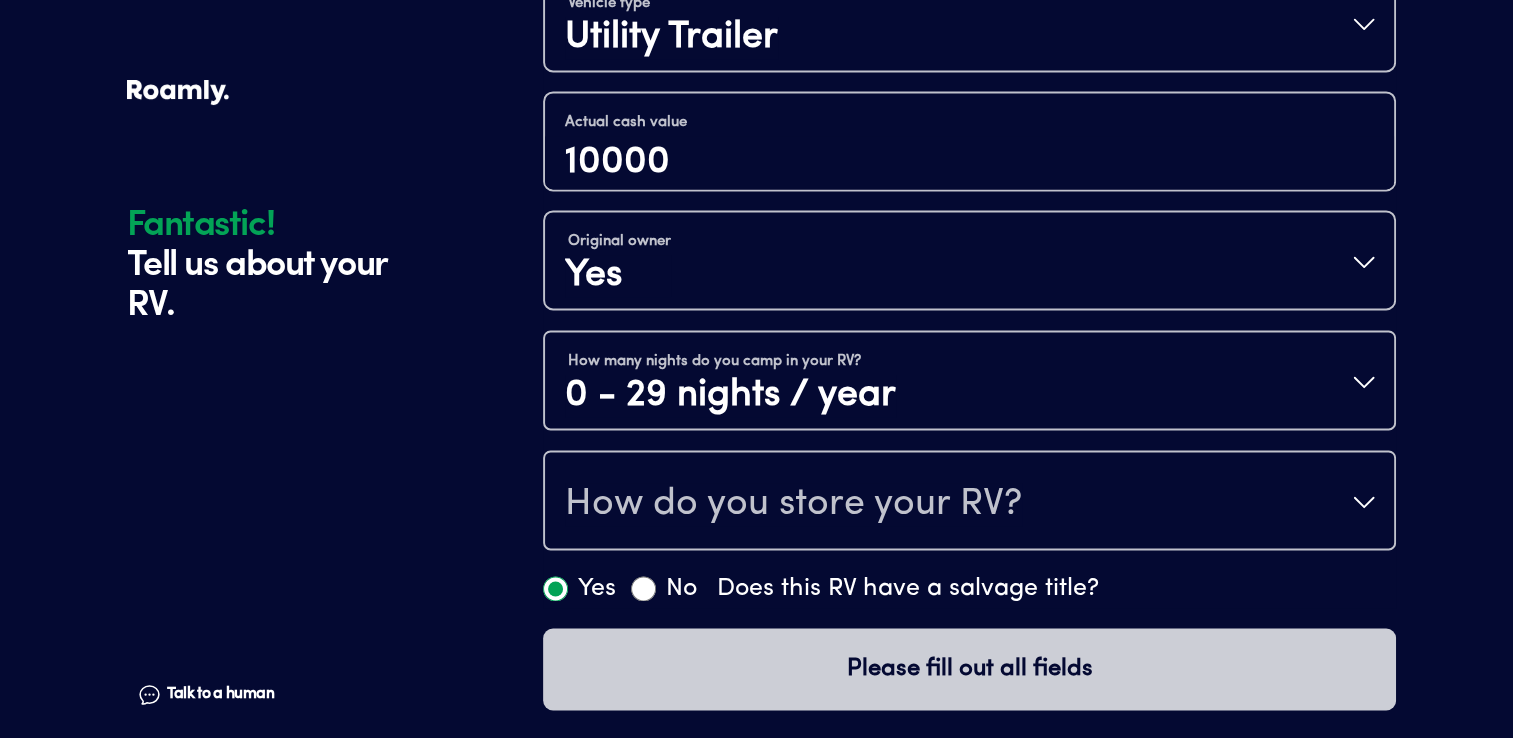click on "How do you store your RV?" at bounding box center [969, 502] 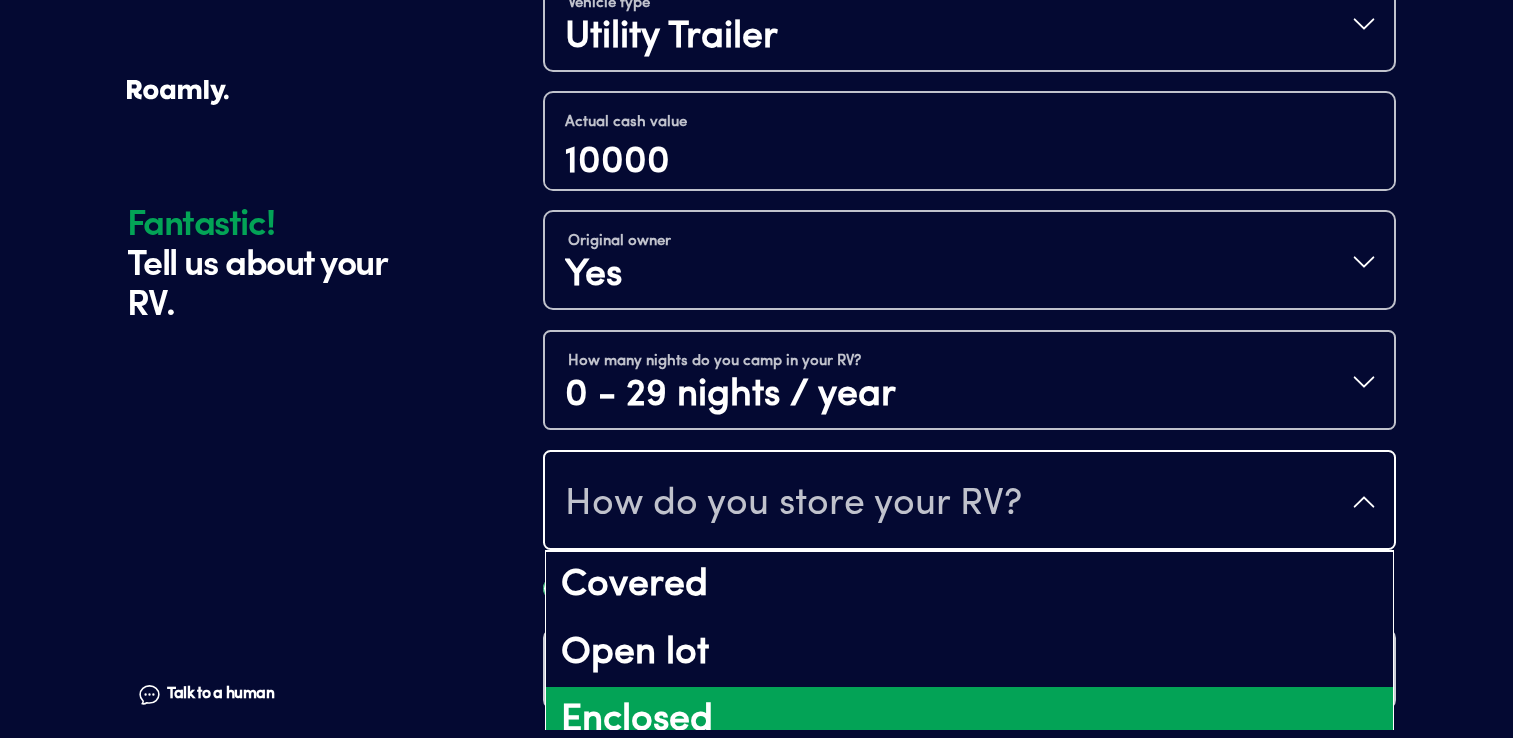 click on "Enclosed" at bounding box center [969, 721] 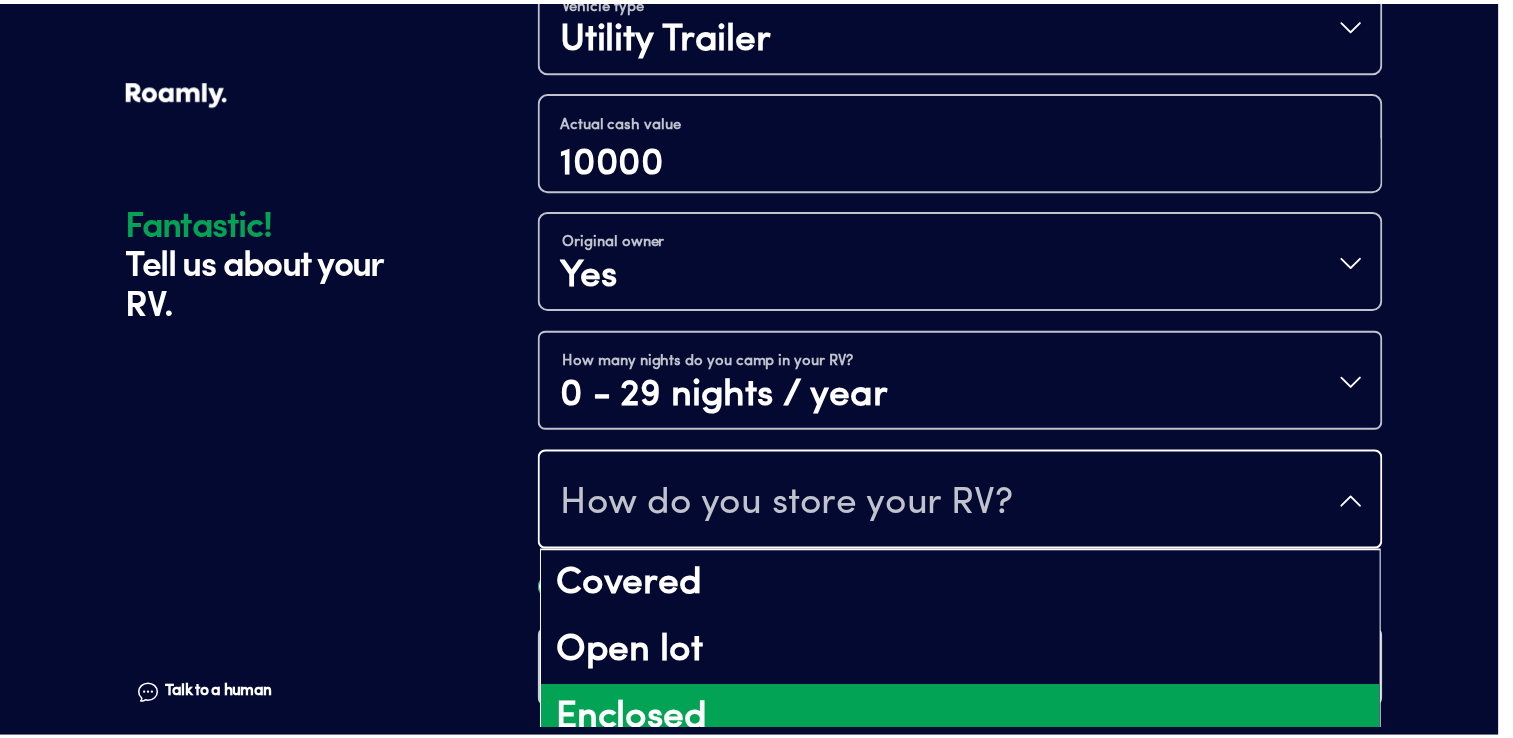 scroll, scrollTop: 0, scrollLeft: 0, axis: both 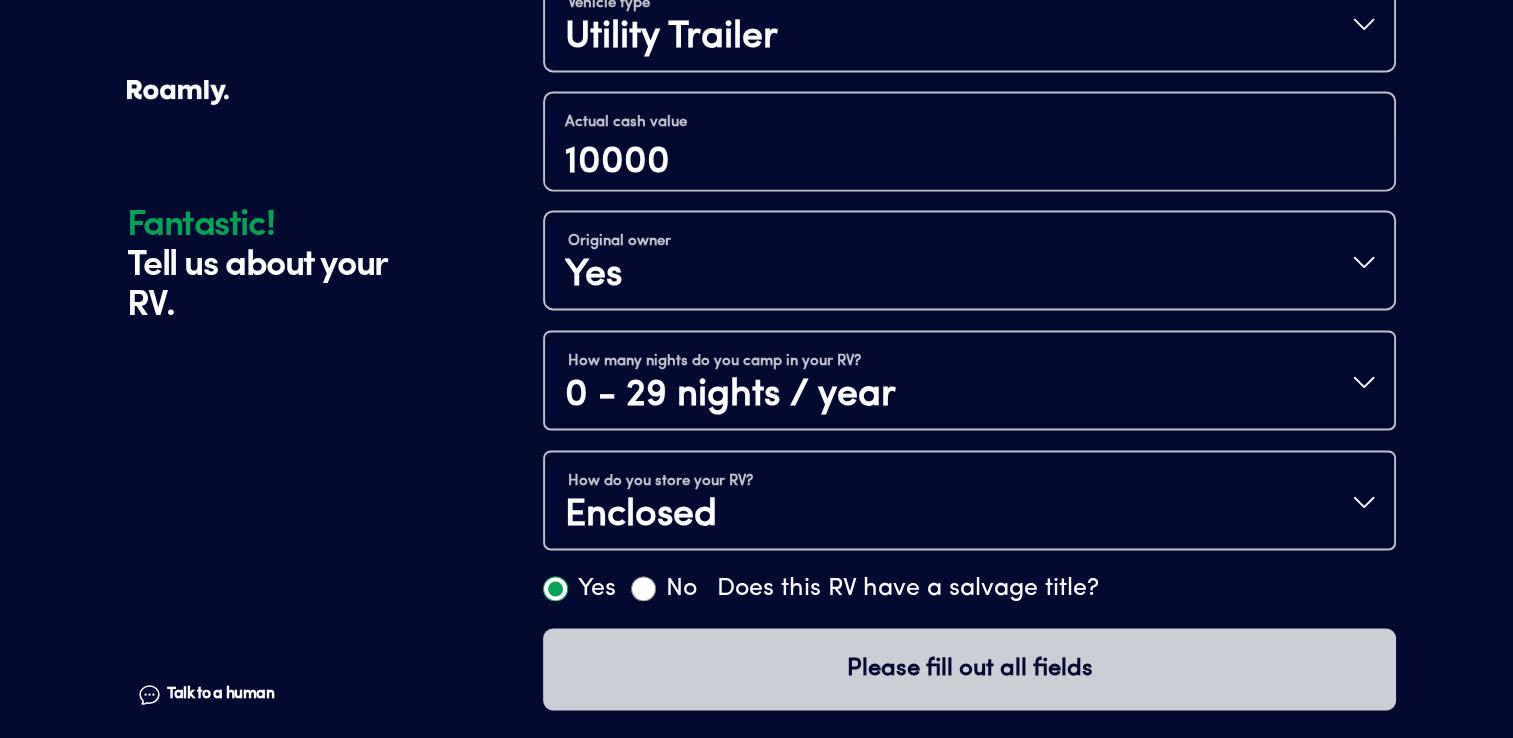 click at bounding box center [264, 542] 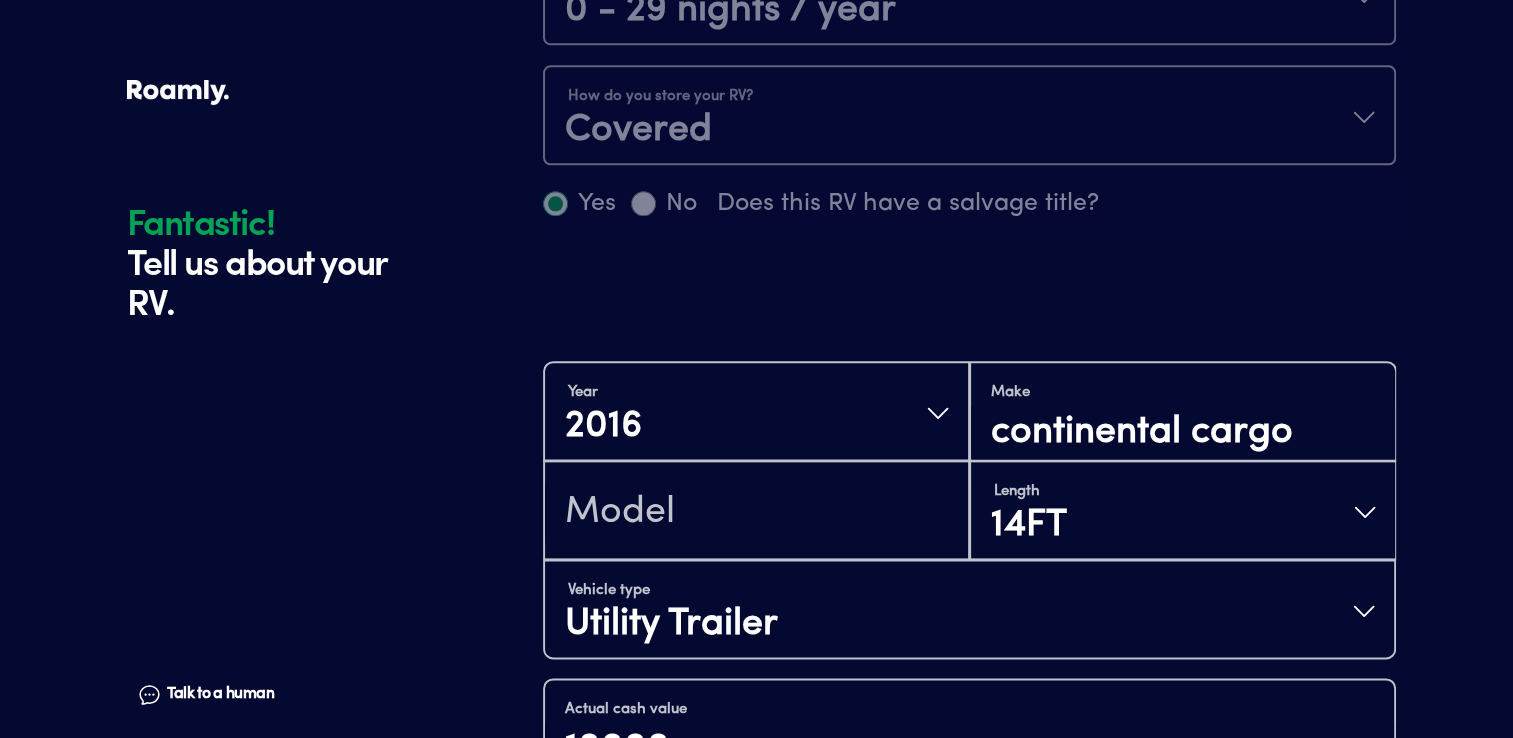 scroll, scrollTop: 2396, scrollLeft: 0, axis: vertical 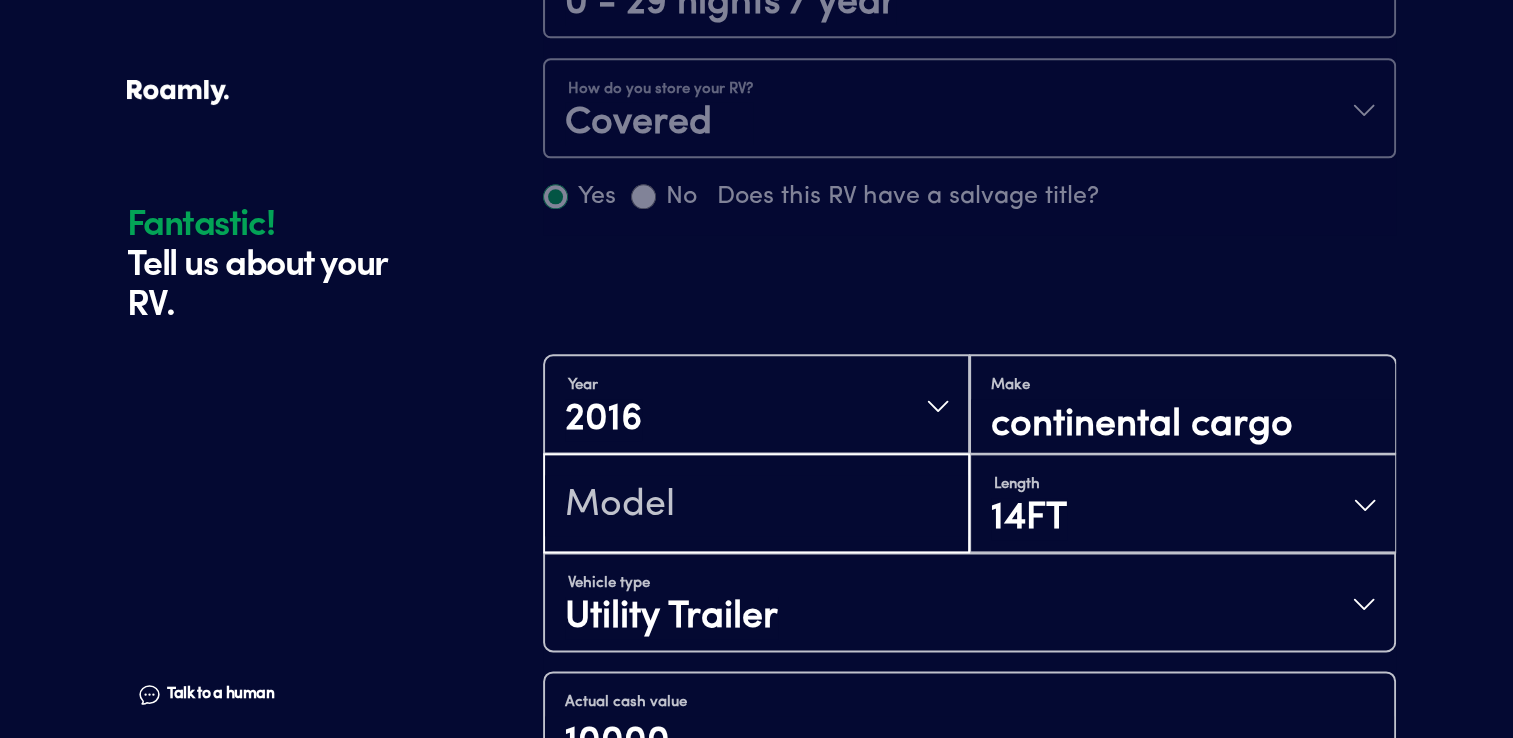 click at bounding box center [756, 505] 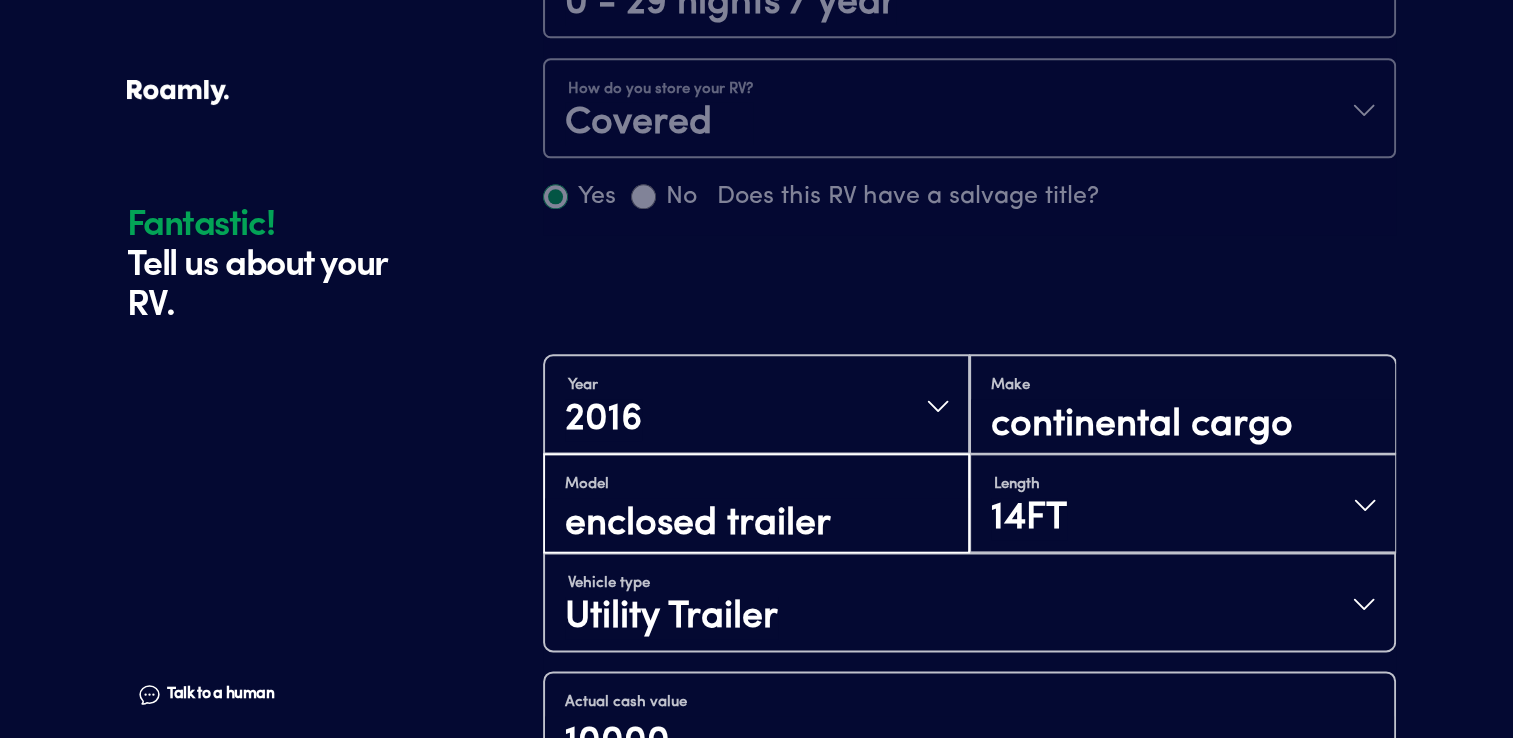 scroll, scrollTop: 2976, scrollLeft: 0, axis: vertical 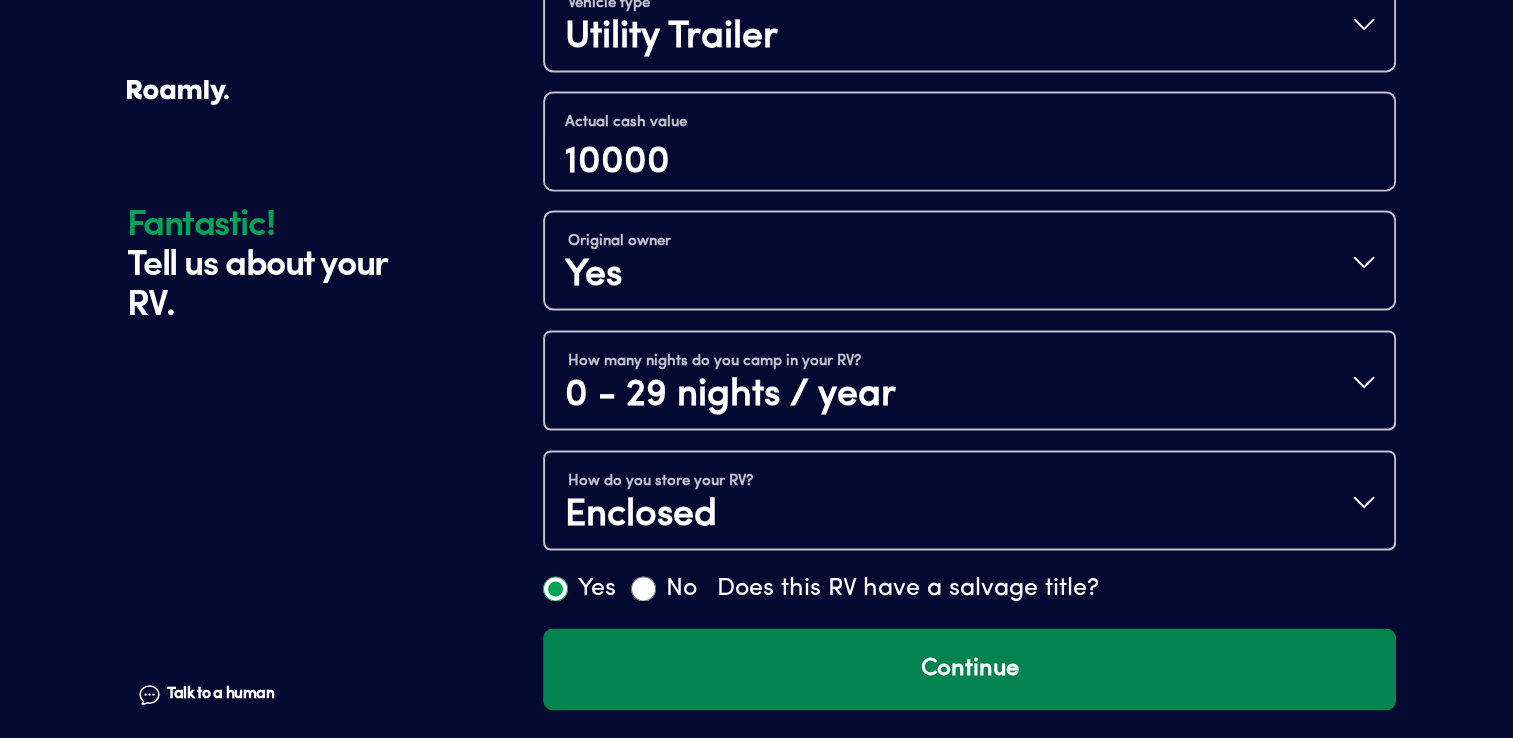 type on "enclosed trailer" 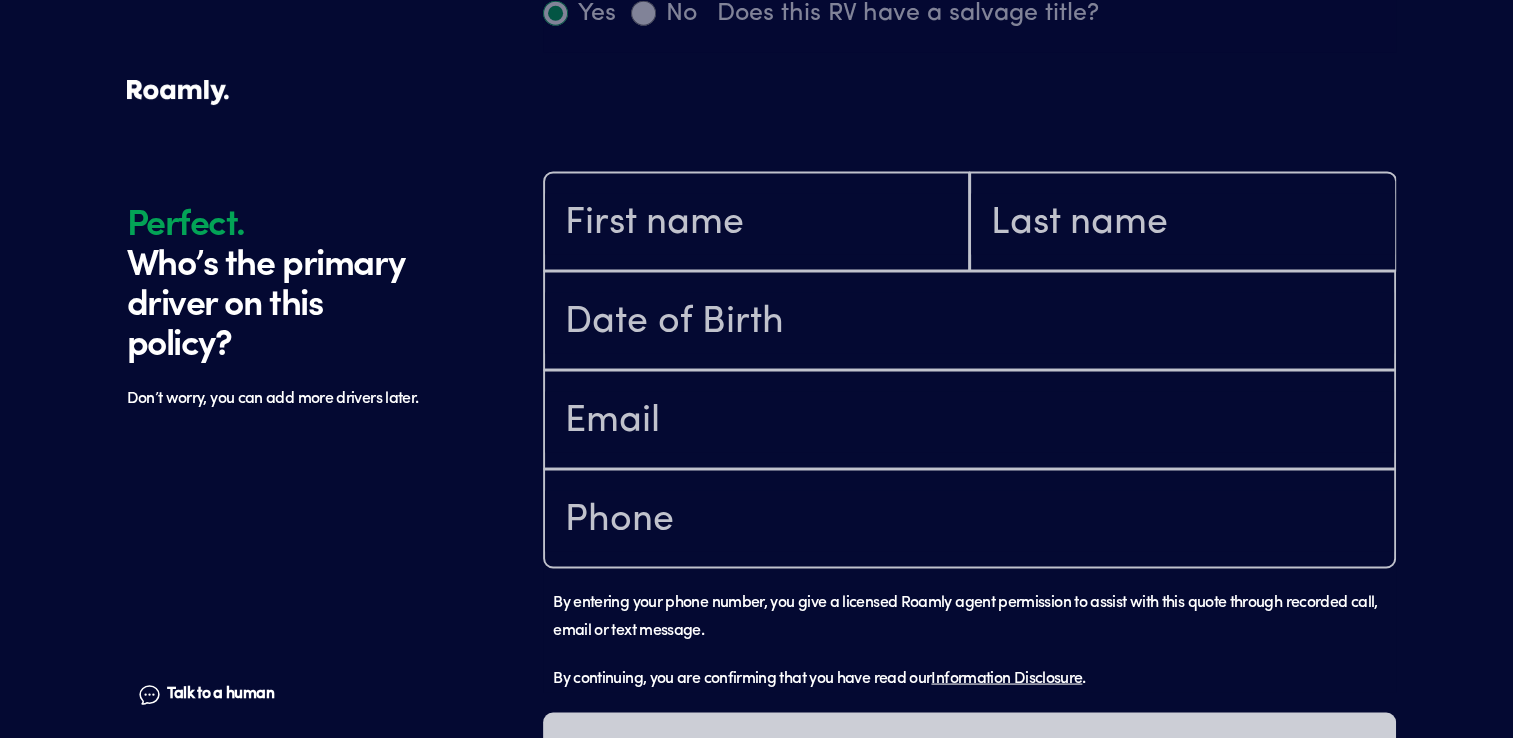scroll, scrollTop: 3623, scrollLeft: 0, axis: vertical 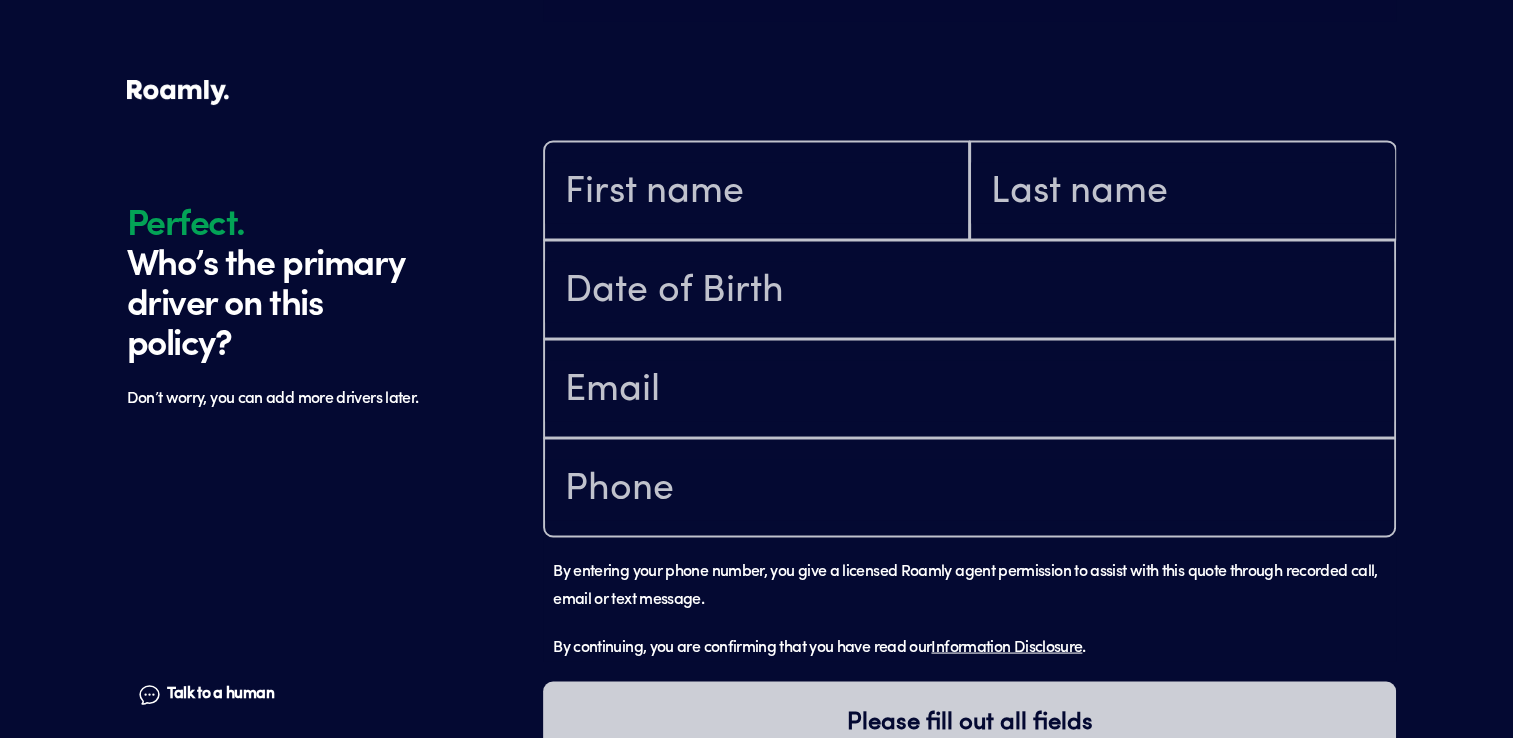 click at bounding box center [756, 190] 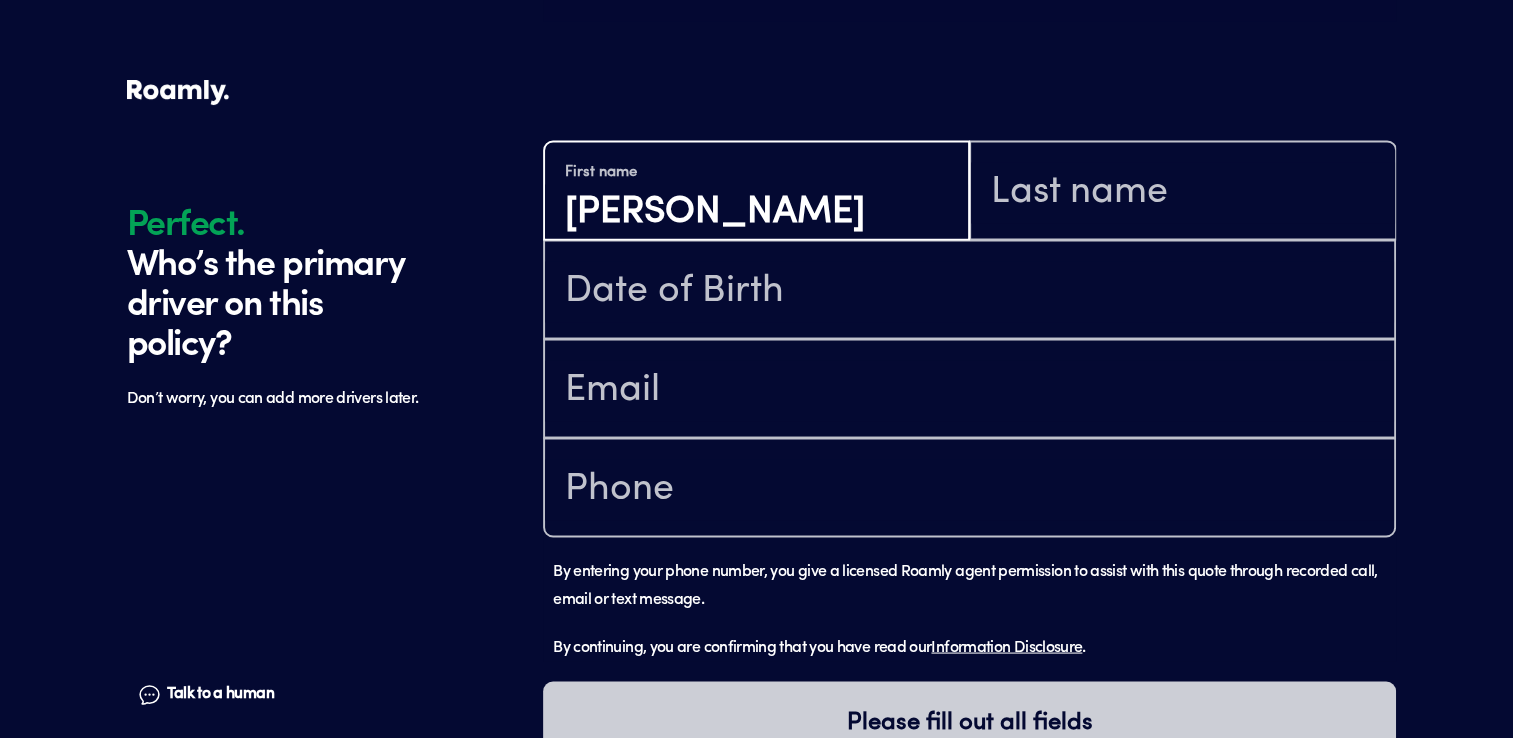 type on "[PERSON_NAME]" 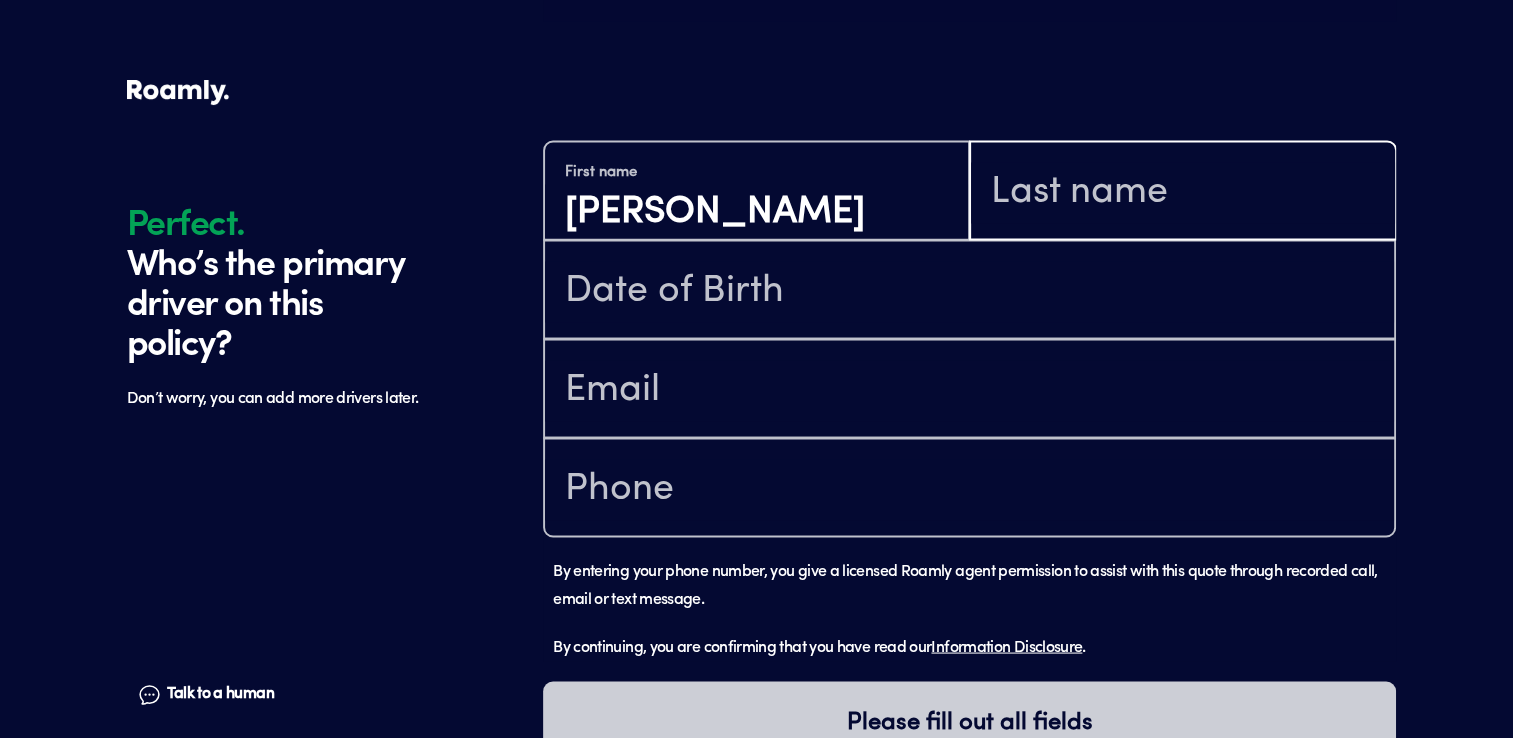 type on "[PERSON_NAME]" 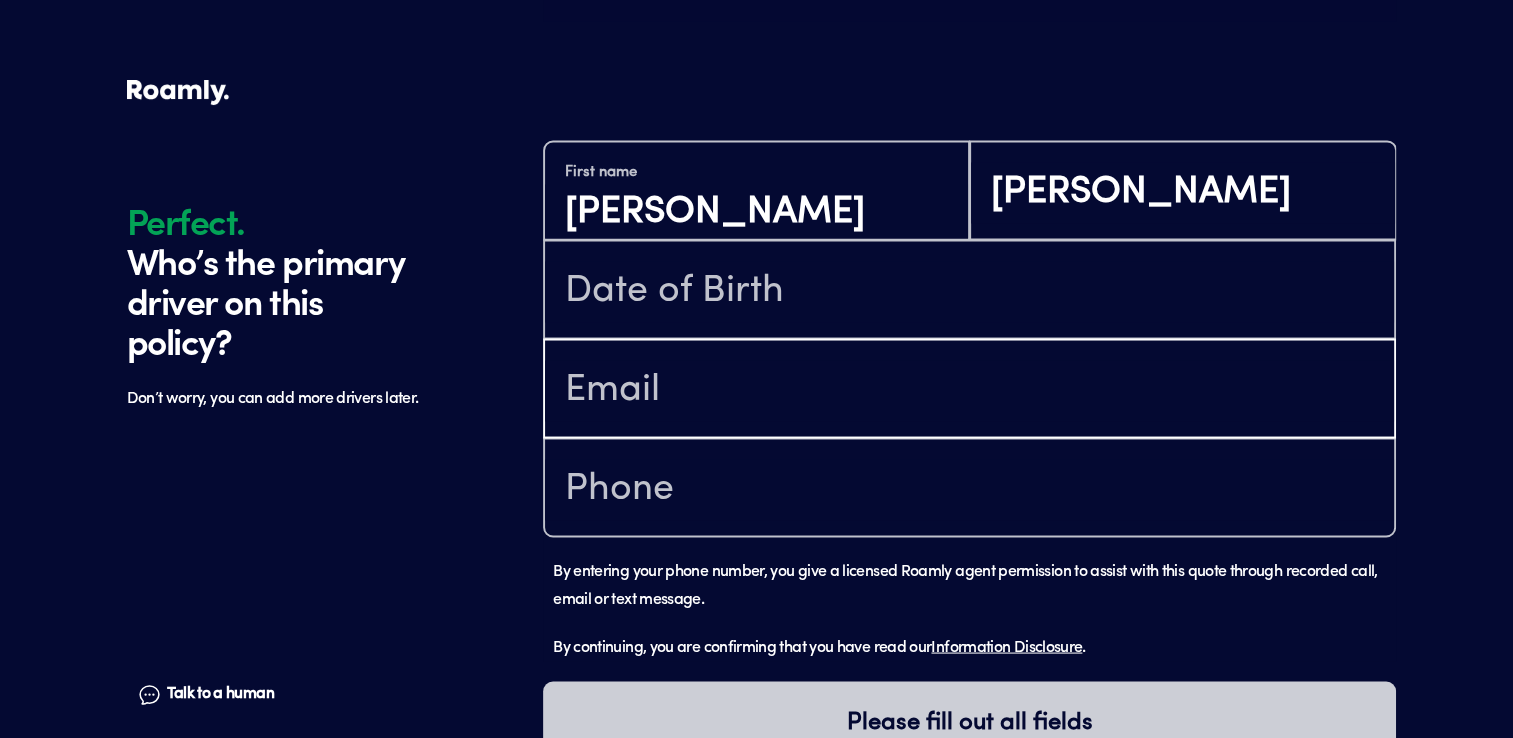 type on "[EMAIL_ADDRESS][DOMAIN_NAME]" 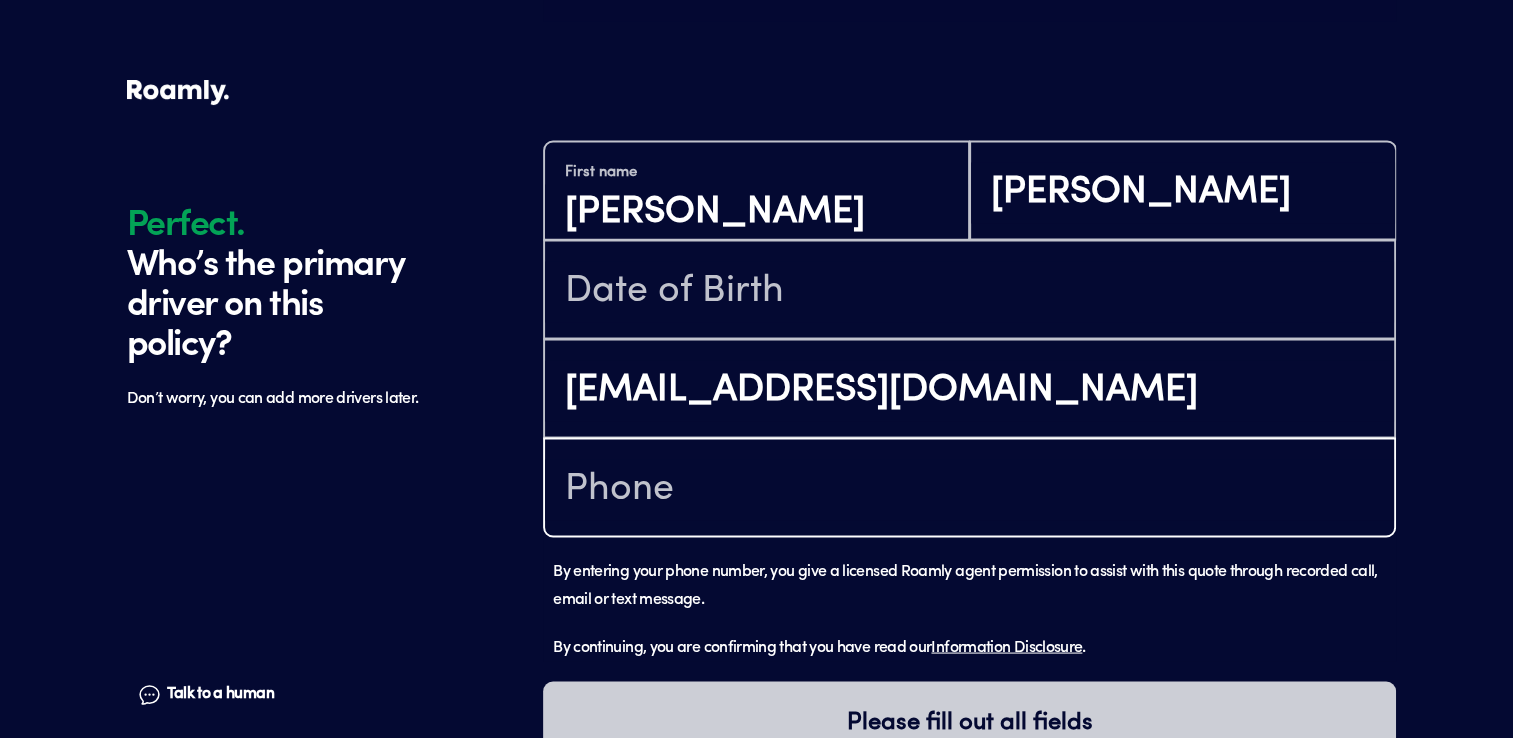 type on "[PHONE_NUMBER]" 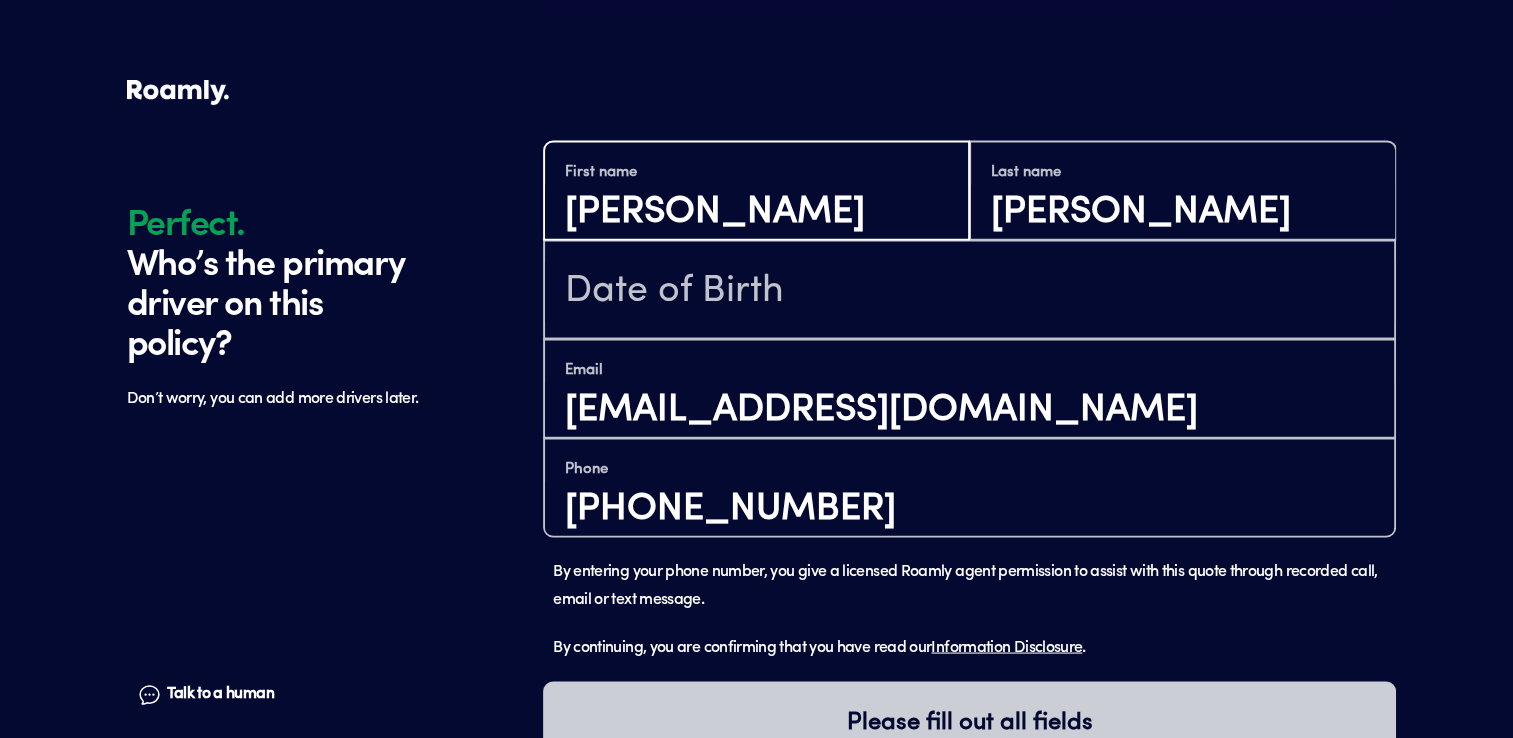 type on "[PERSON_NAME]" 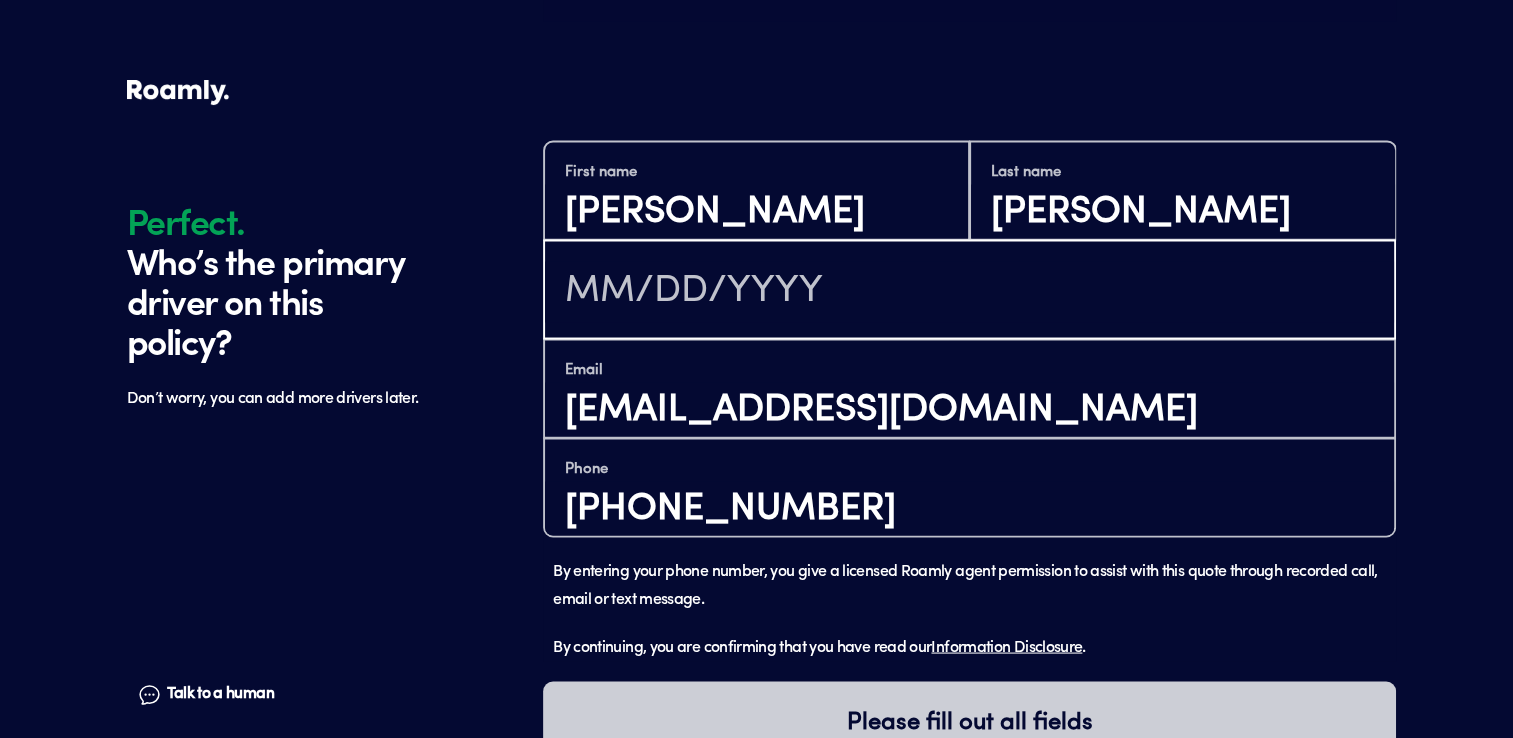 click at bounding box center (969, 291) 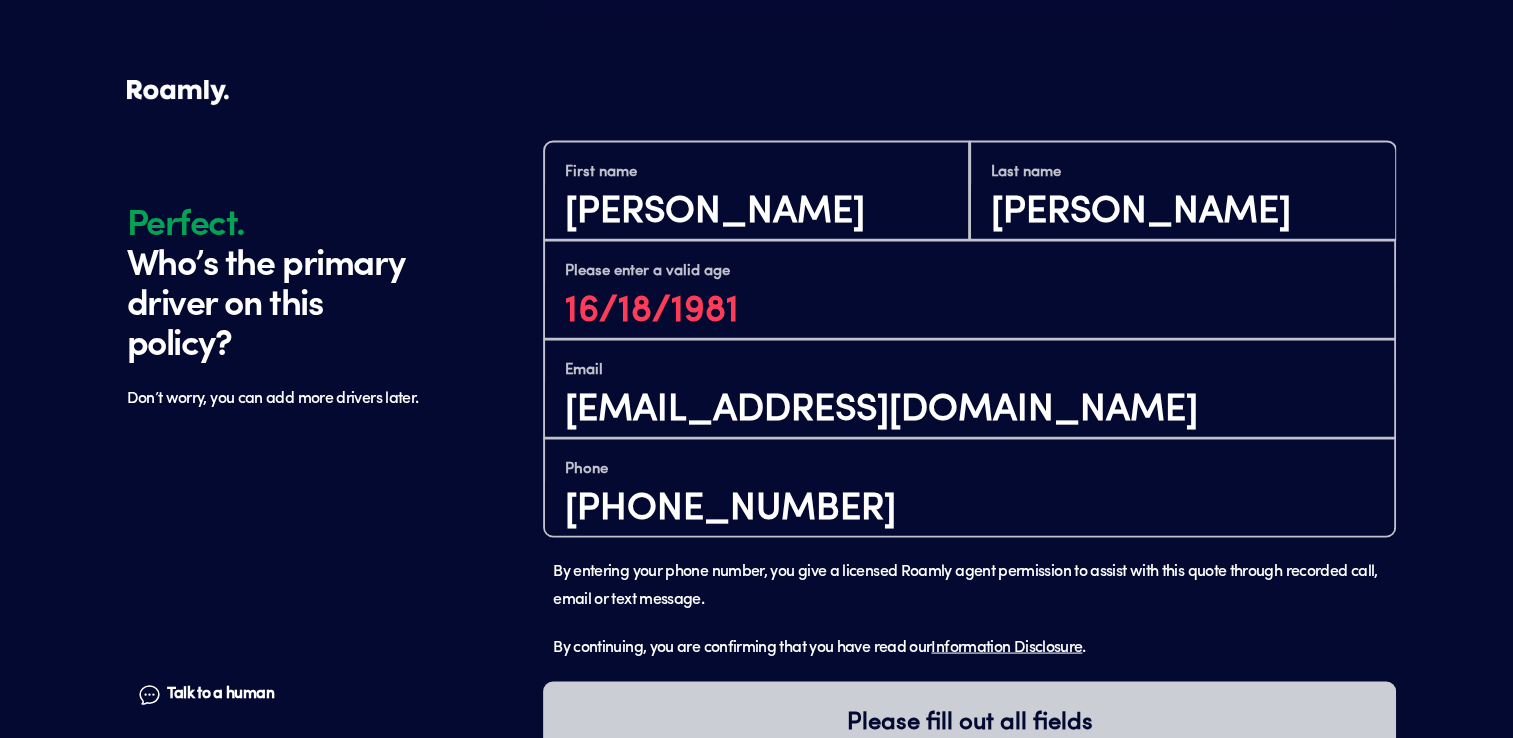 click on "Talk to a human Chat" at bounding box center (264, 596) 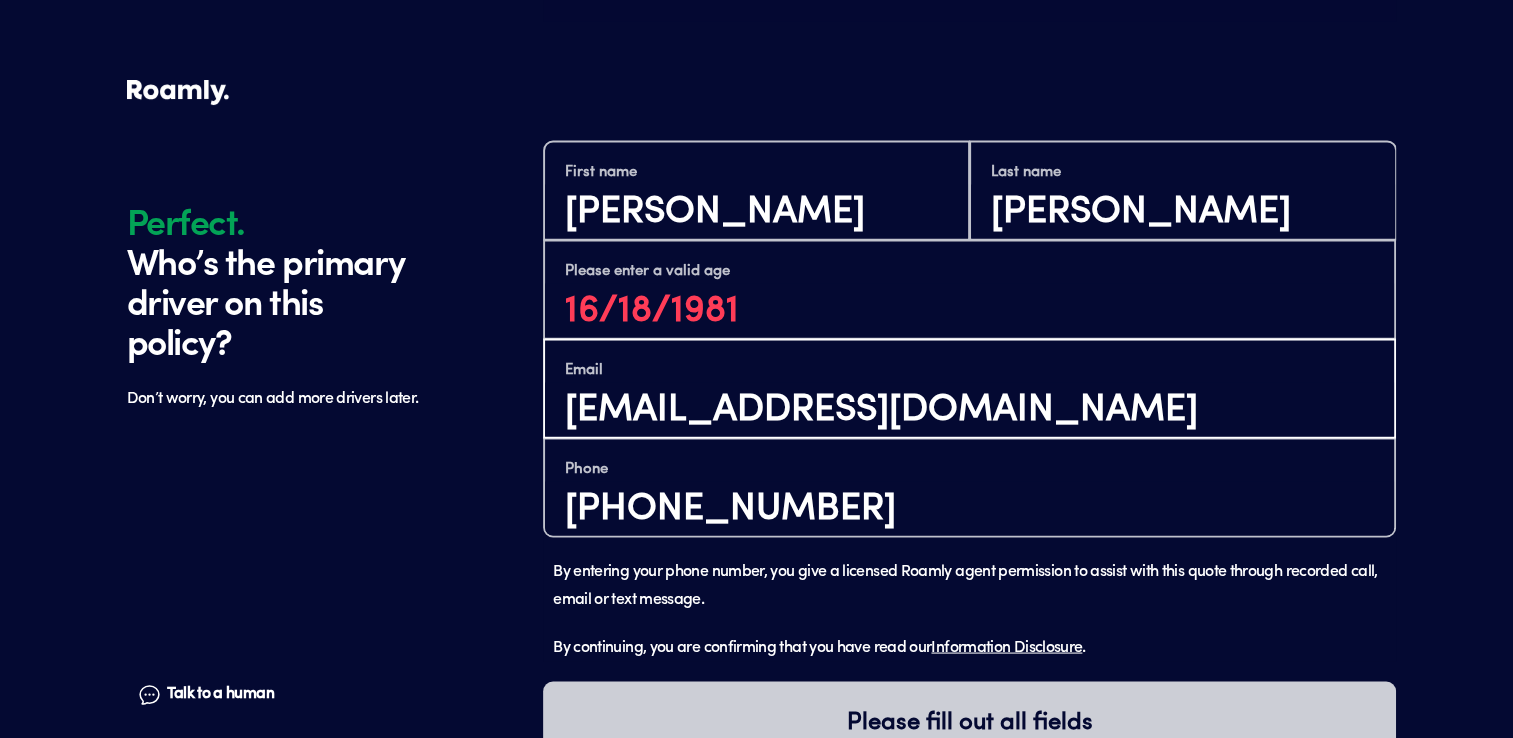 scroll, scrollTop: 0, scrollLeft: 0, axis: both 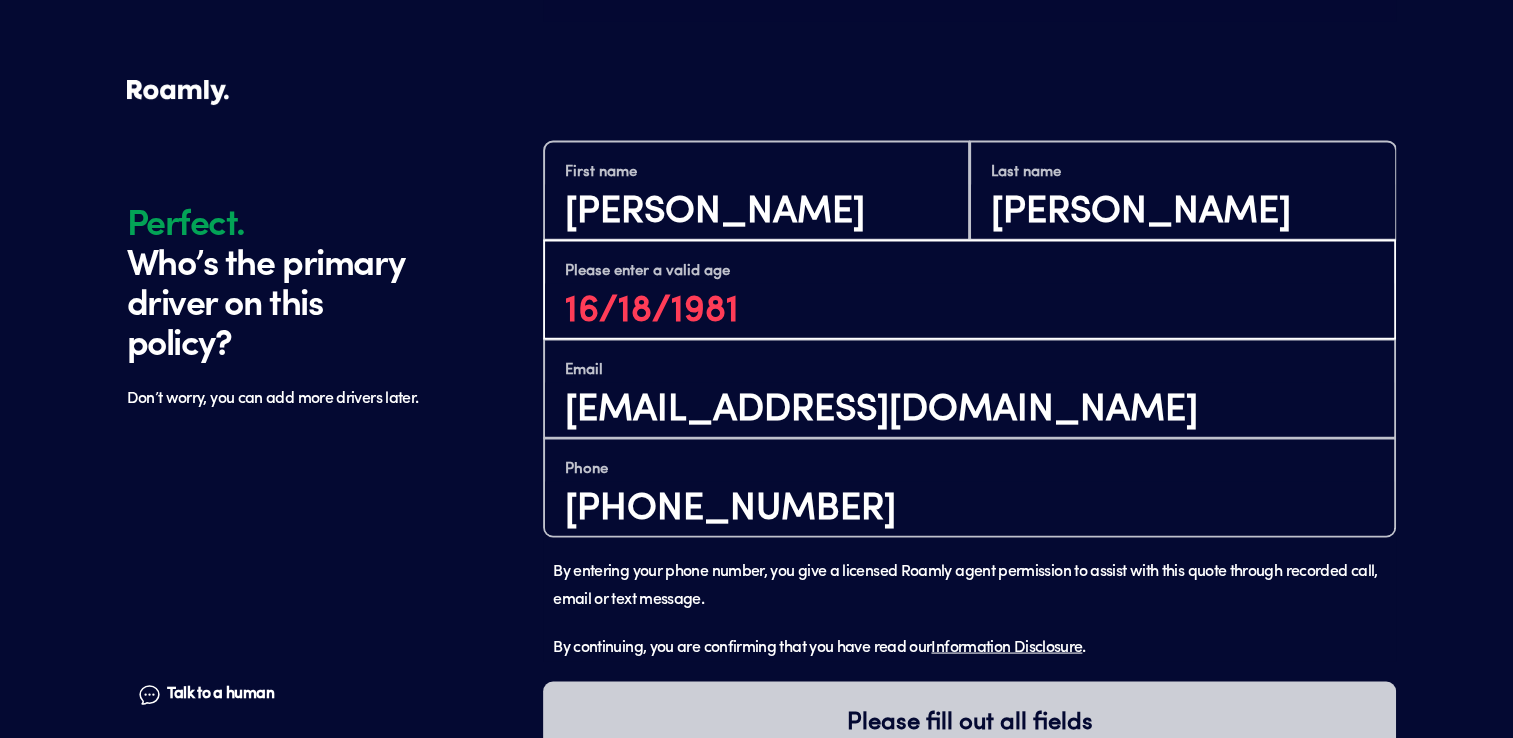 click on "16/18/1981" at bounding box center [969, 310] 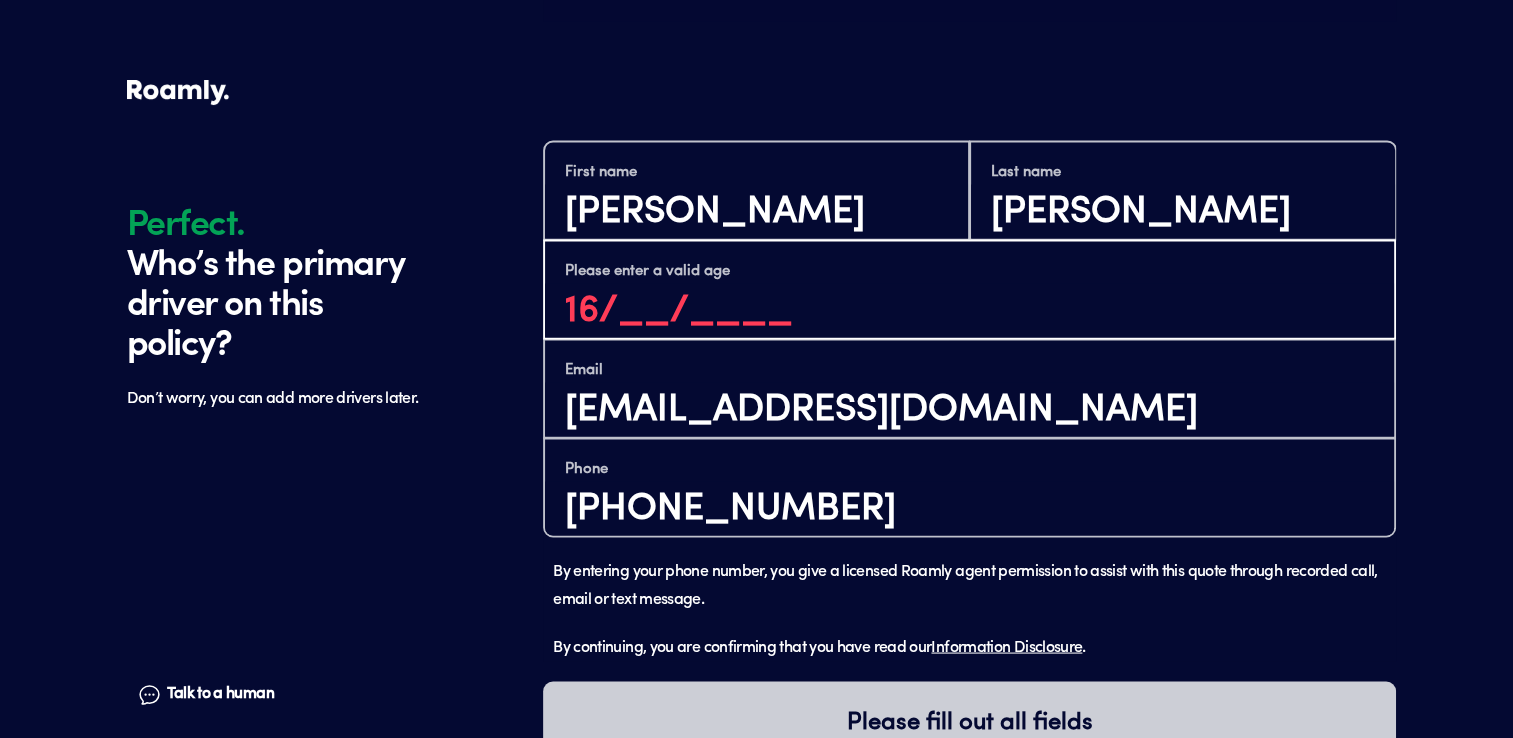 type on "1_/__/____" 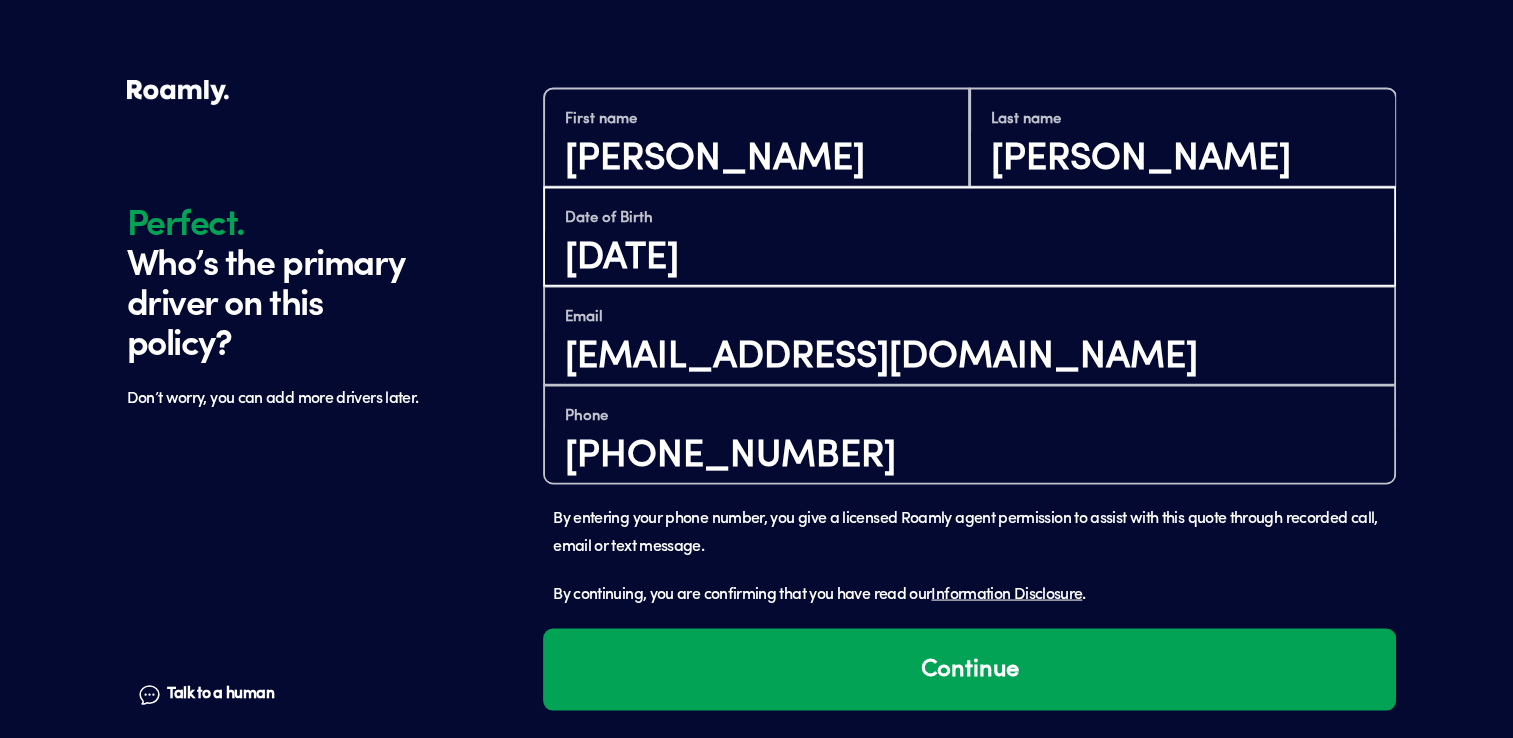 scroll, scrollTop: 3676, scrollLeft: 0, axis: vertical 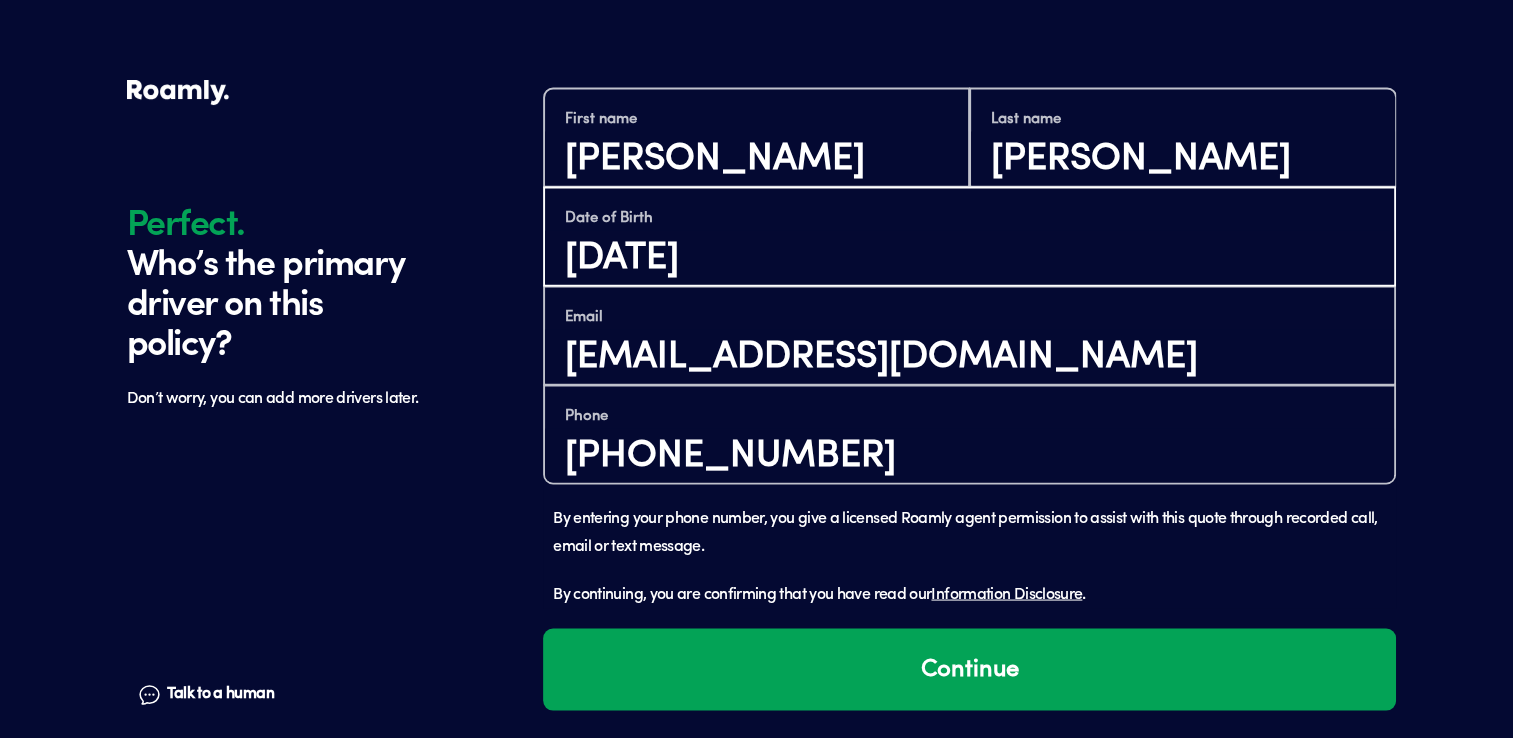 type on "[DATE]" 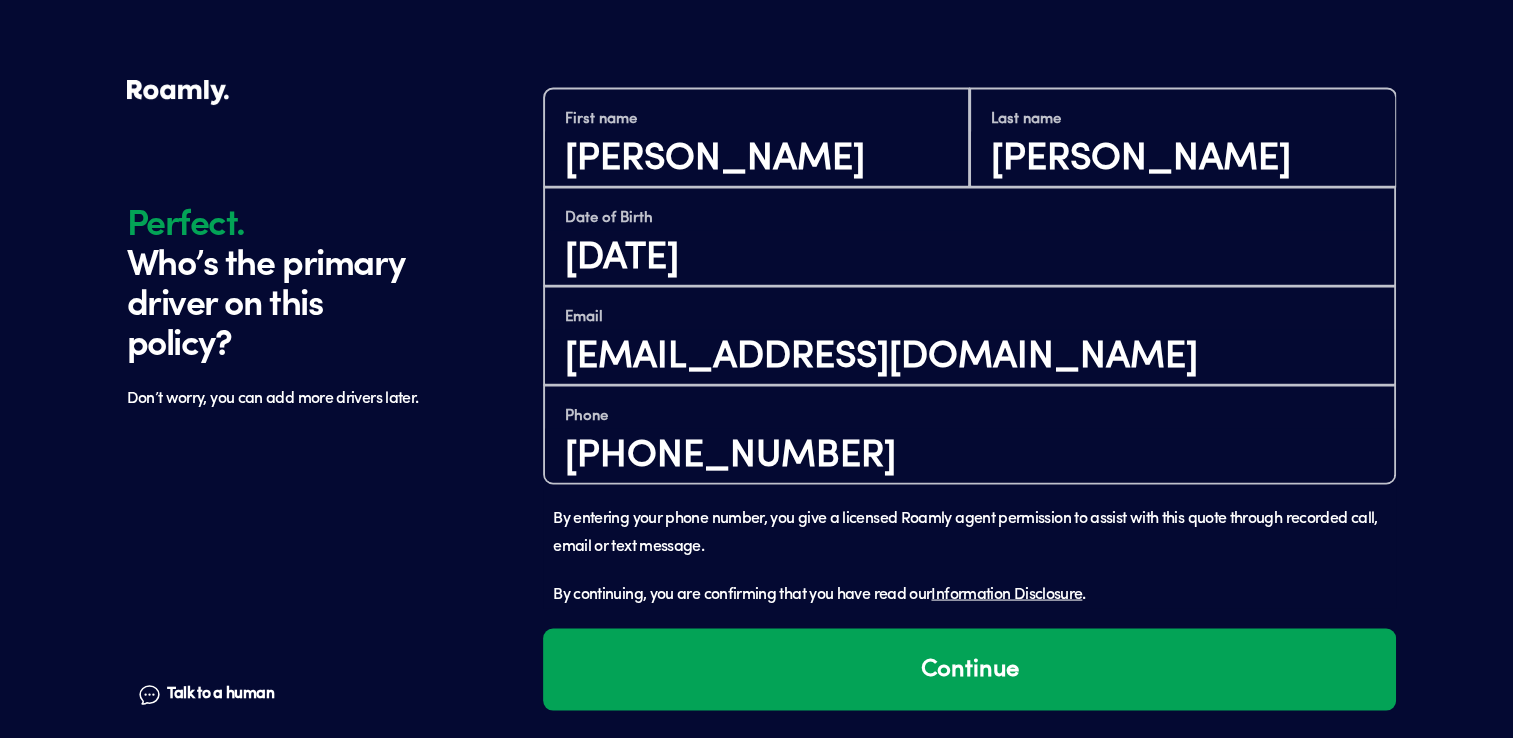 click on "Information Disclosure" at bounding box center [1006, 594] 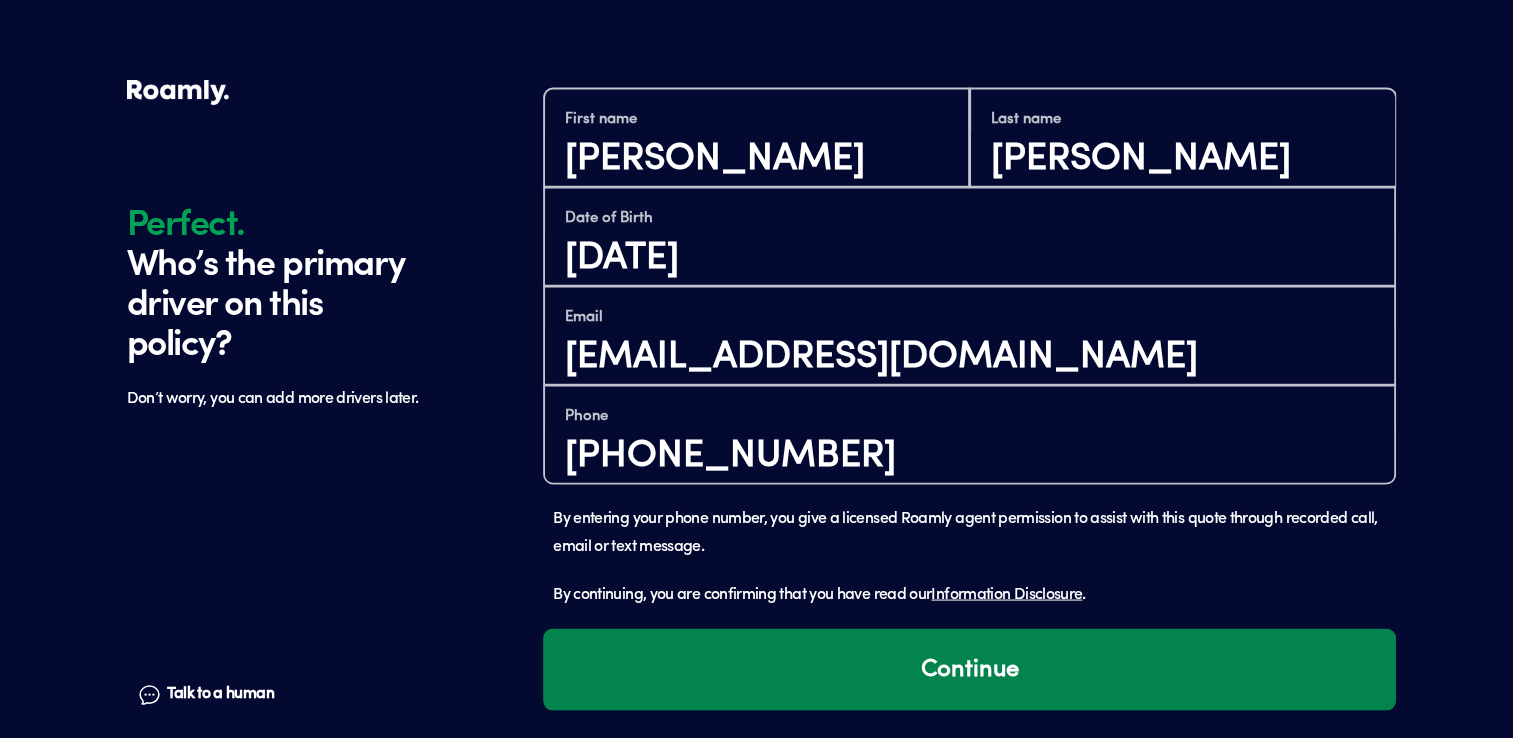 click on "Continue" at bounding box center [969, 669] 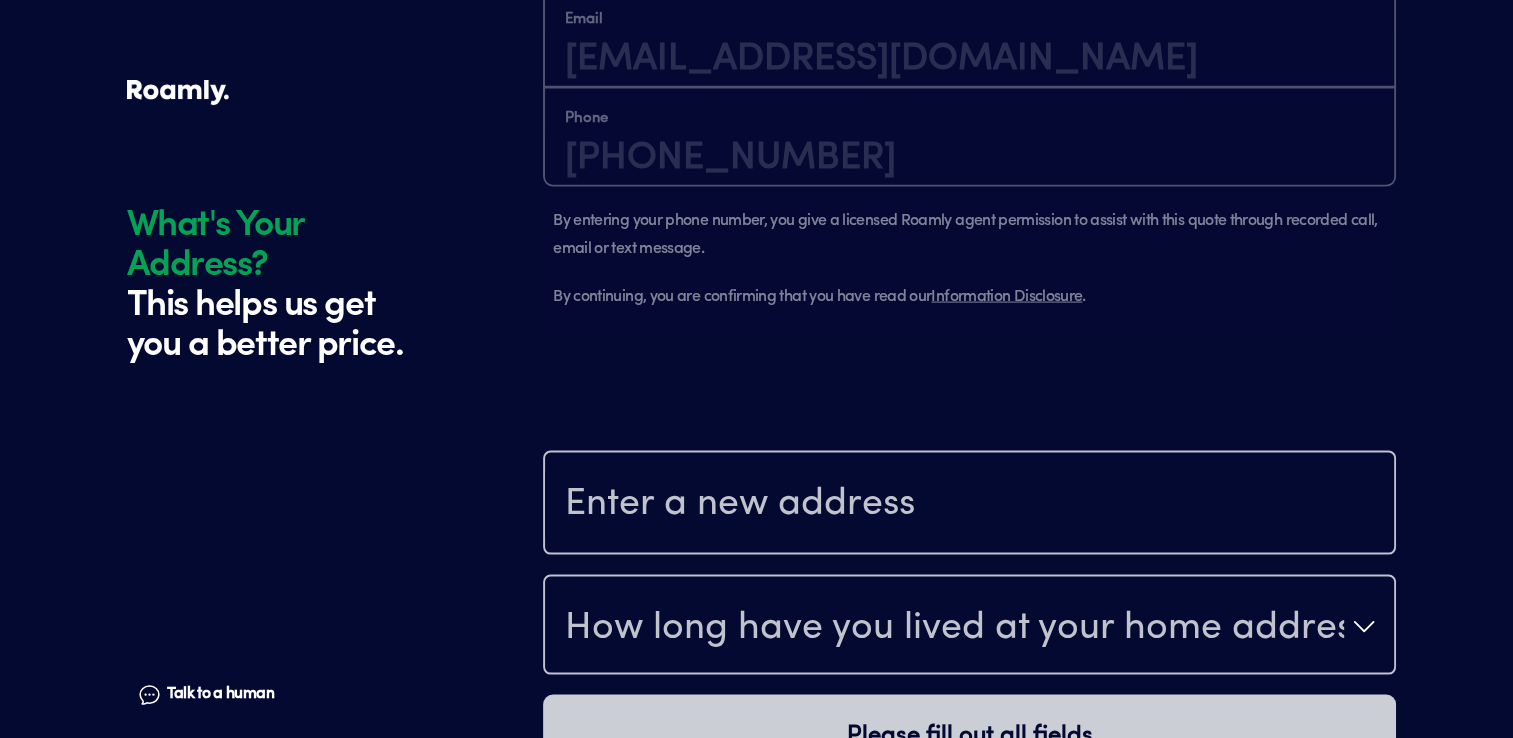 scroll, scrollTop: 4145, scrollLeft: 0, axis: vertical 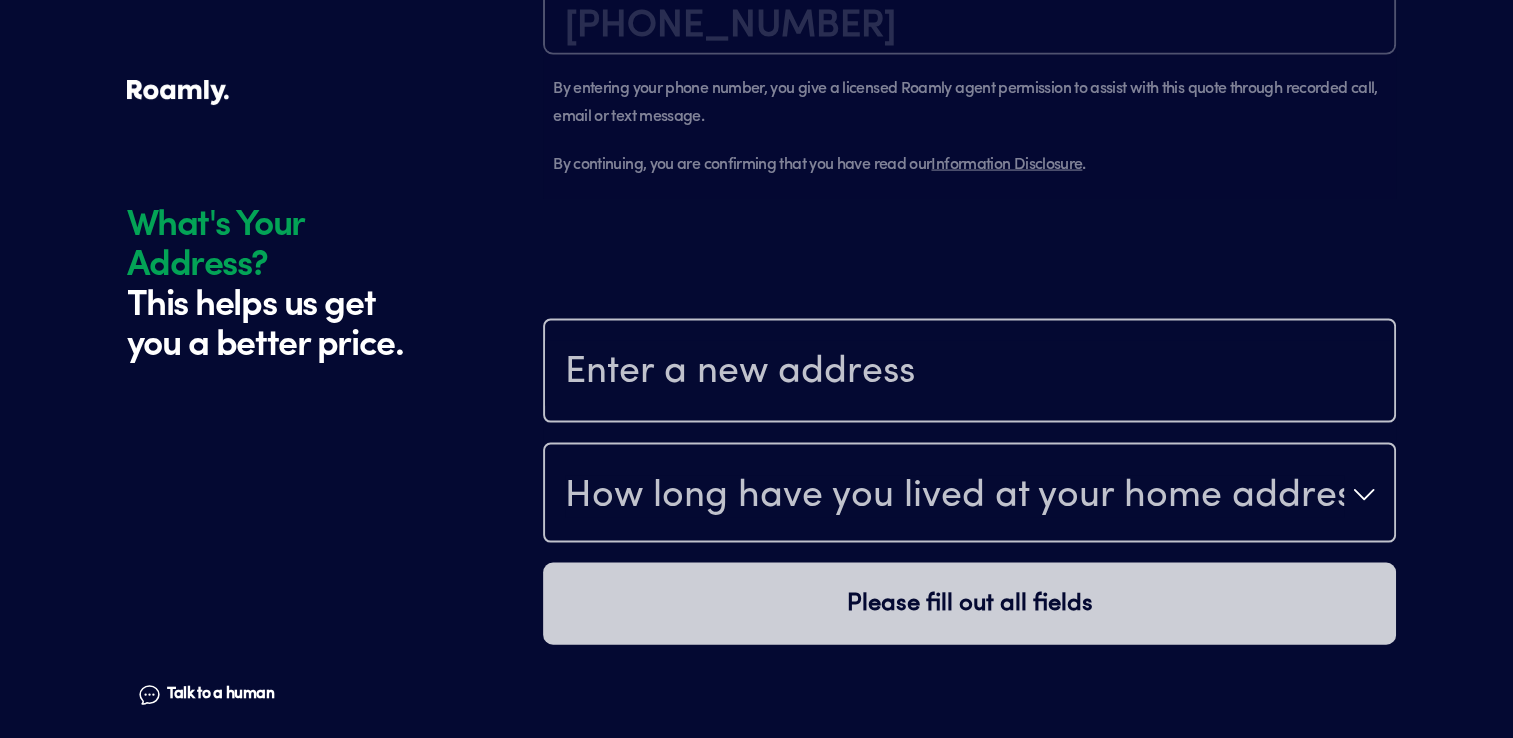 click at bounding box center [969, 373] 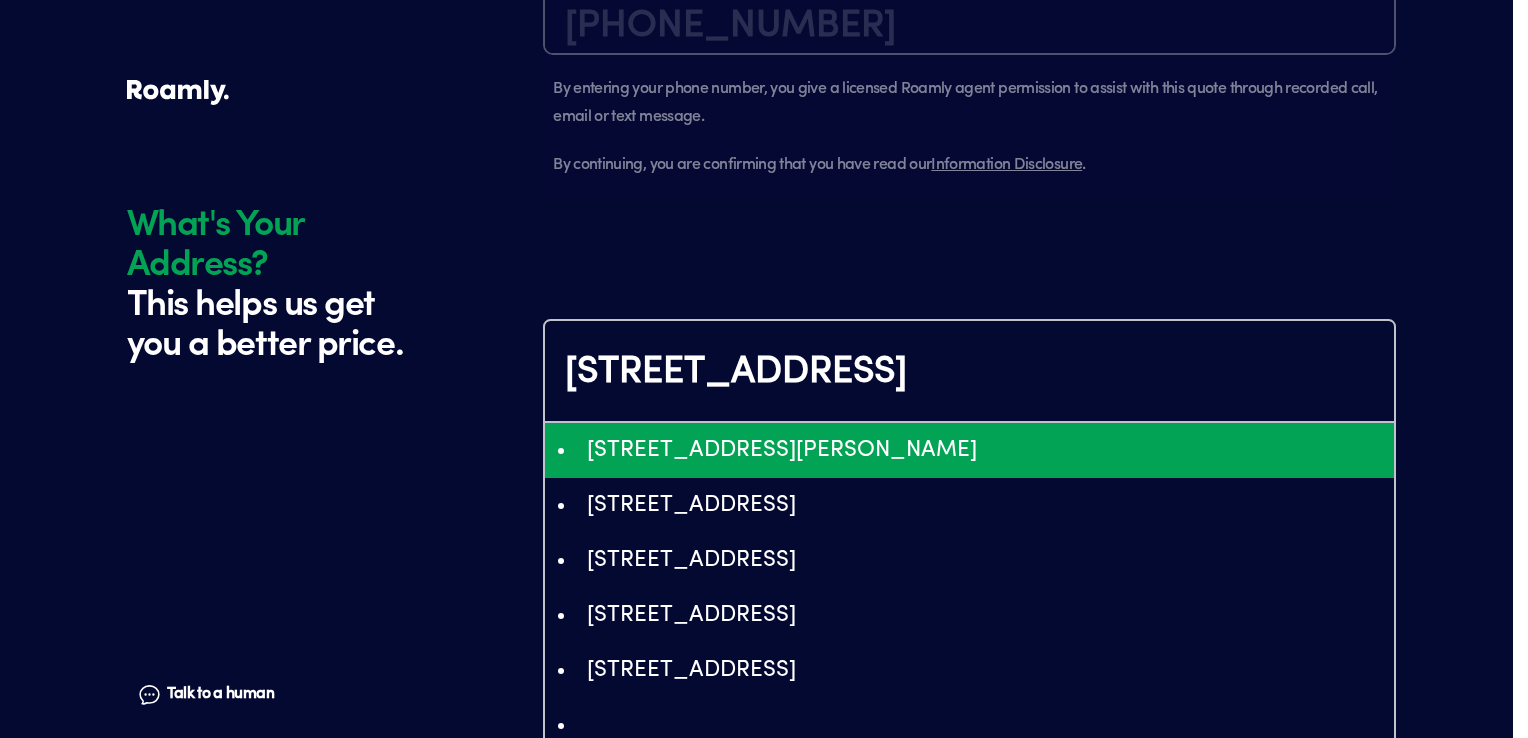 type on "ChIJv2A1uGTPBYgRTNE9ek7MeCw" 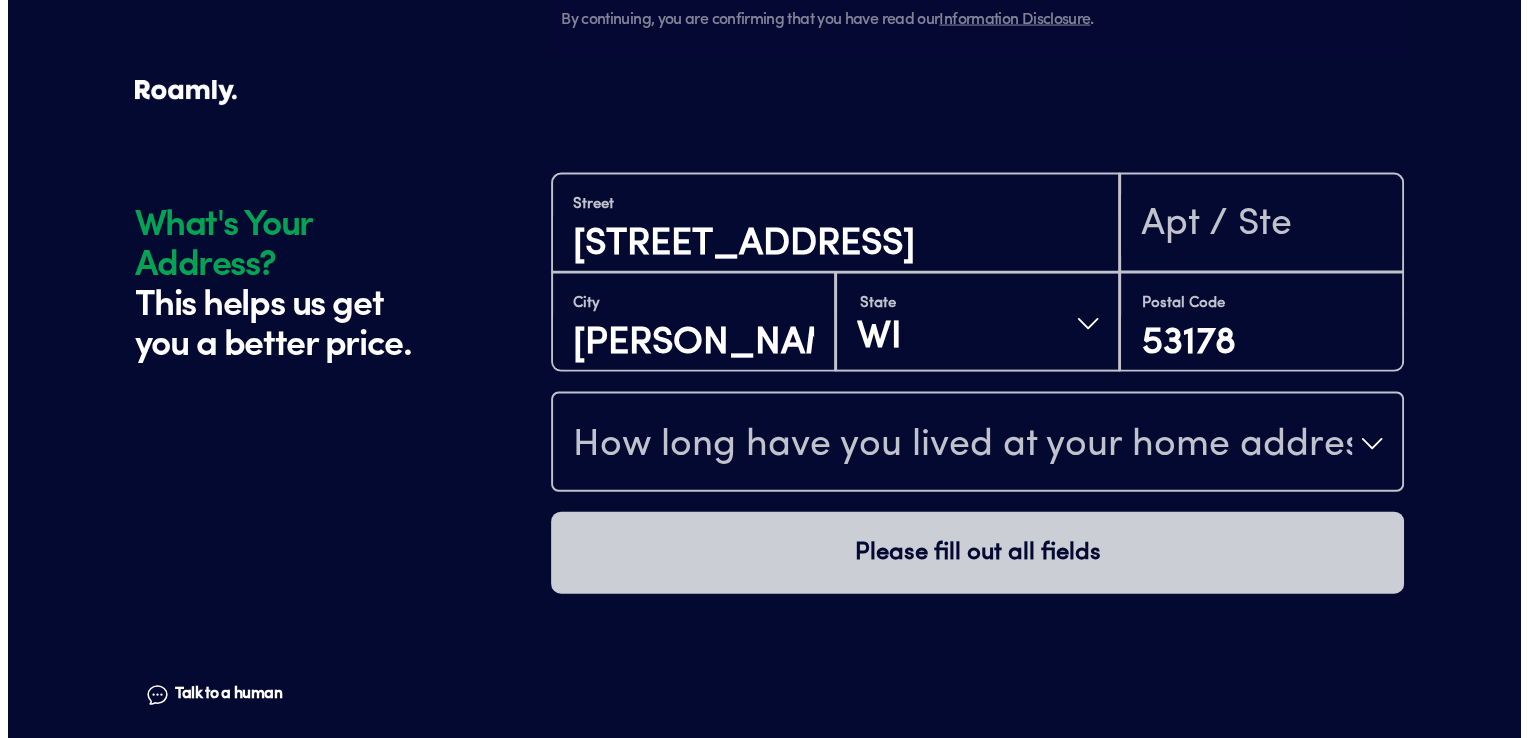 scroll, scrollTop: 4300, scrollLeft: 0, axis: vertical 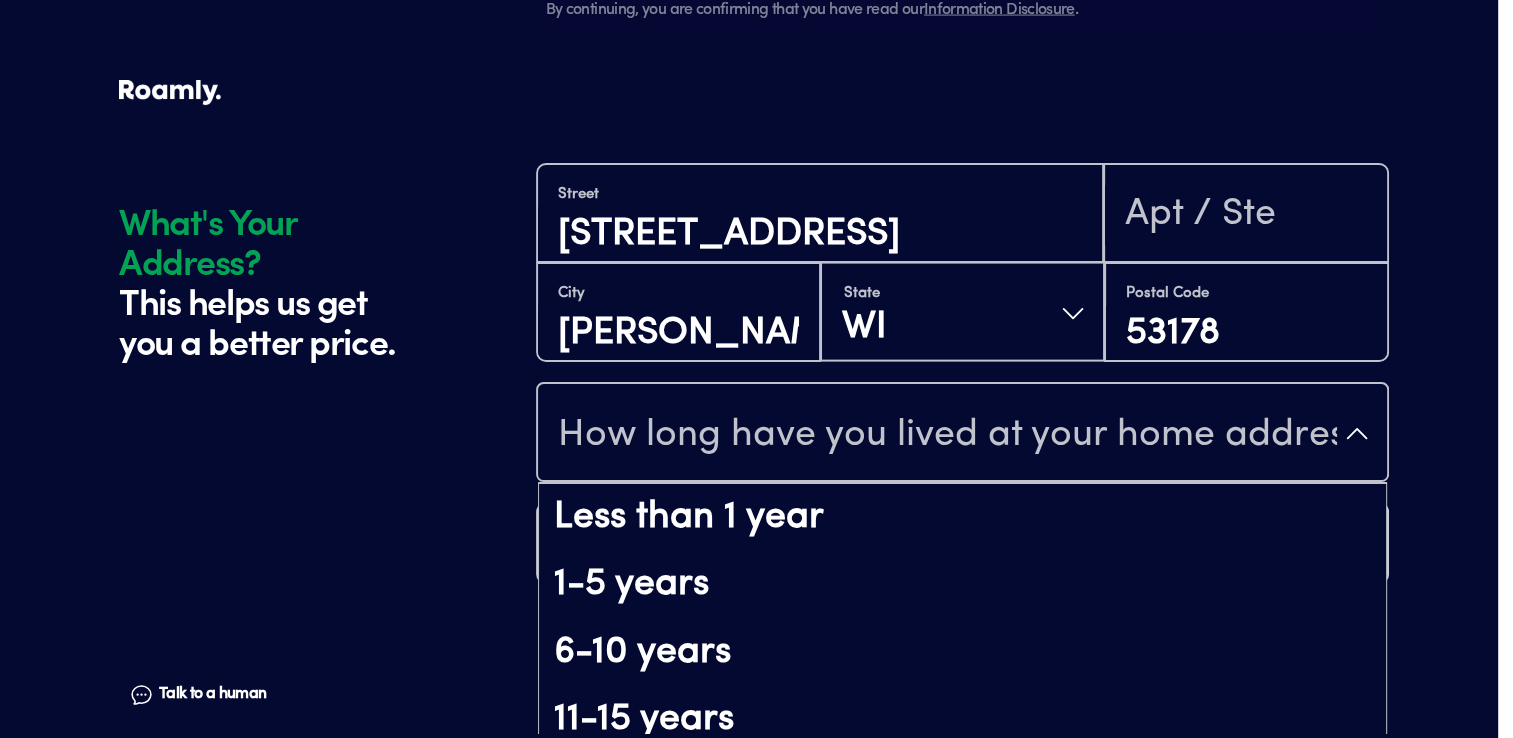 click on "How long have you lived at your home address?" at bounding box center [947, 436] 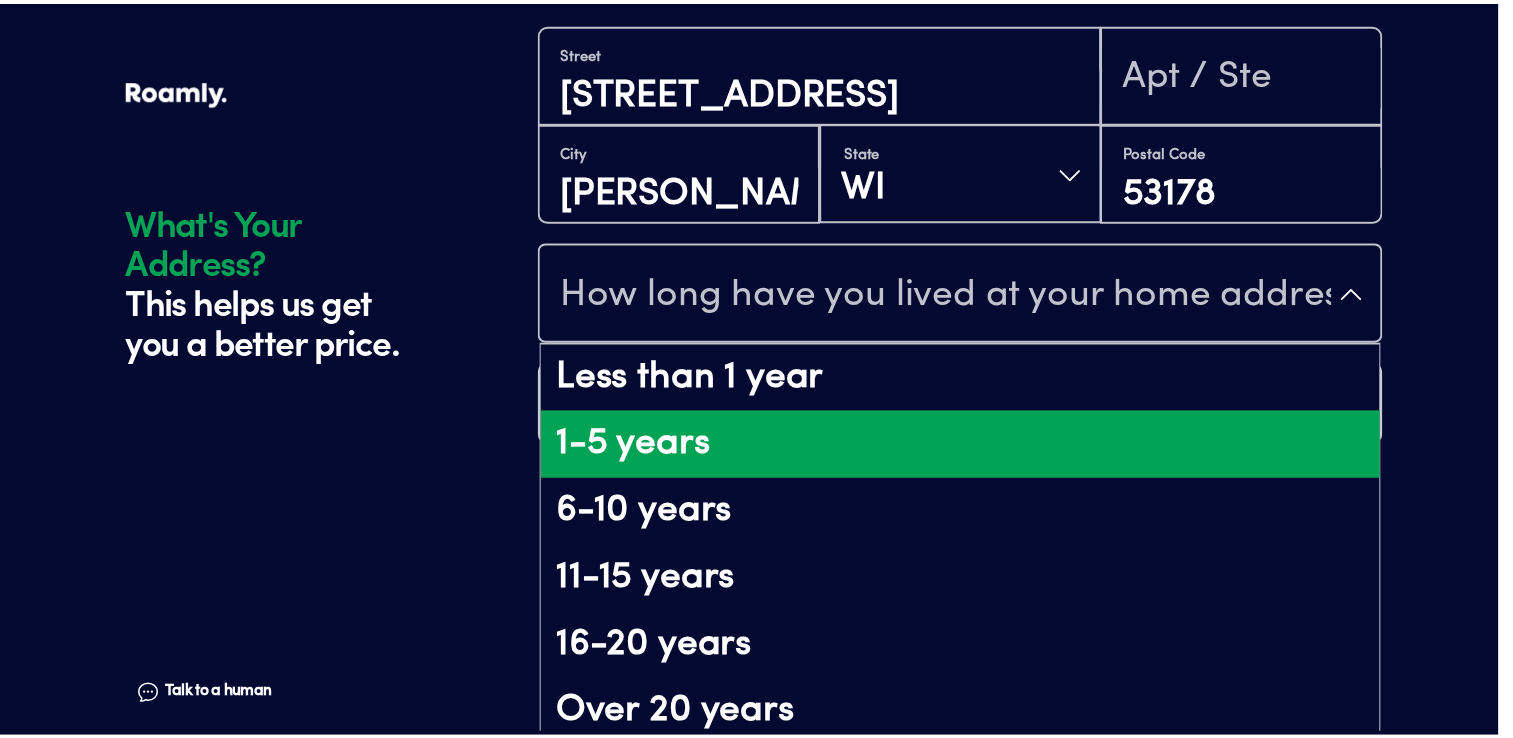 scroll, scrollTop: 155, scrollLeft: 0, axis: vertical 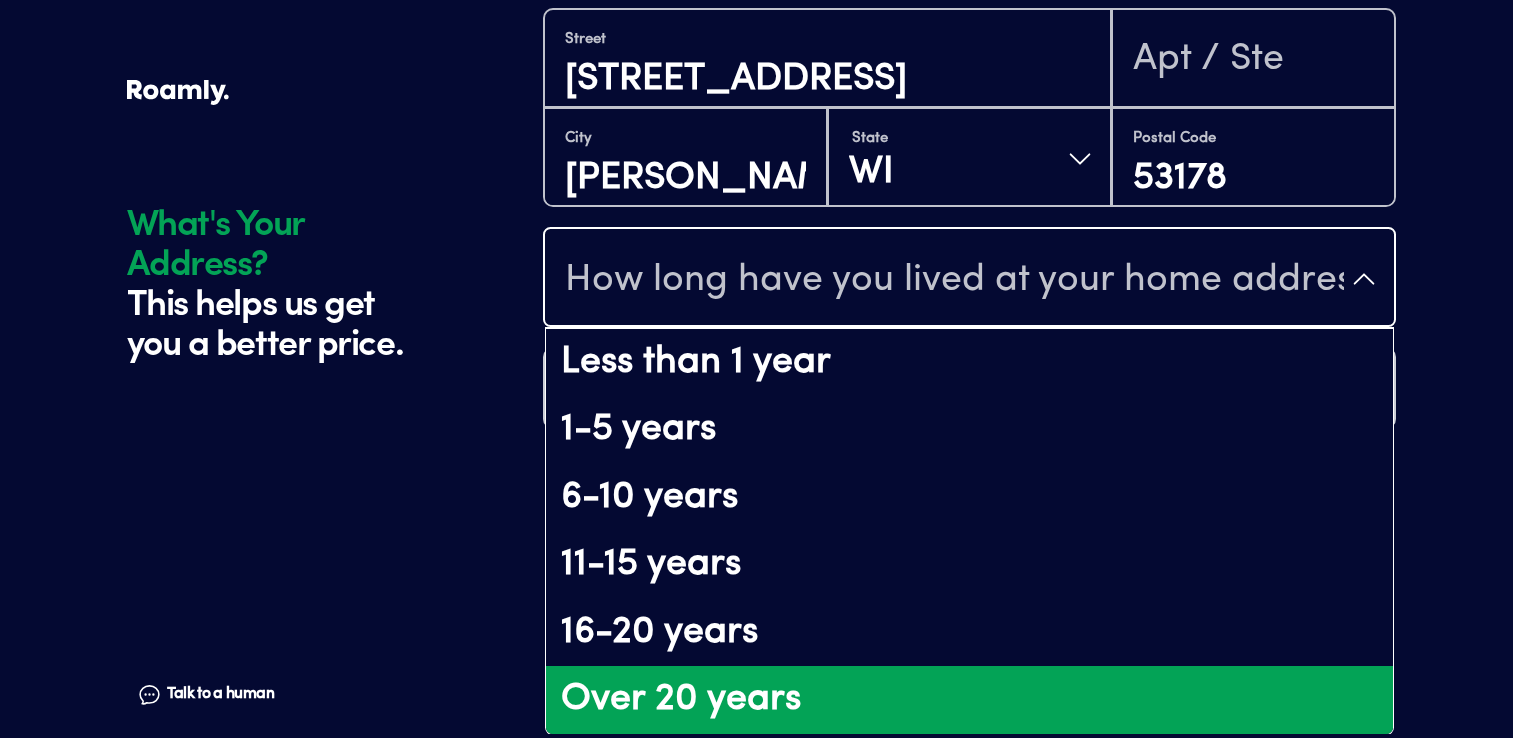 click on "Over 20 years" at bounding box center [969, 700] 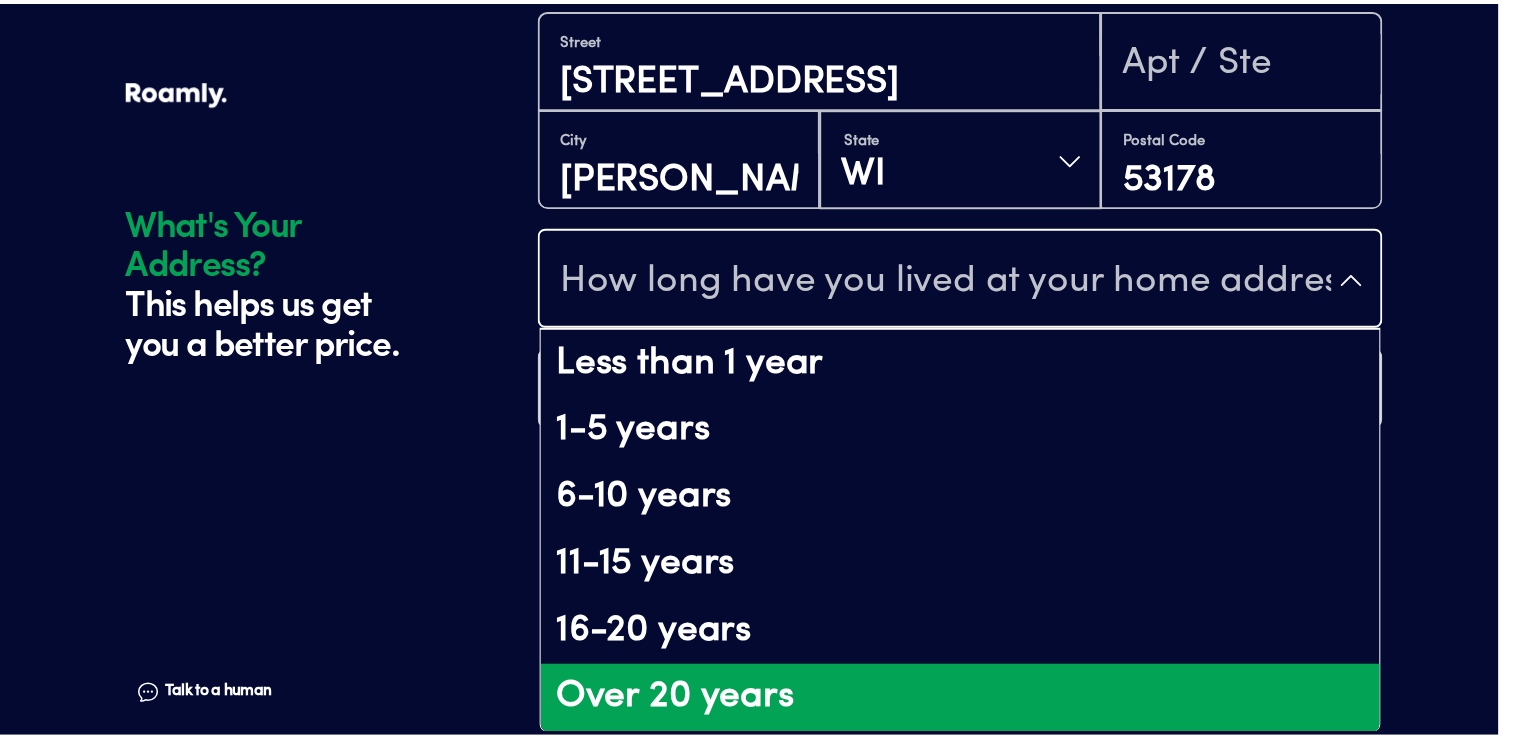 scroll, scrollTop: 0, scrollLeft: 0, axis: both 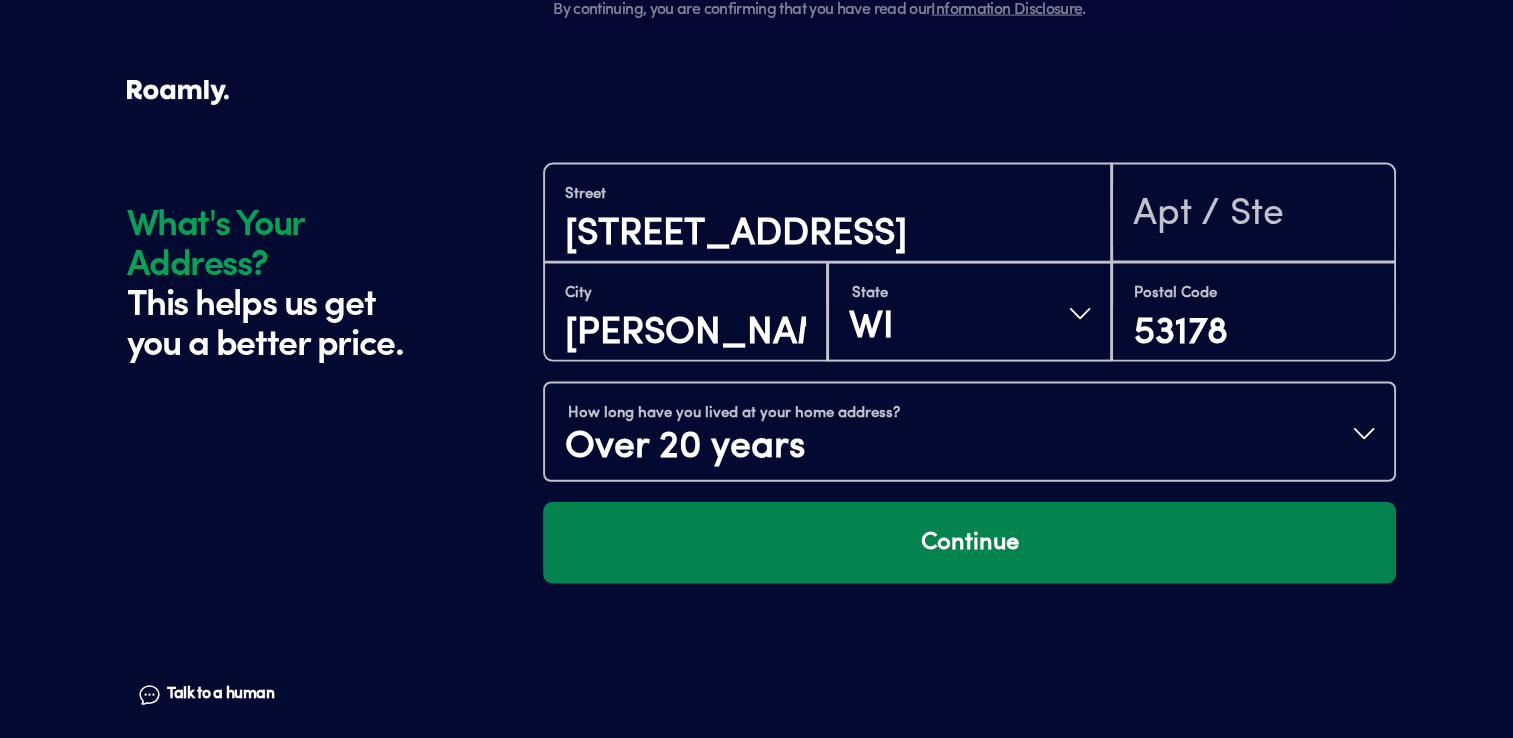 click on "Continue" at bounding box center [969, 543] 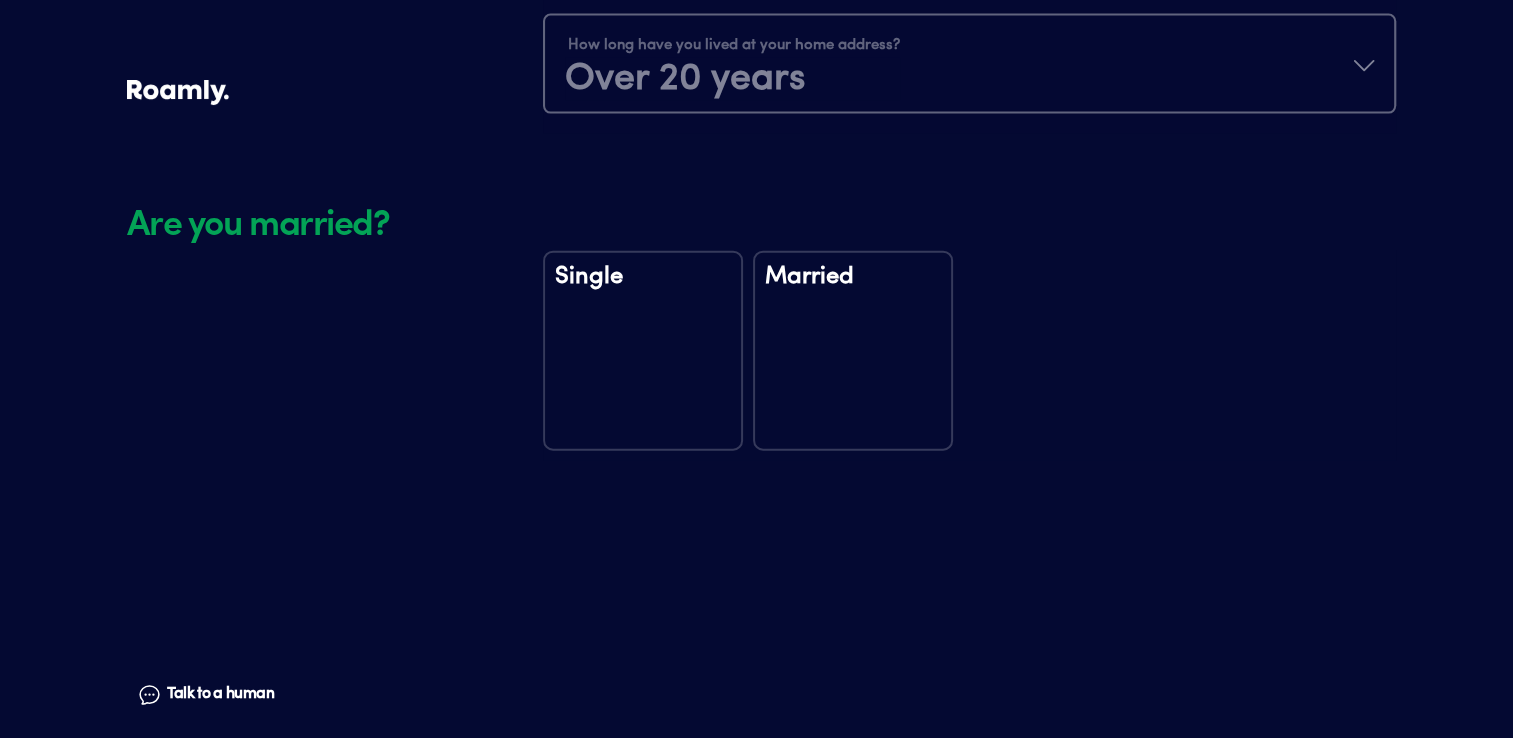 scroll, scrollTop: 4775, scrollLeft: 0, axis: vertical 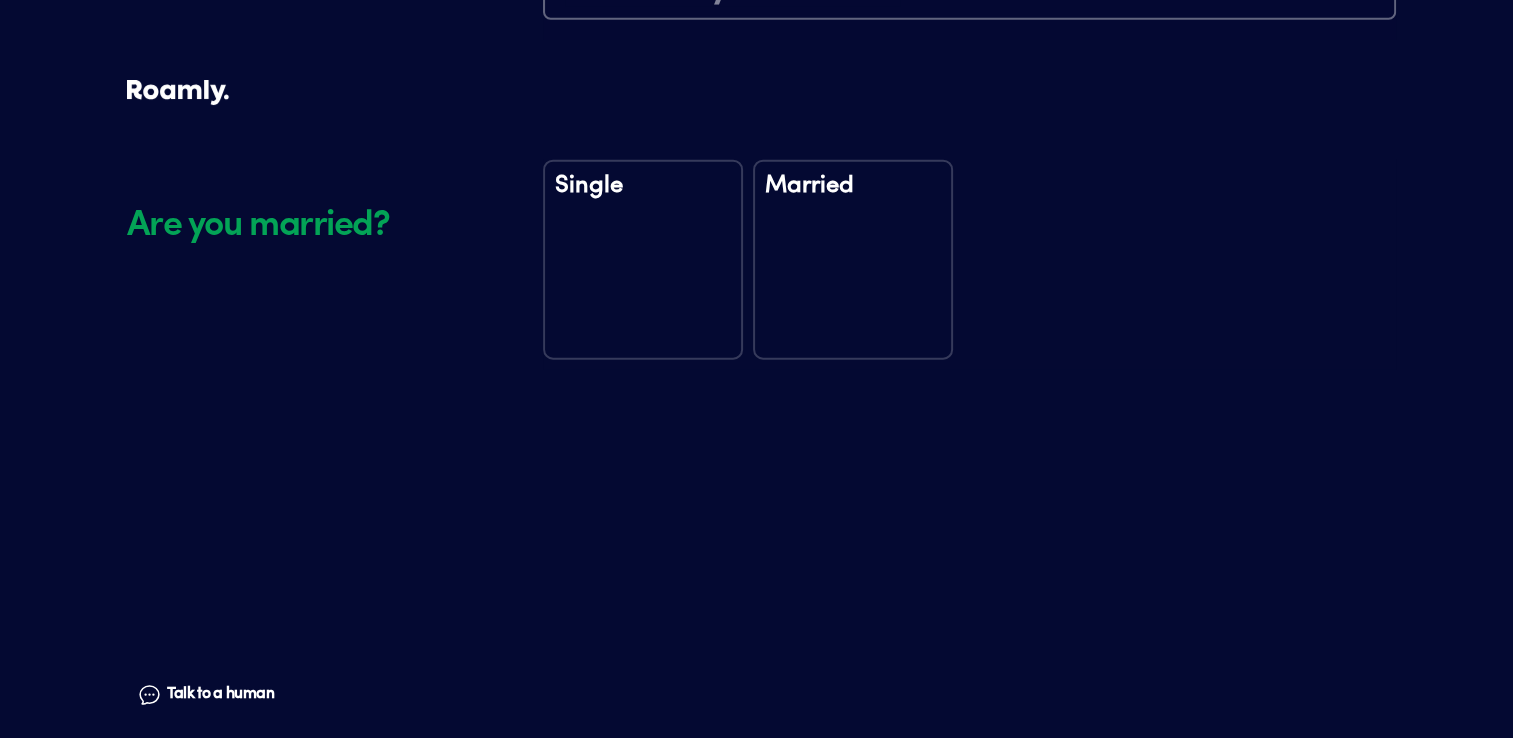 click on "Married" at bounding box center [853, 260] 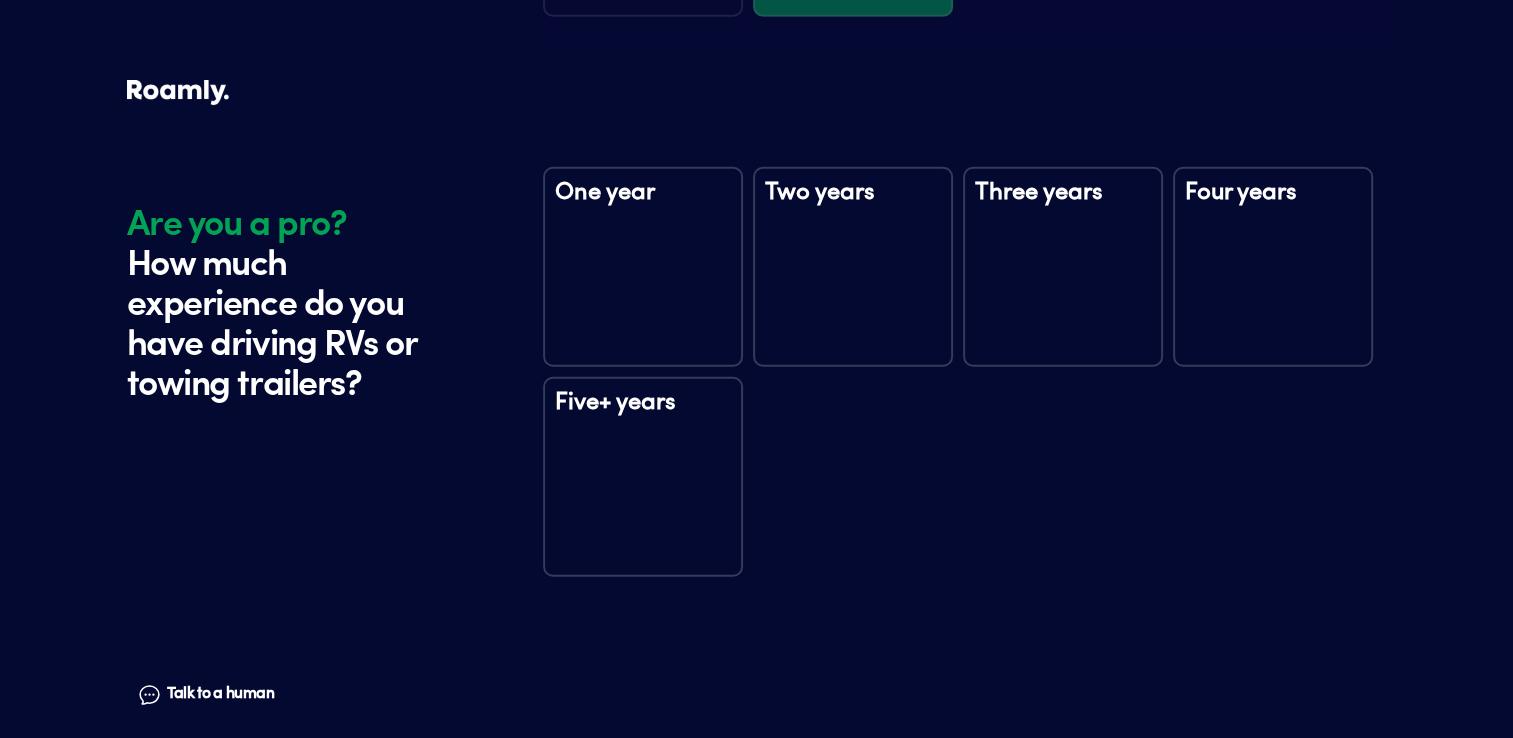 scroll, scrollTop: 5165, scrollLeft: 0, axis: vertical 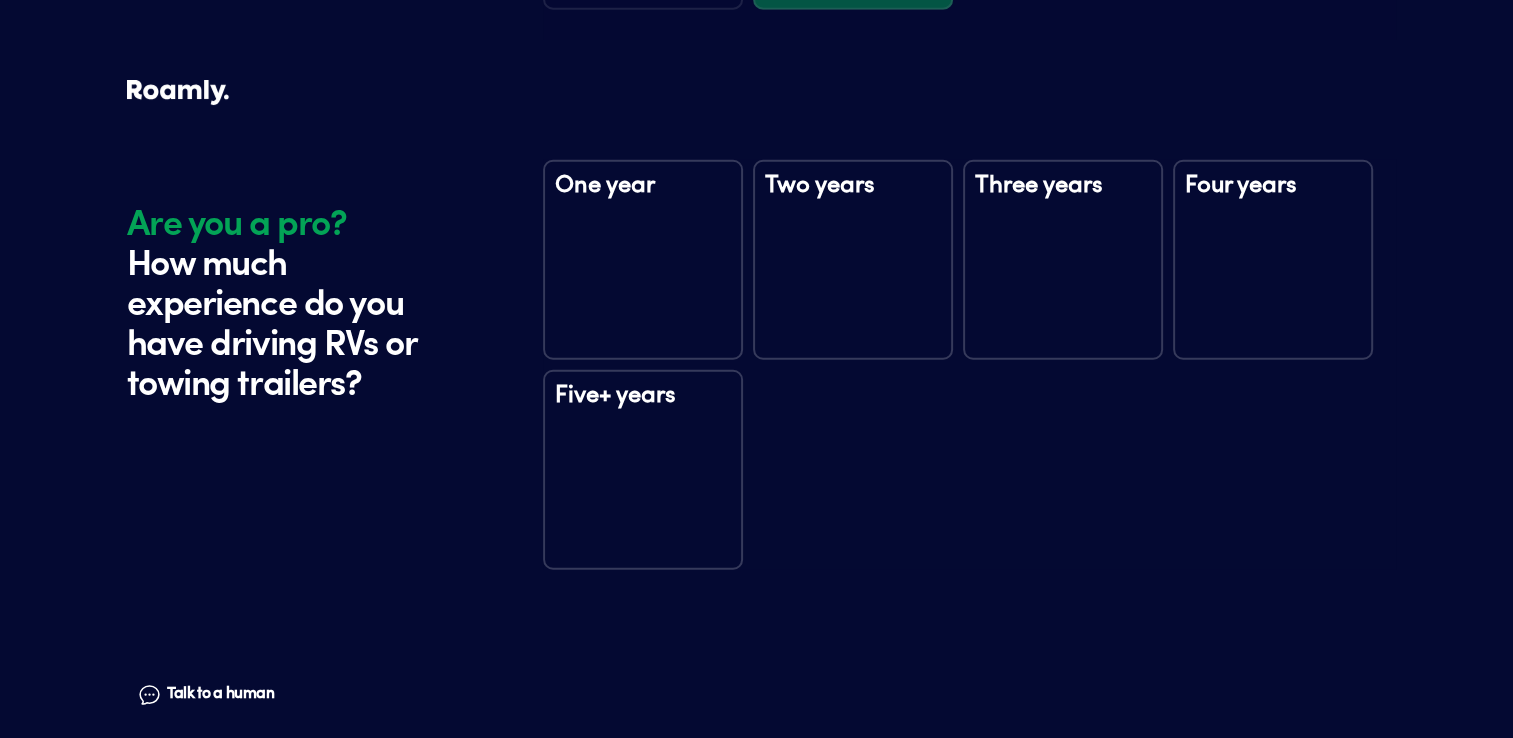 click on "Five+ years" at bounding box center [643, 470] 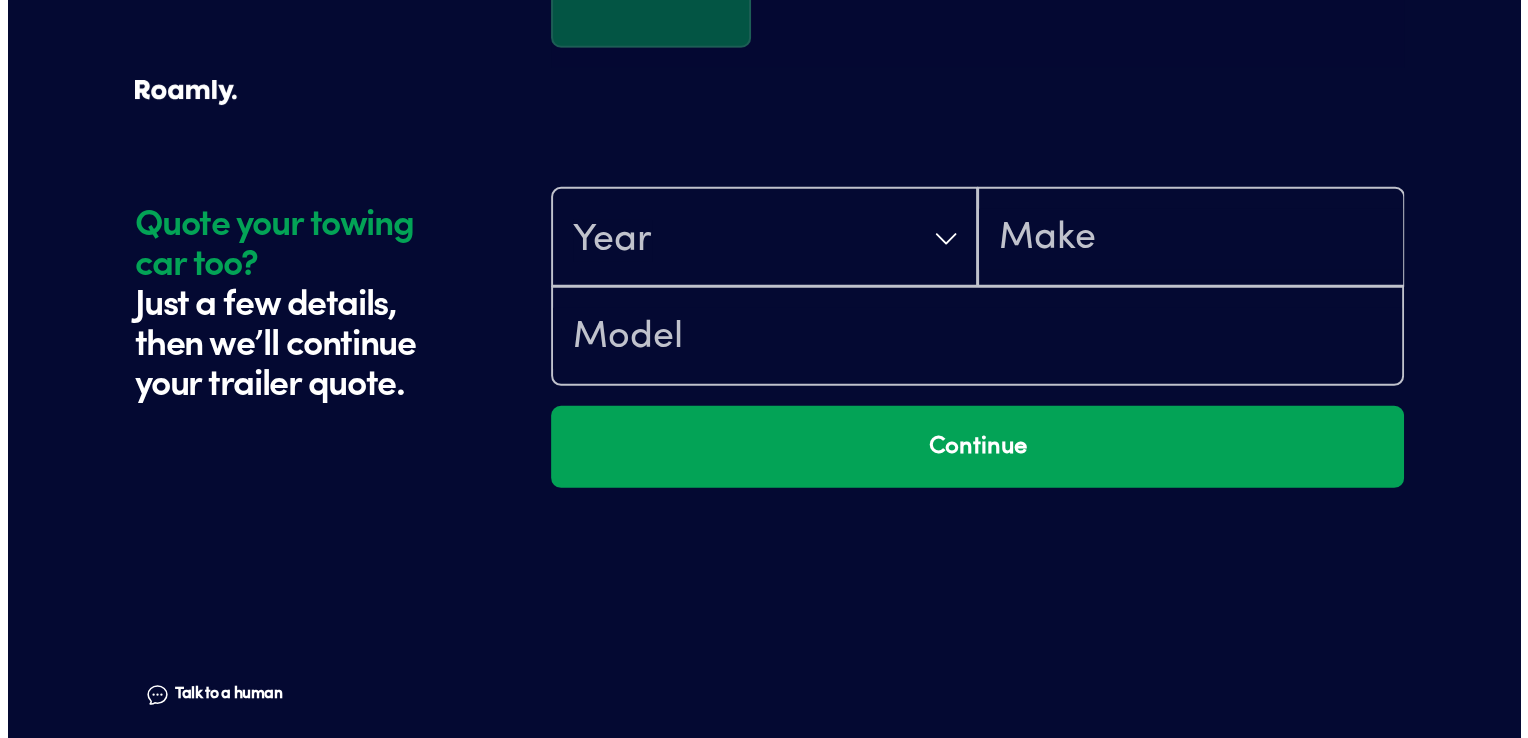 scroll, scrollTop: 5755, scrollLeft: 0, axis: vertical 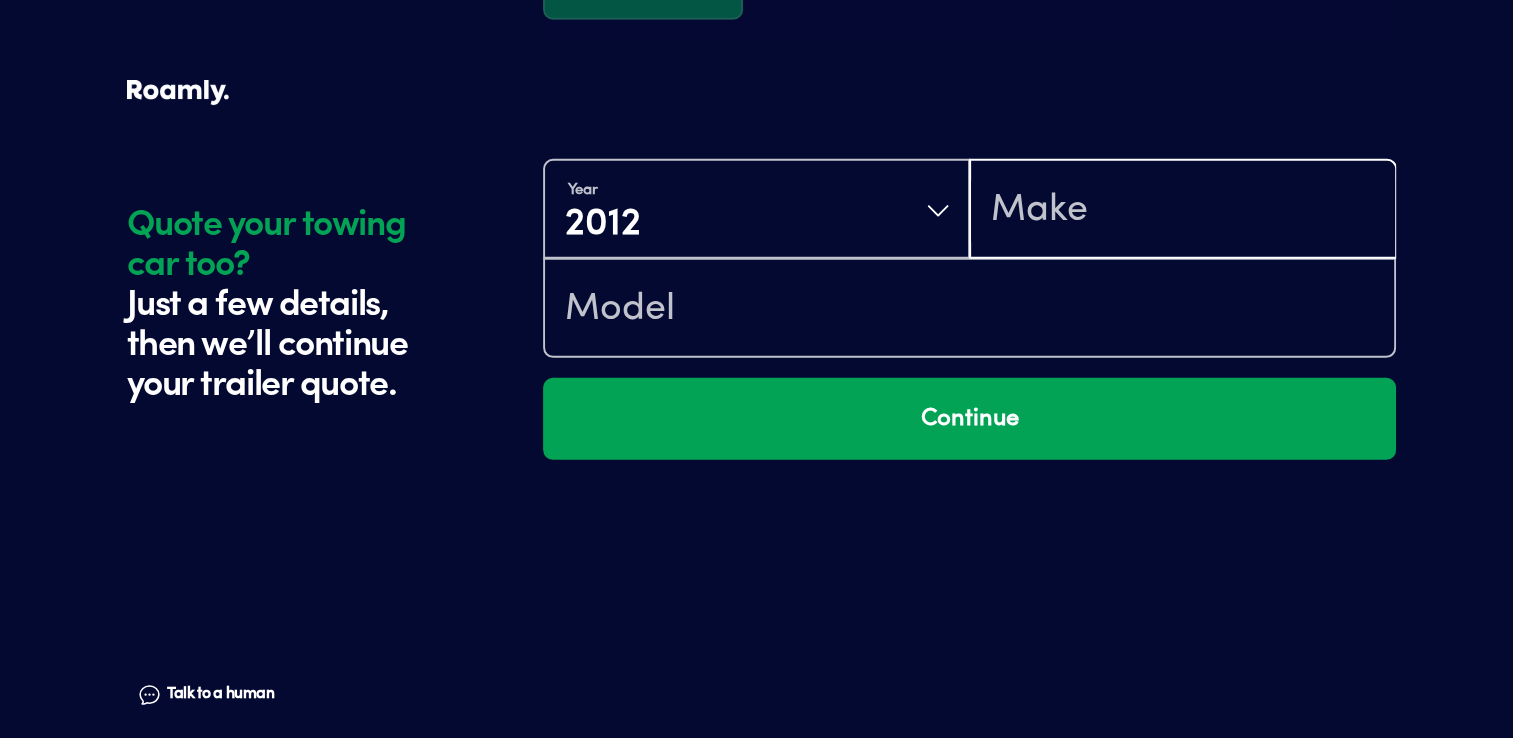 click at bounding box center (1182, 211) 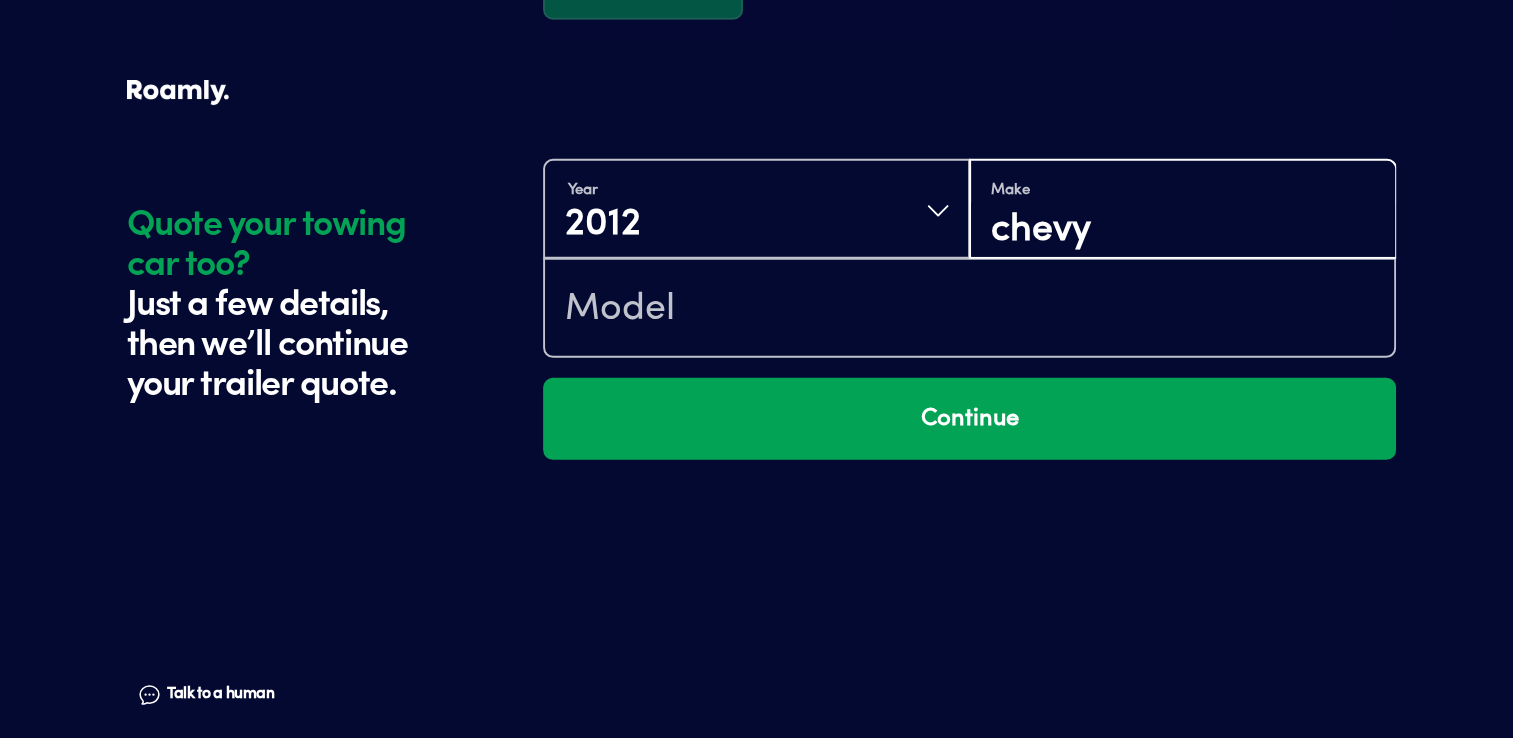 type on "chevy" 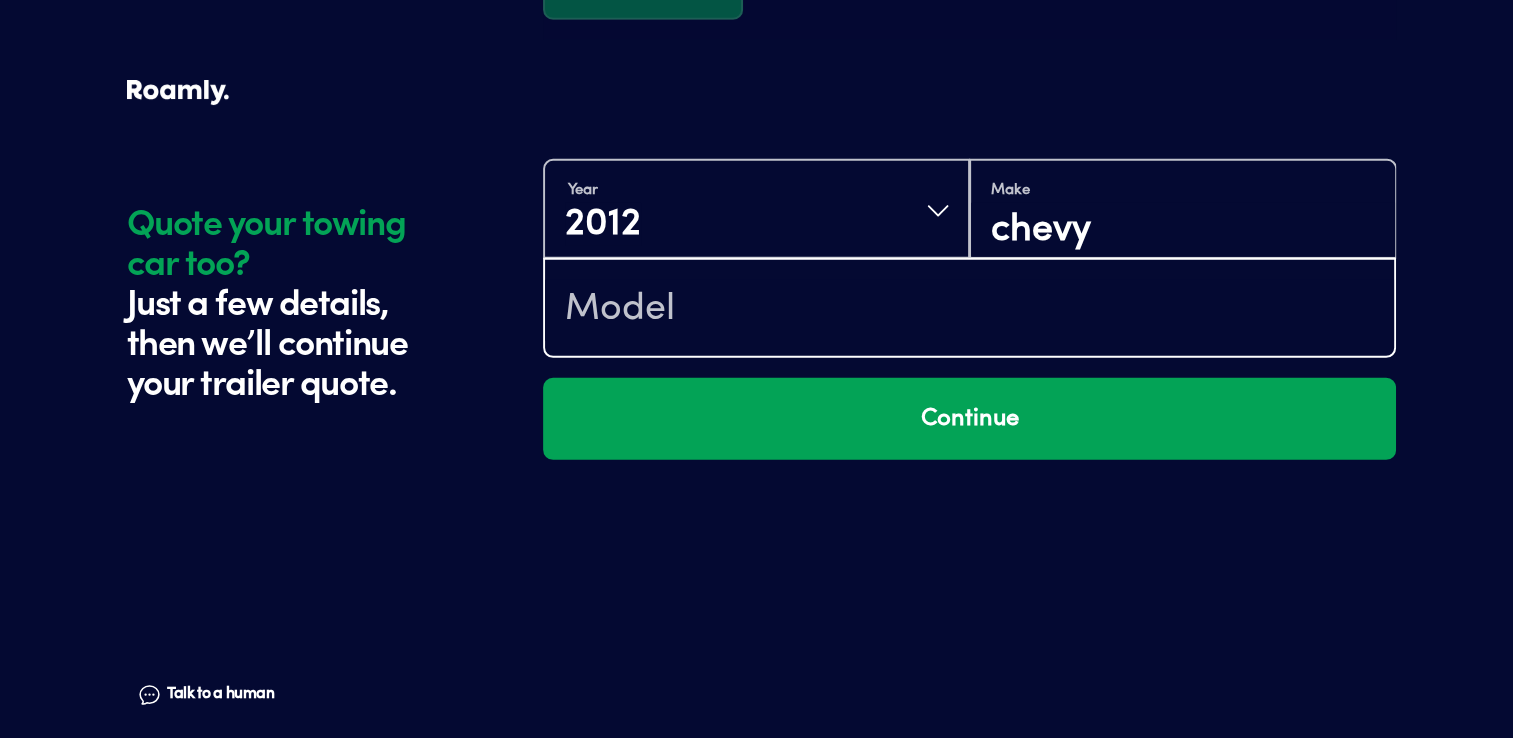 click at bounding box center [969, 310] 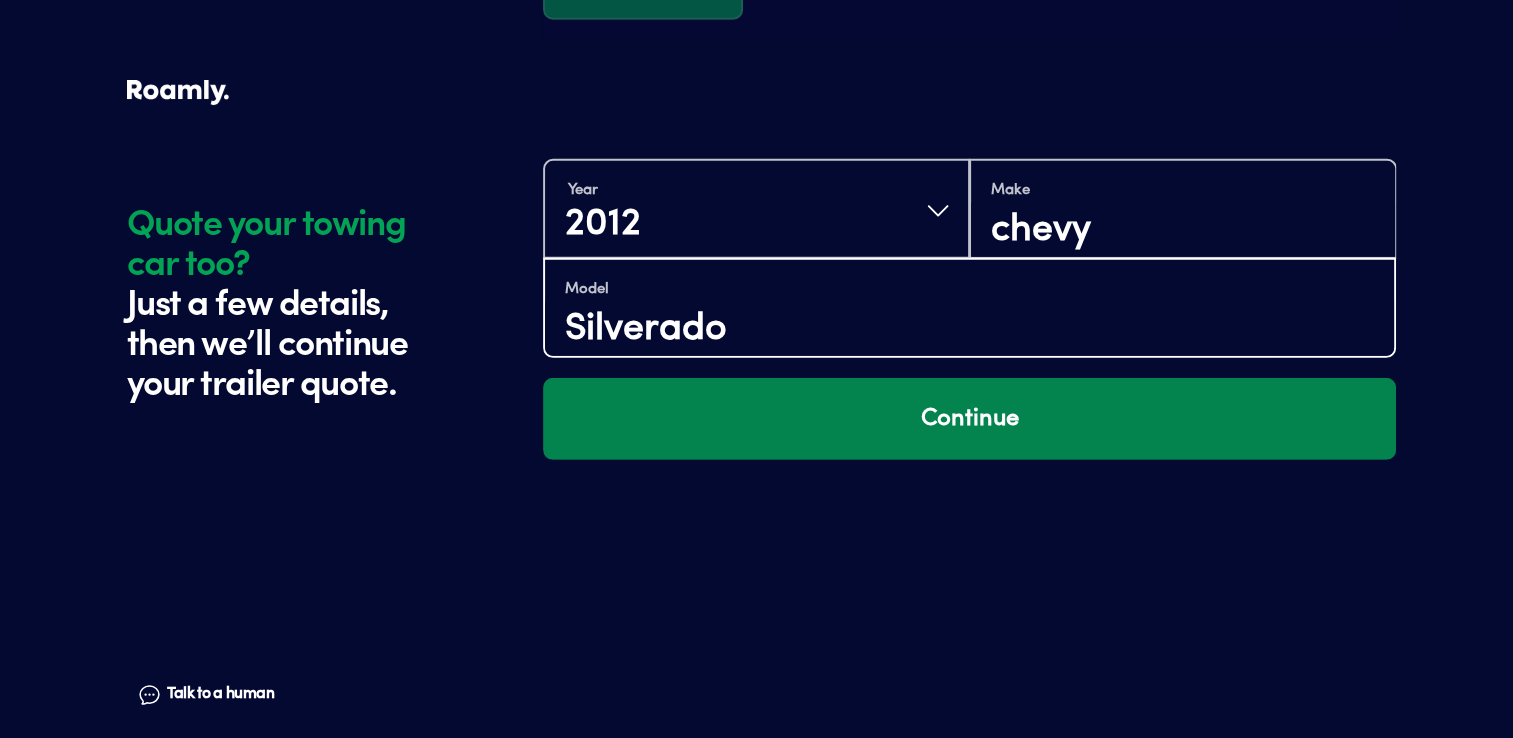 type on "Silverado" 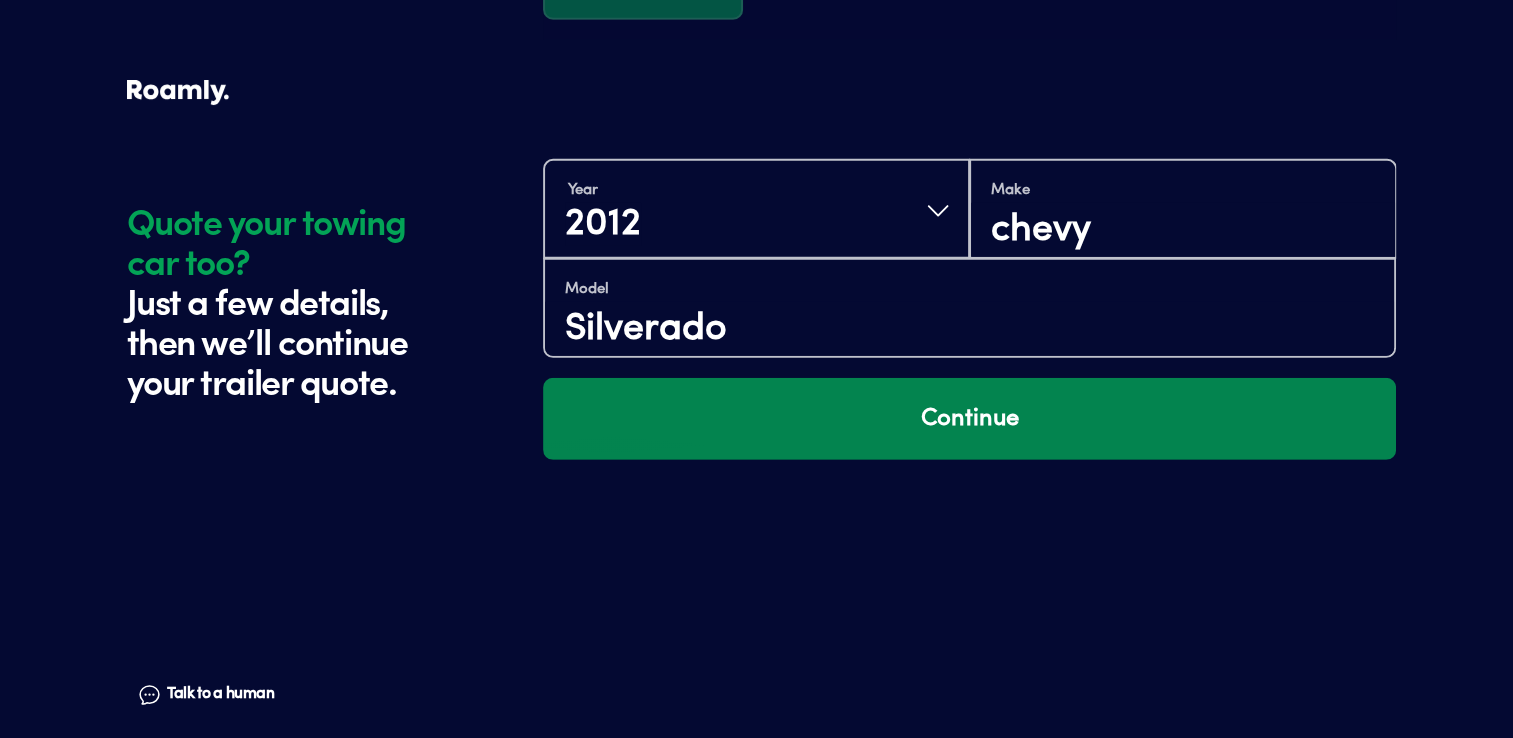 click on "Continue" at bounding box center (969, 419) 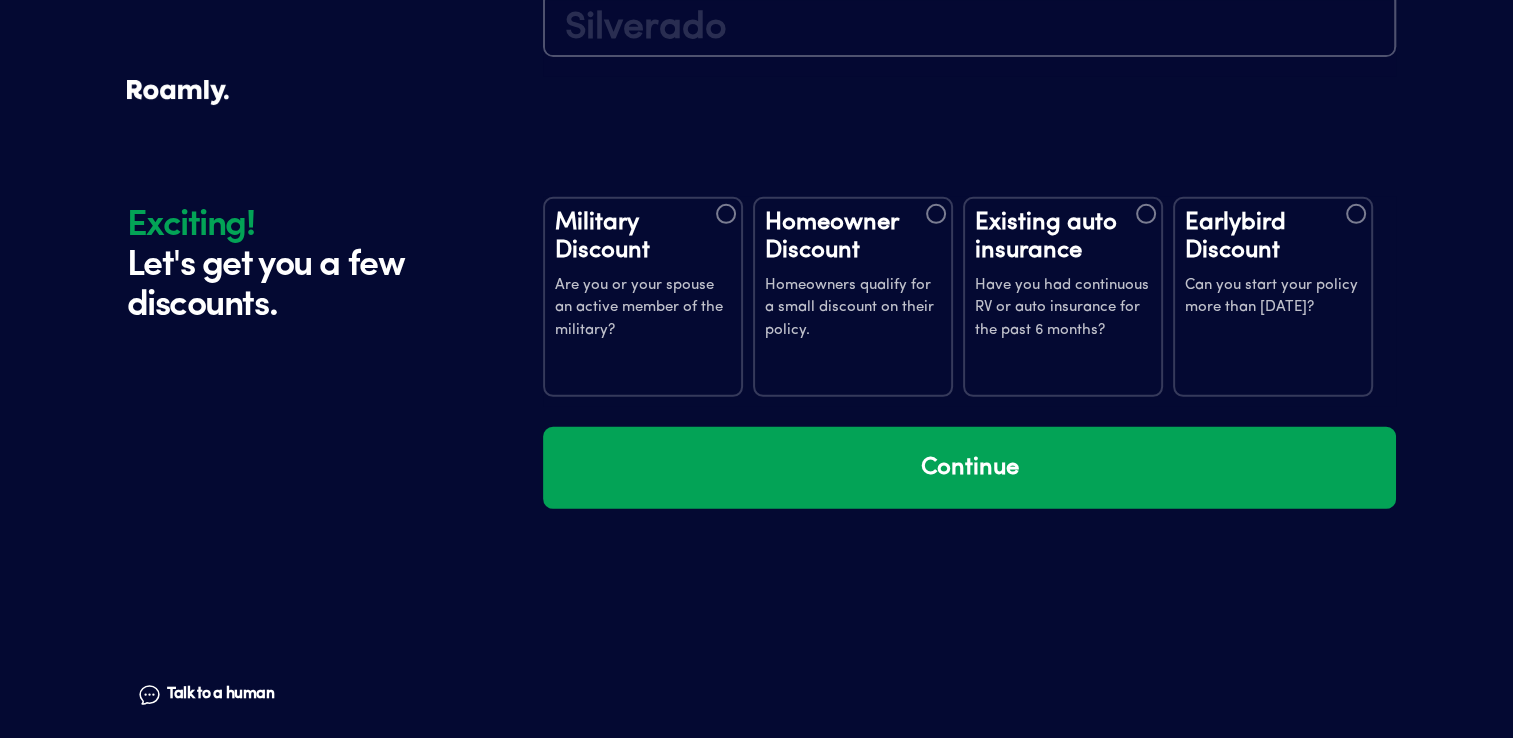 scroll, scrollTop: 6133, scrollLeft: 0, axis: vertical 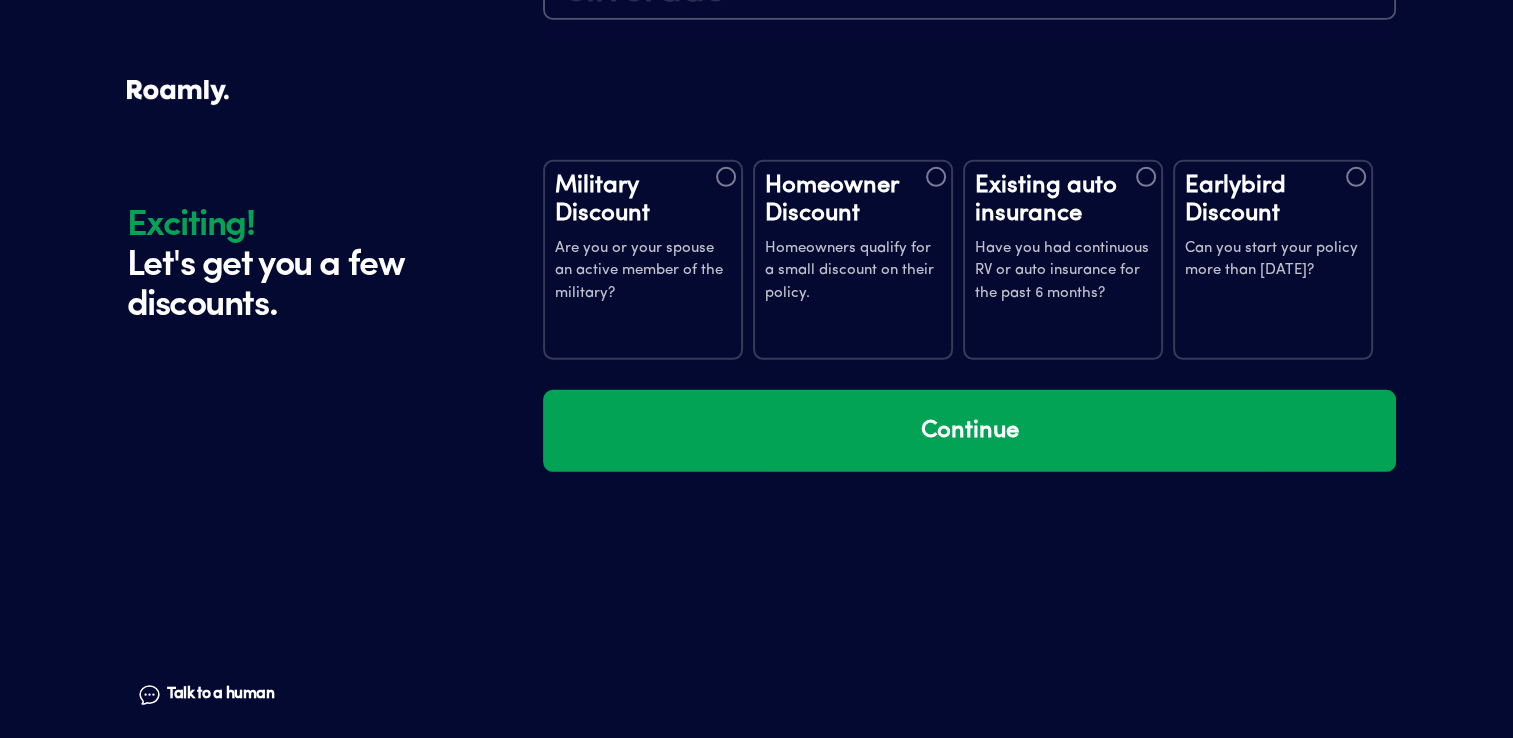 click on "Military Discount Are you or your spouse an active member of the military?" at bounding box center (643, 260) 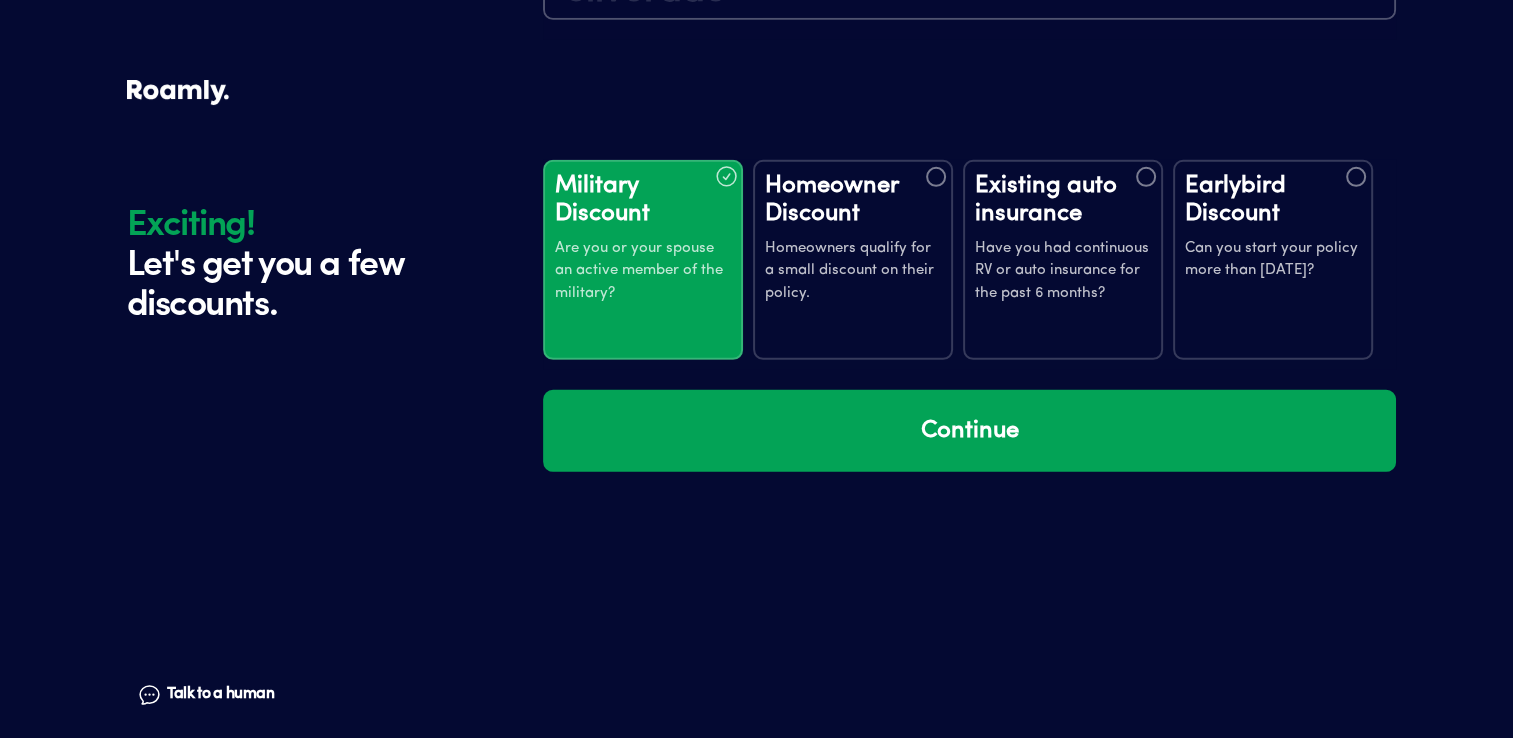 click at bounding box center (936, 177) 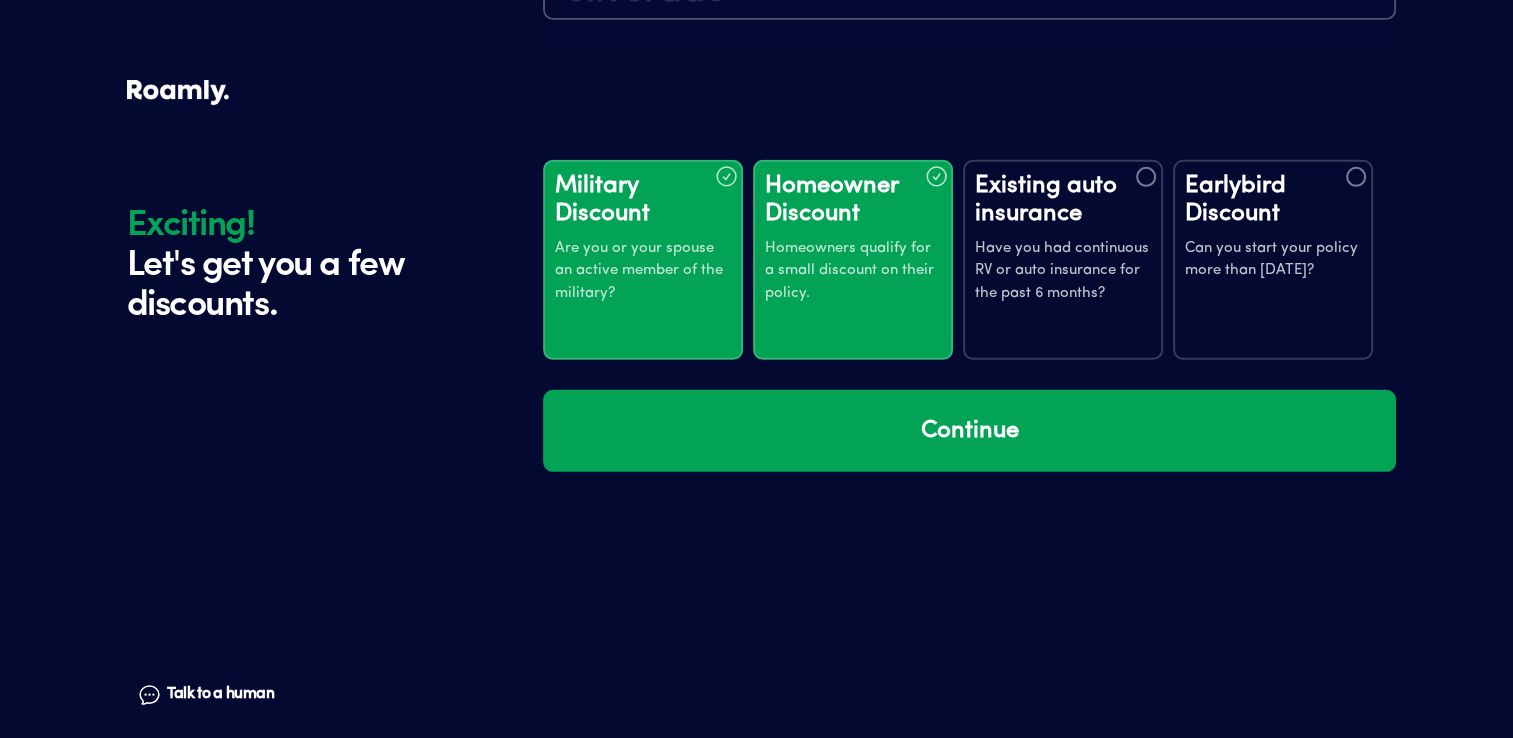 click on "Existing auto insurance Have you had continuous RV or auto insurance for the past 6 months?" at bounding box center [1063, 260] 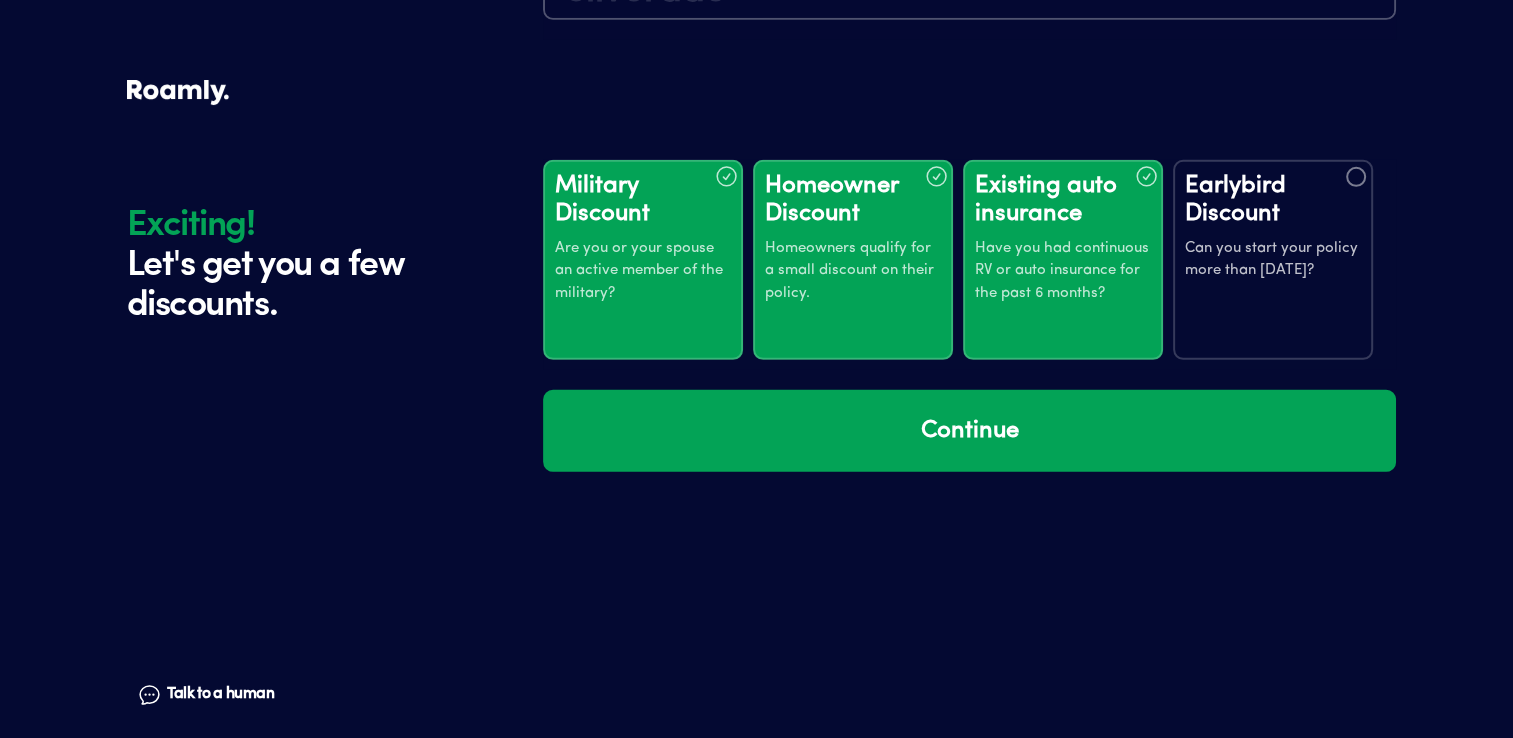 click at bounding box center (1356, 177) 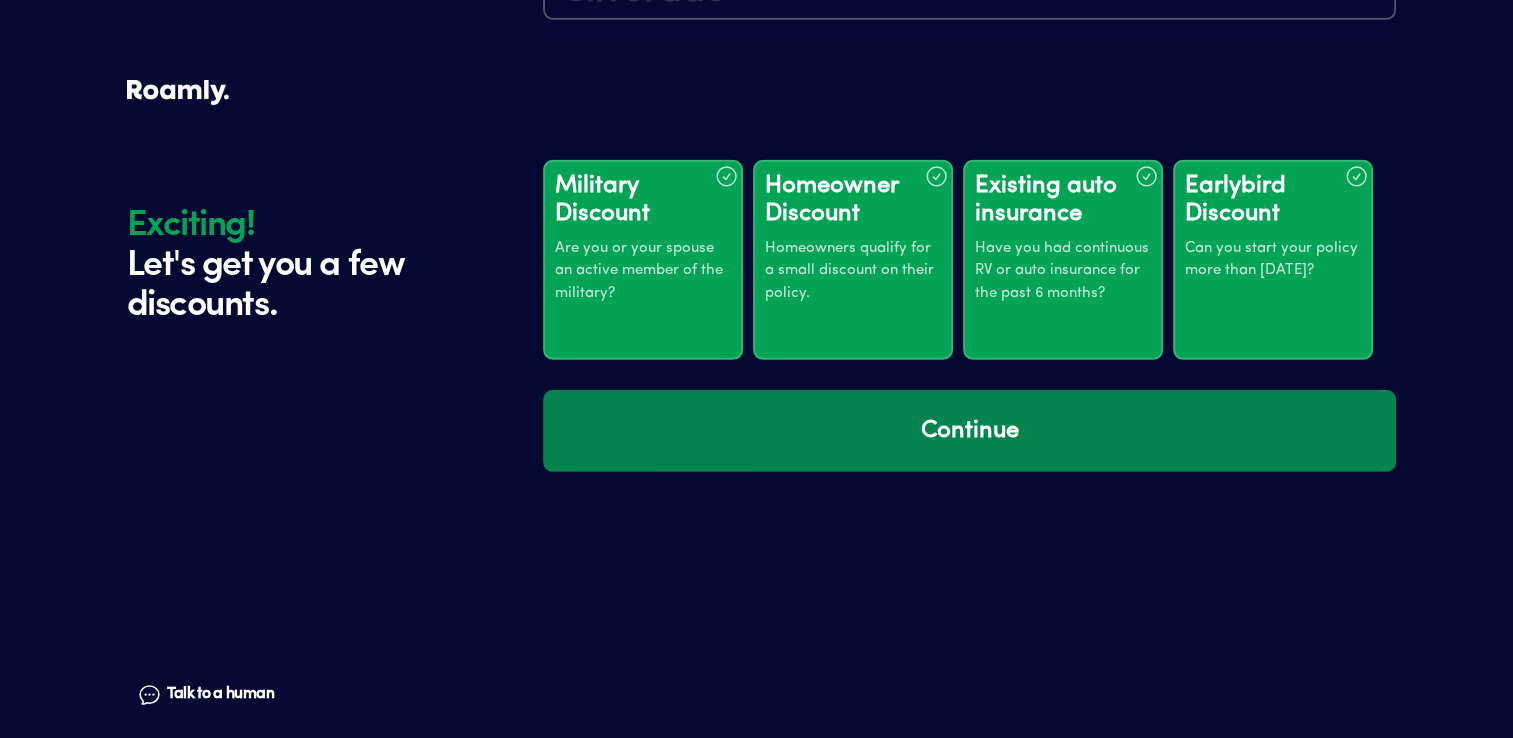 click on "Continue" at bounding box center [969, 431] 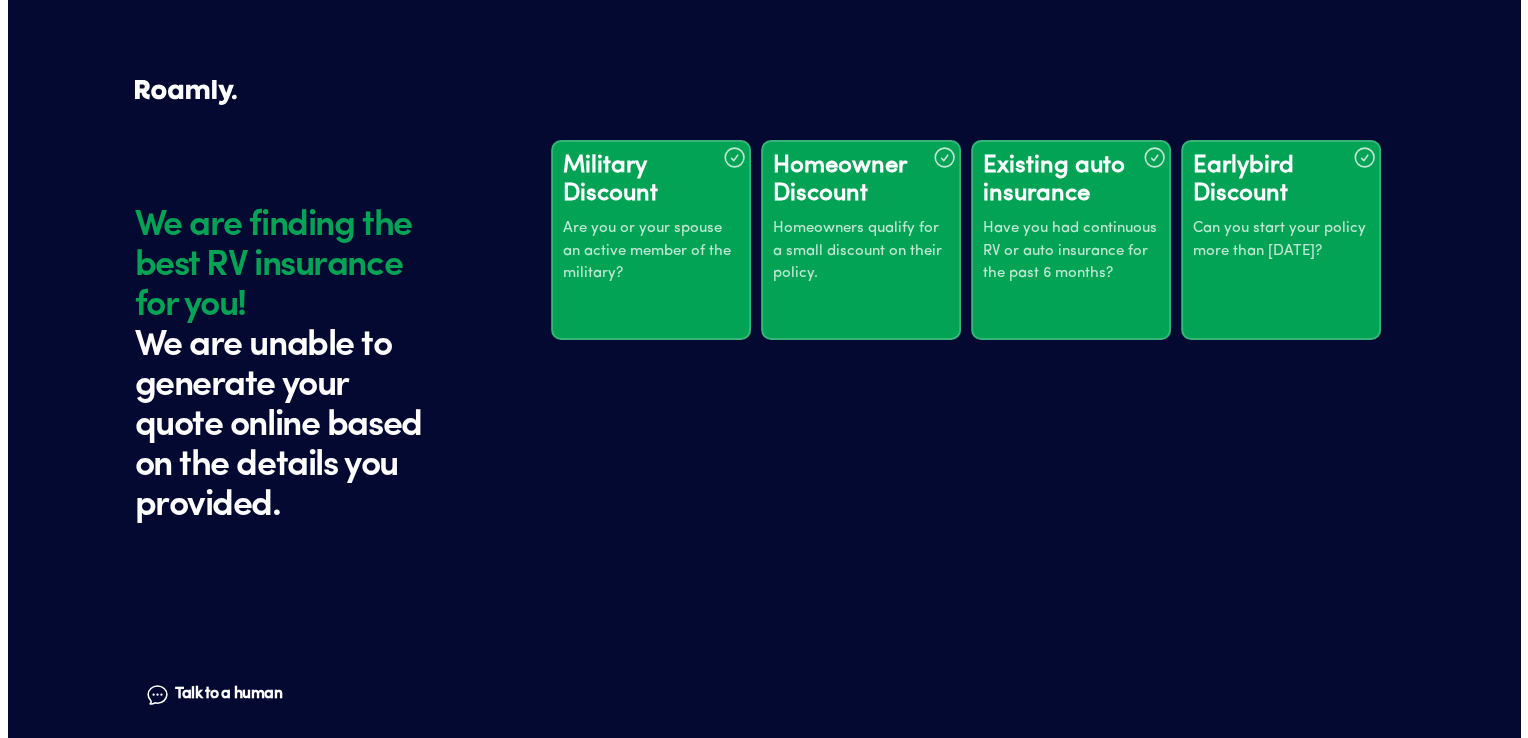 scroll, scrollTop: 0, scrollLeft: 0, axis: both 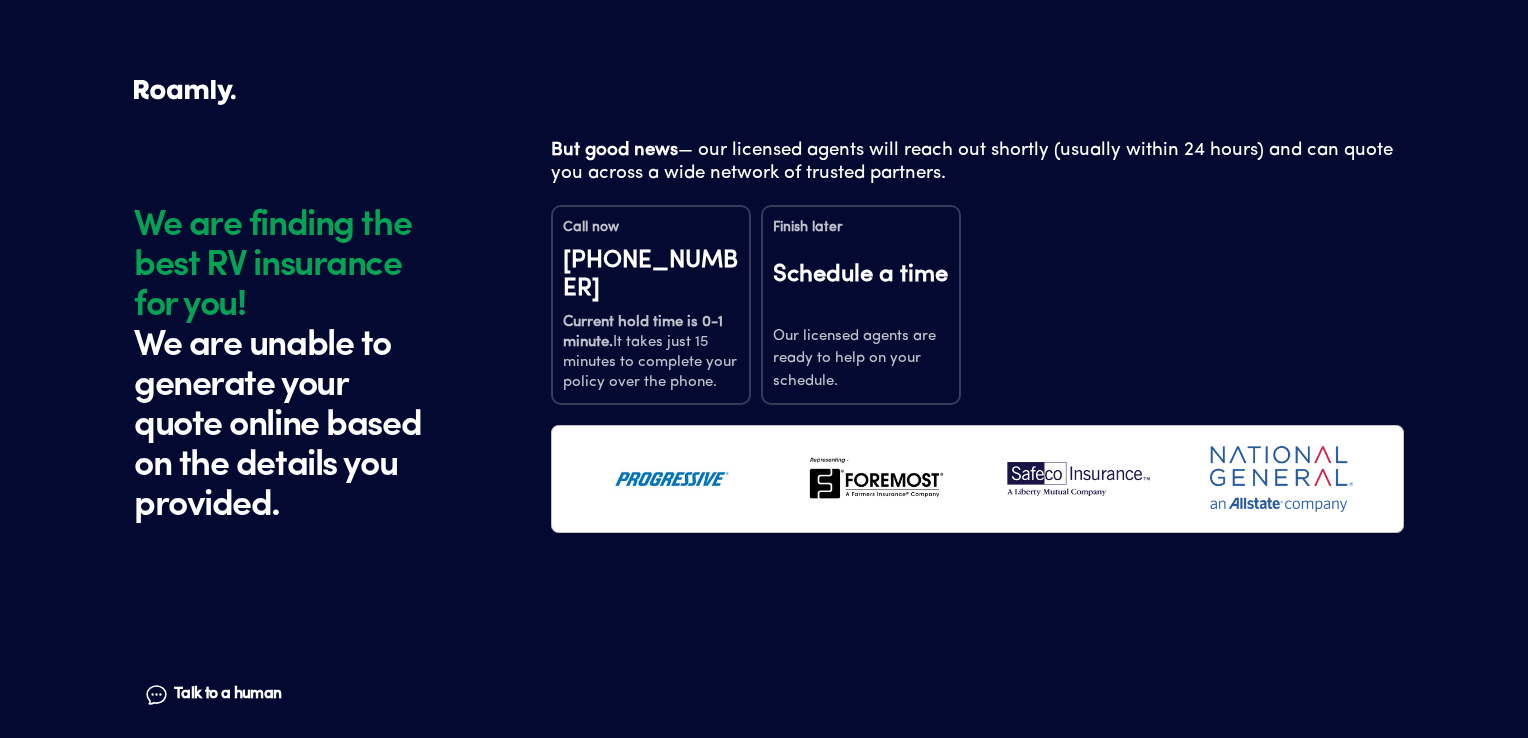click on "Current hold time is 0-1 minute." at bounding box center [643, 332] 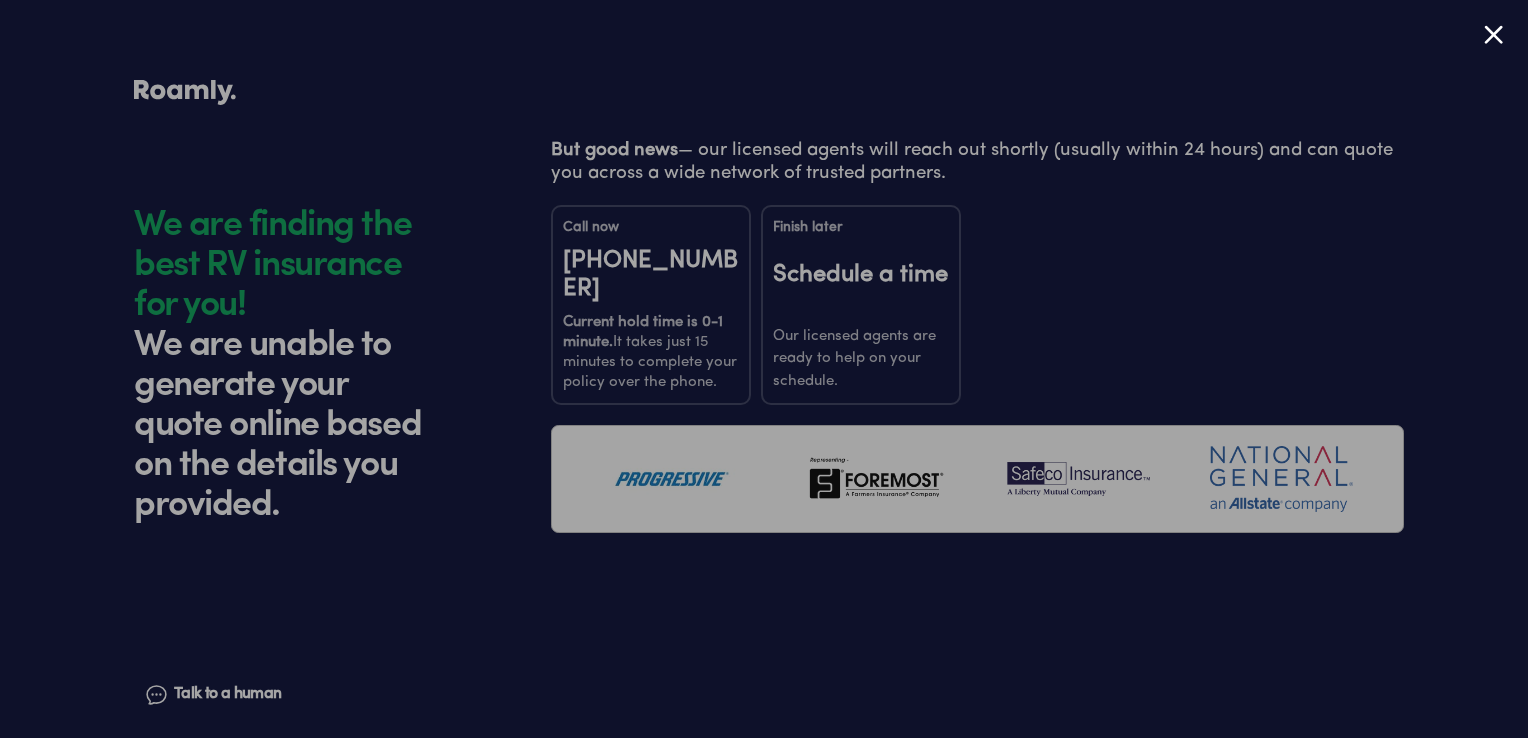click at bounding box center (1493, 34) 